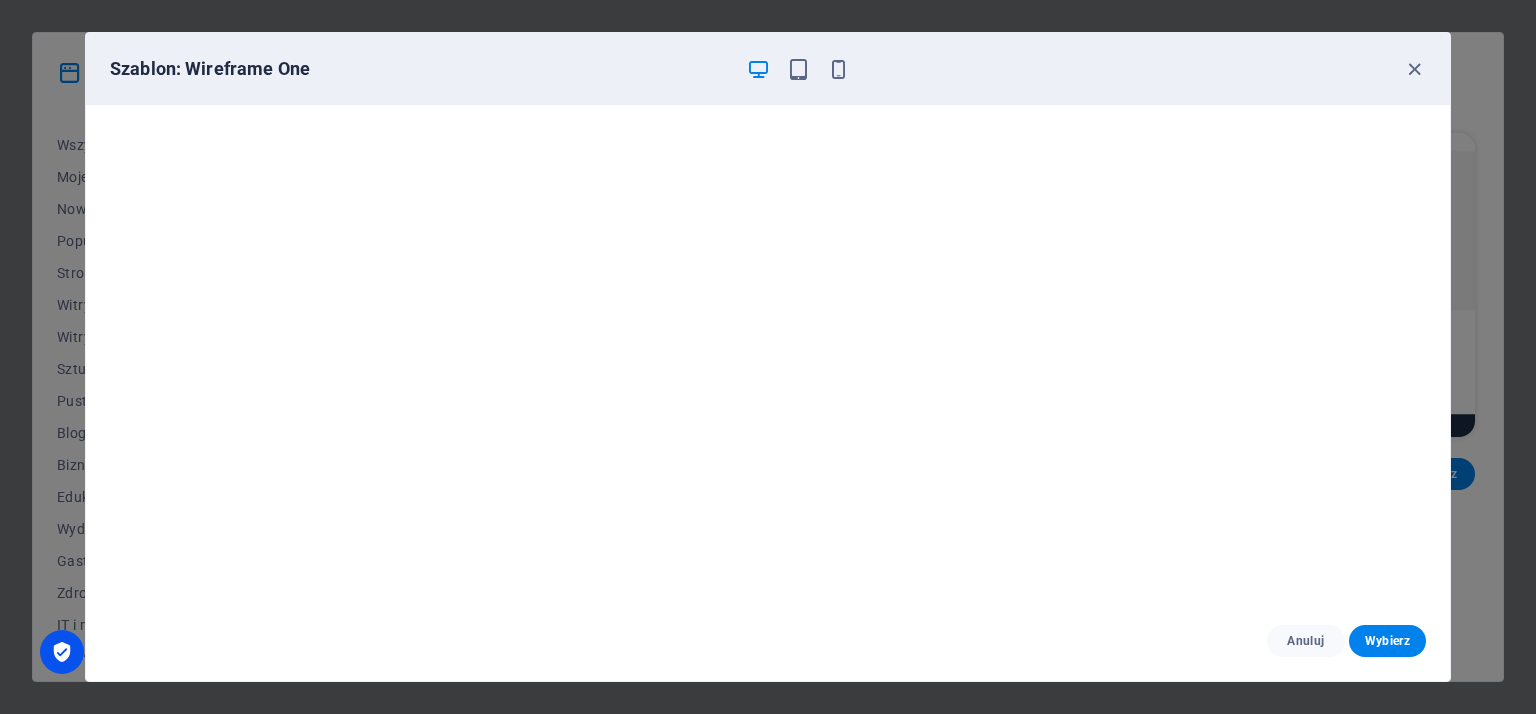 scroll, scrollTop: 0, scrollLeft: 0, axis: both 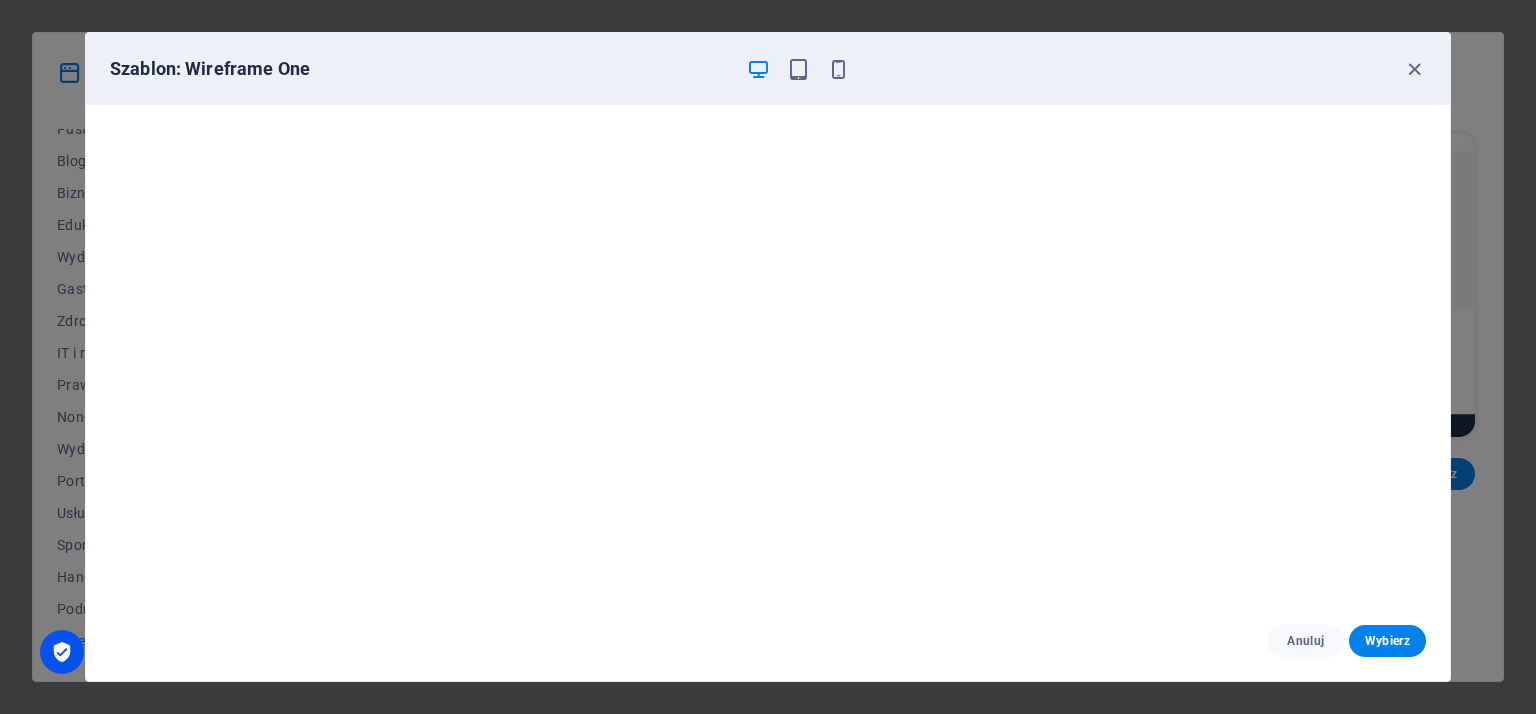 click on "Szablon: Wireframe One" at bounding box center (768, 69) 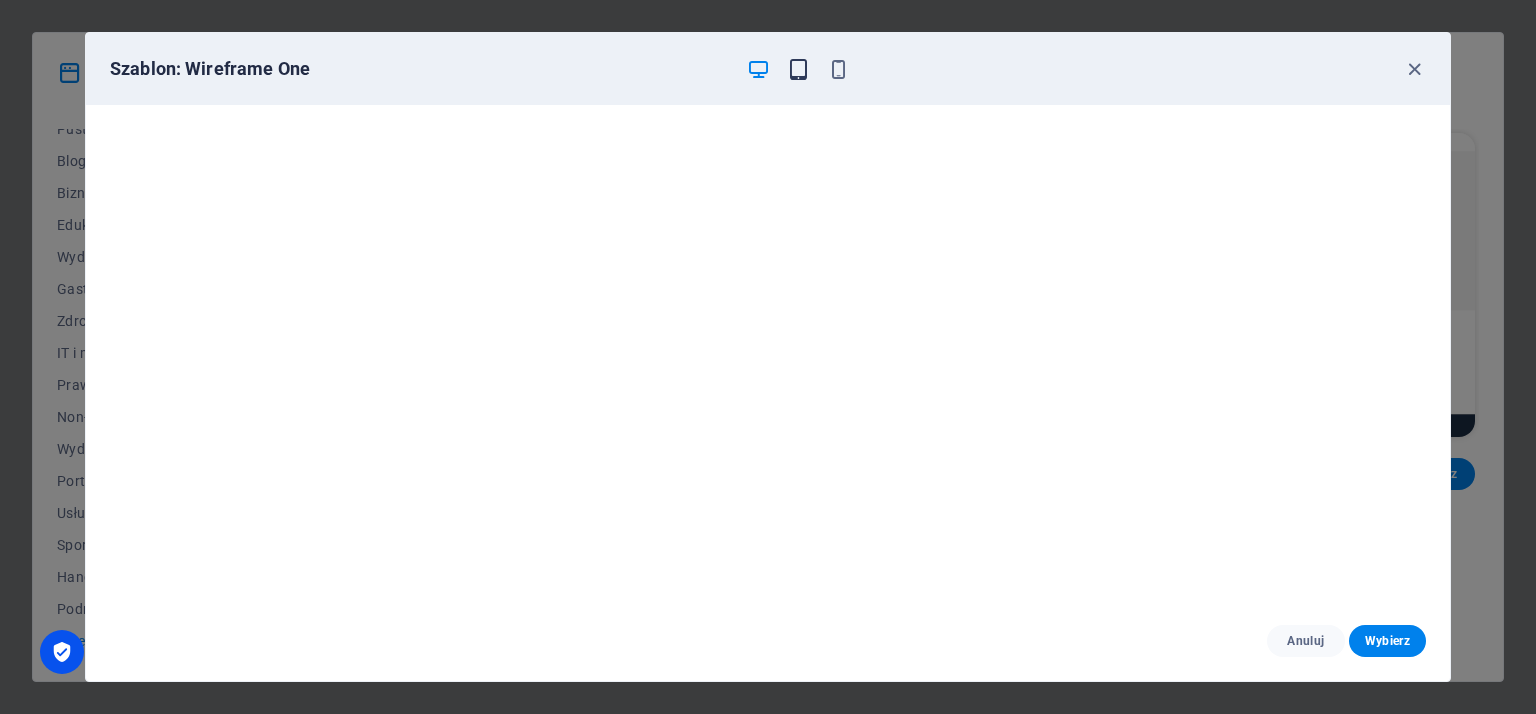 click at bounding box center (798, 69) 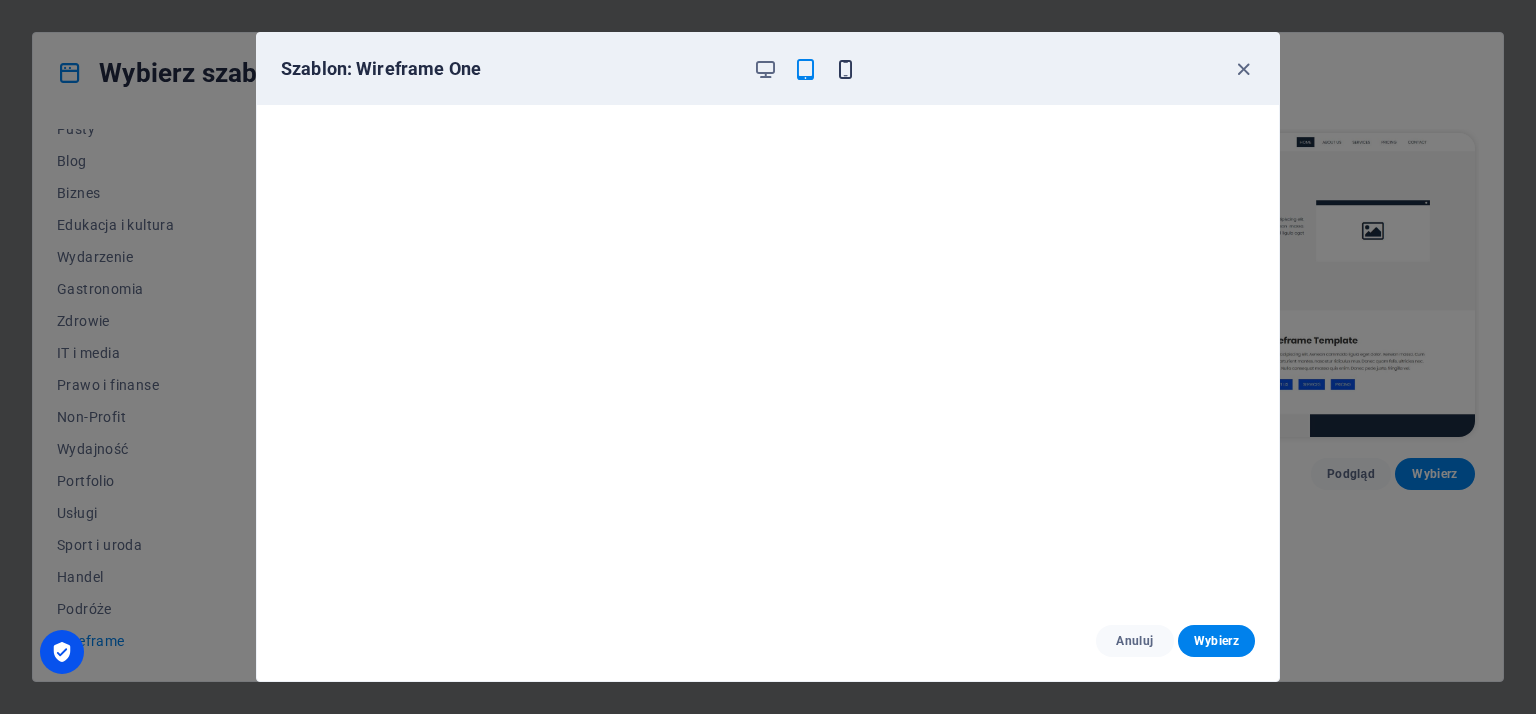 click at bounding box center [845, 69] 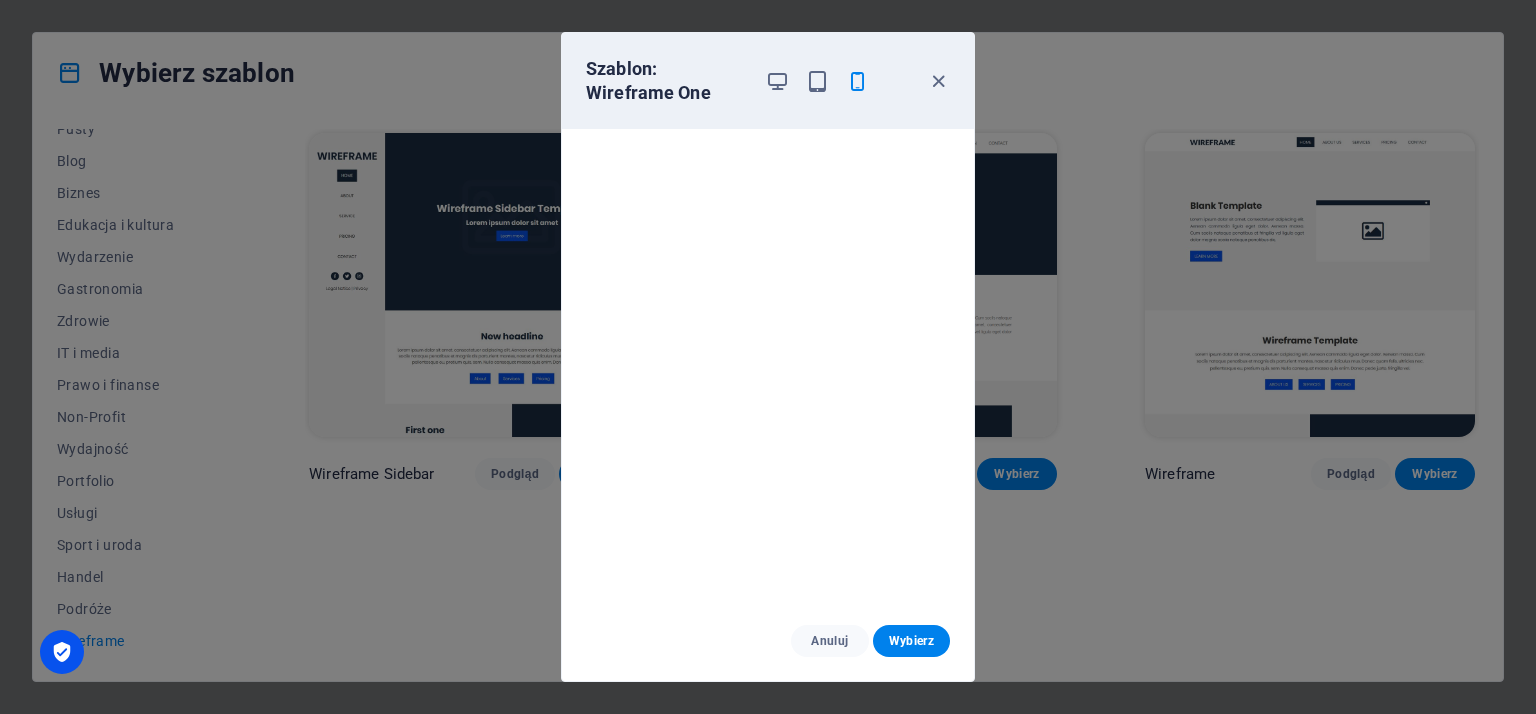 scroll, scrollTop: 5, scrollLeft: 0, axis: vertical 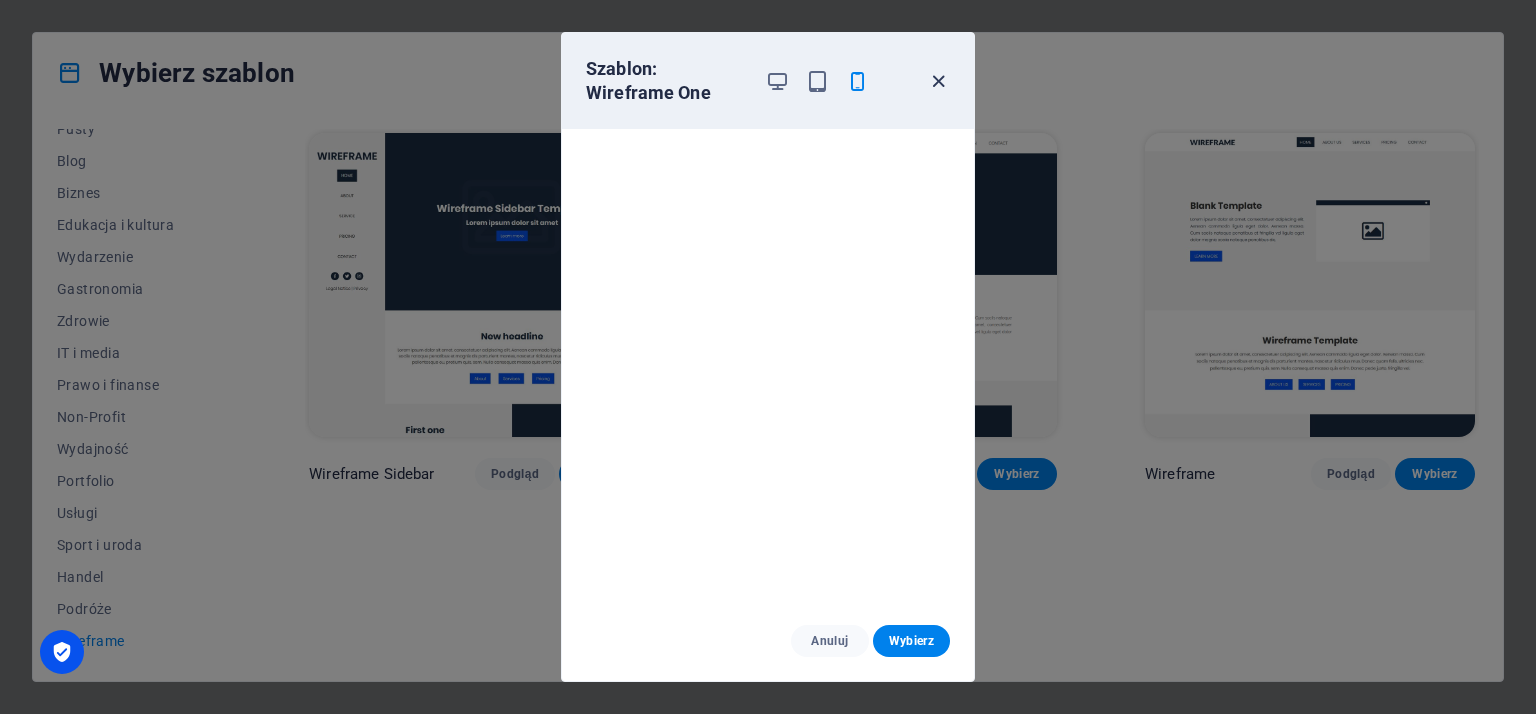 click at bounding box center [938, 81] 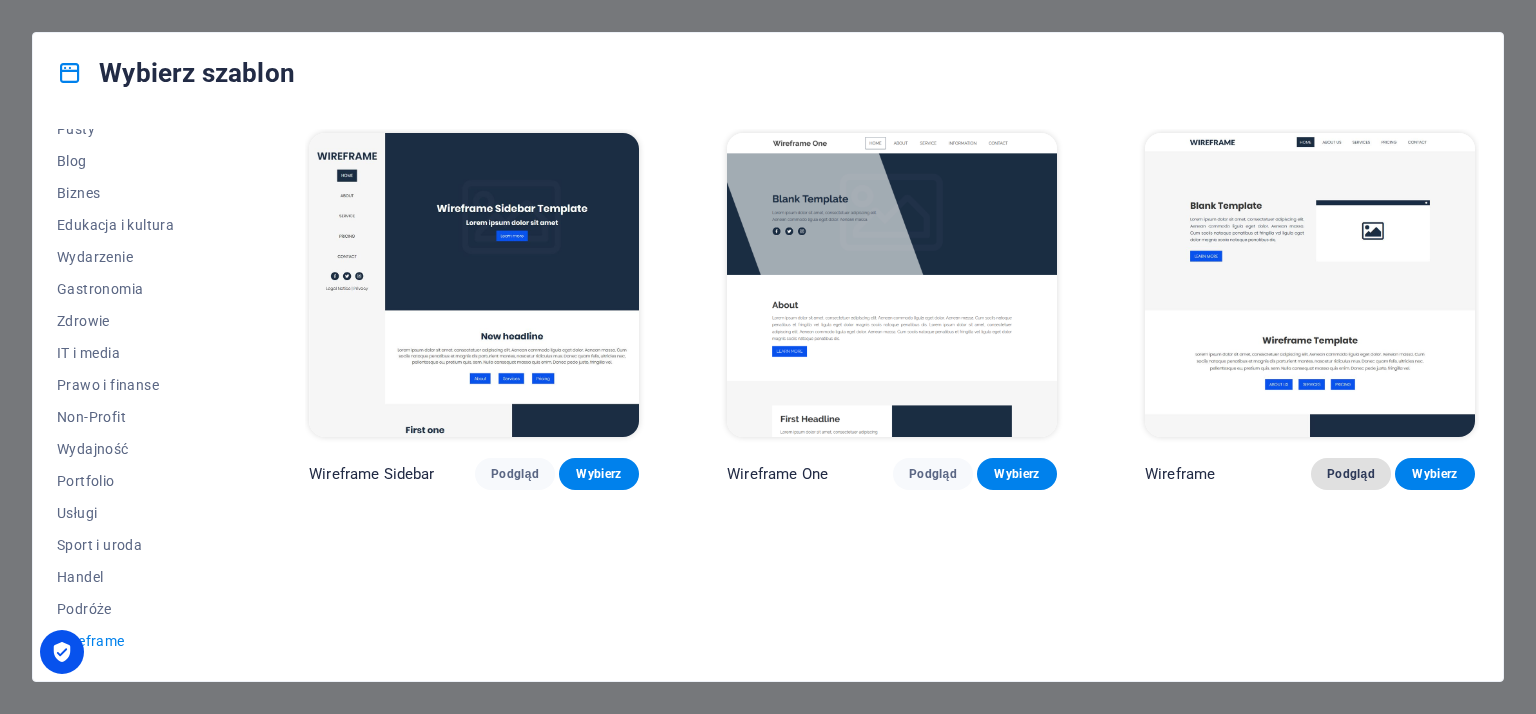 click on "Podgląd" at bounding box center (1351, 474) 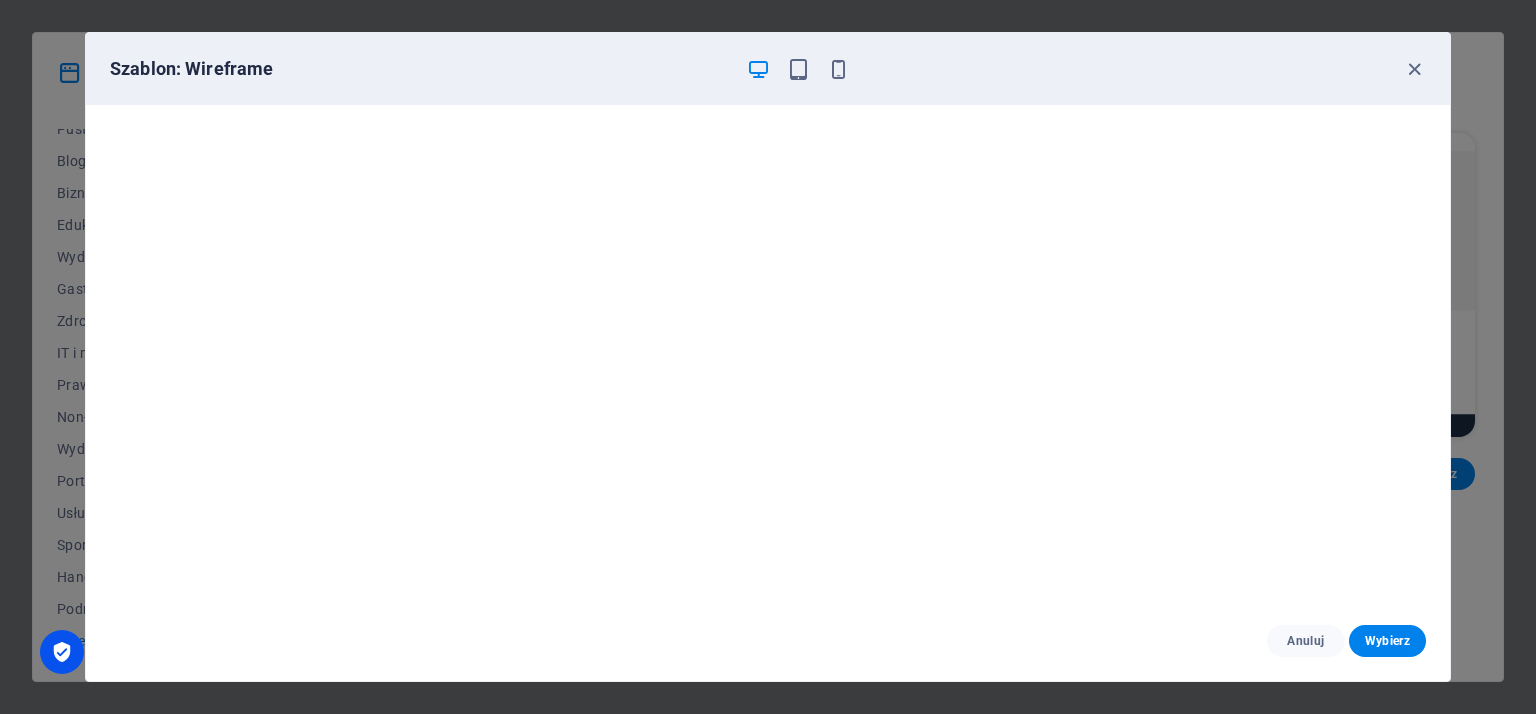 scroll, scrollTop: 5, scrollLeft: 0, axis: vertical 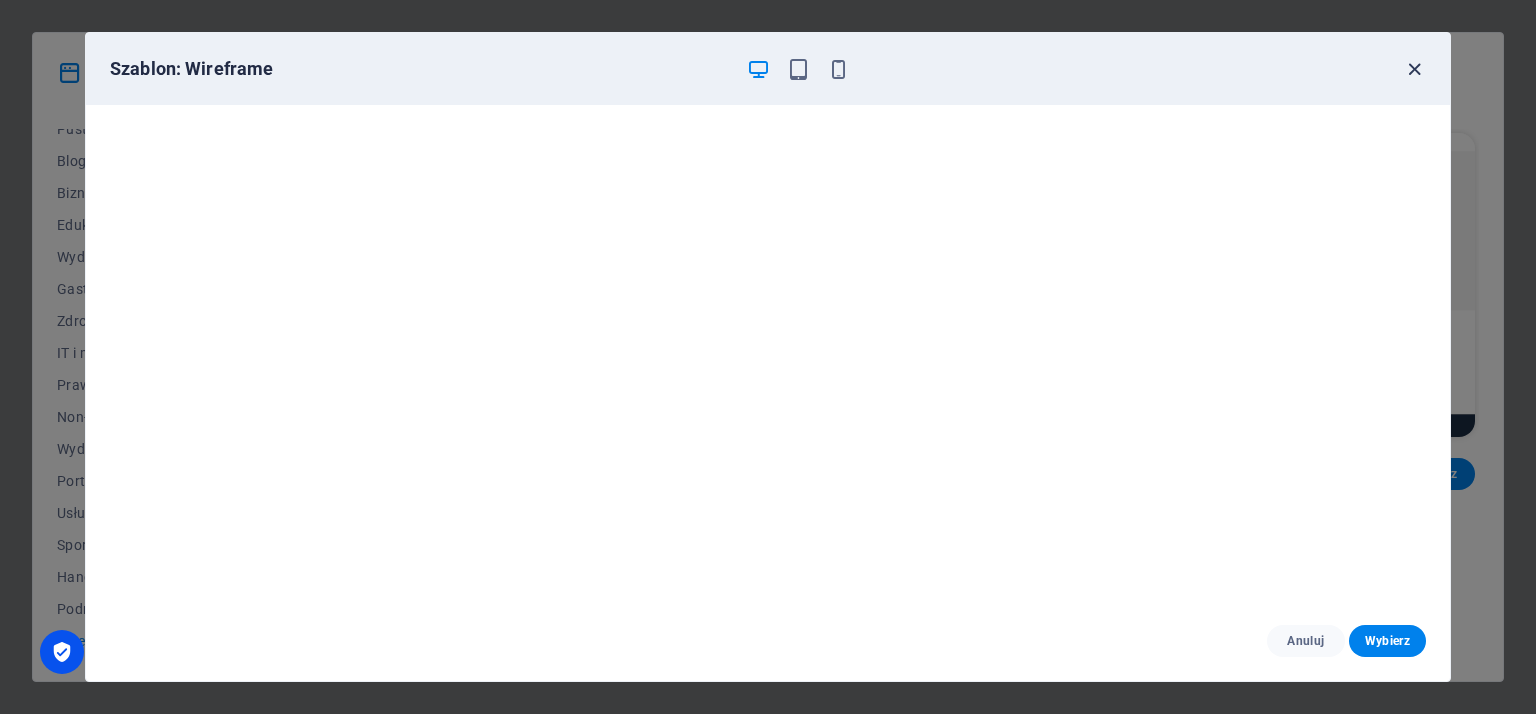 click at bounding box center [1414, 69] 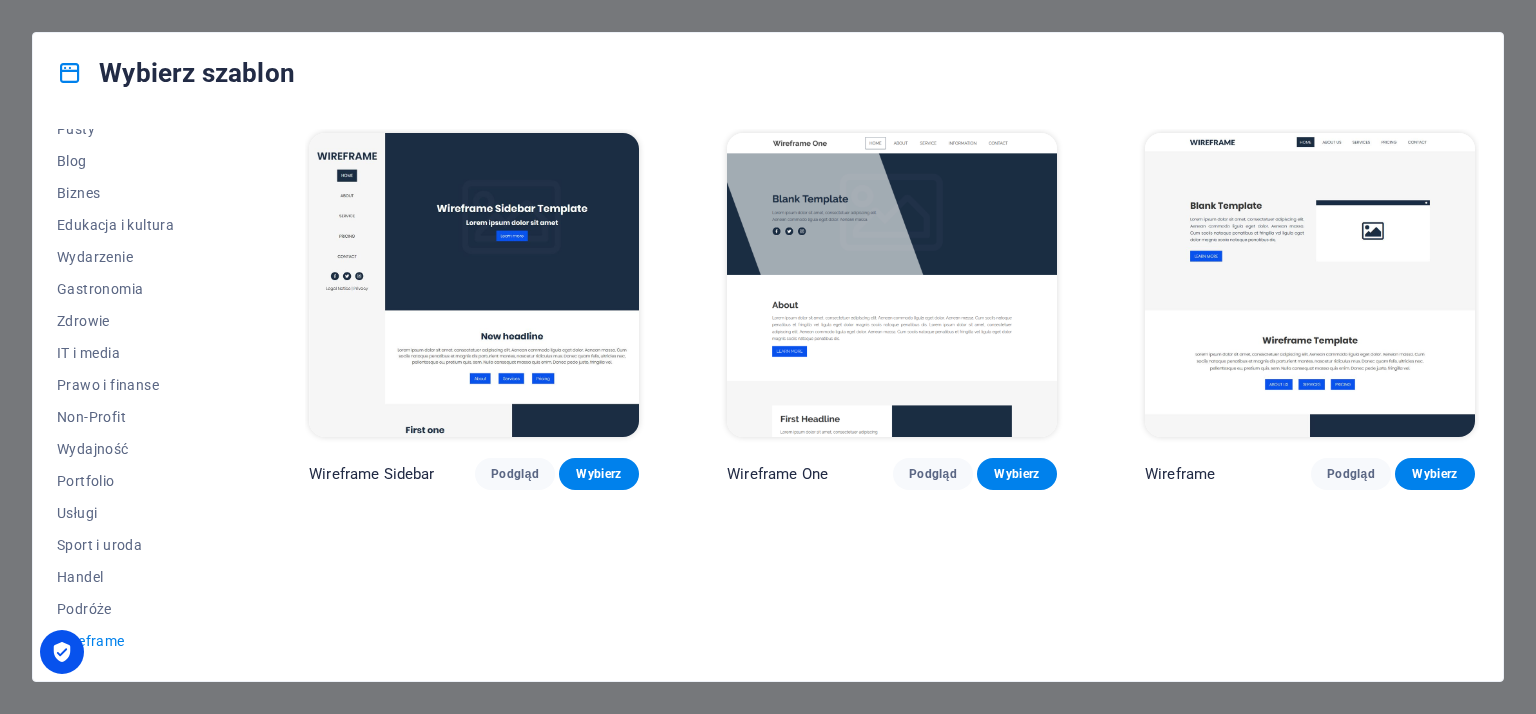 click on "Wireframe Sidebar Podgląd Wybierz Wireframe One Podgląd Wybierz Wireframe Podgląd Wybierz" at bounding box center (892, 393) 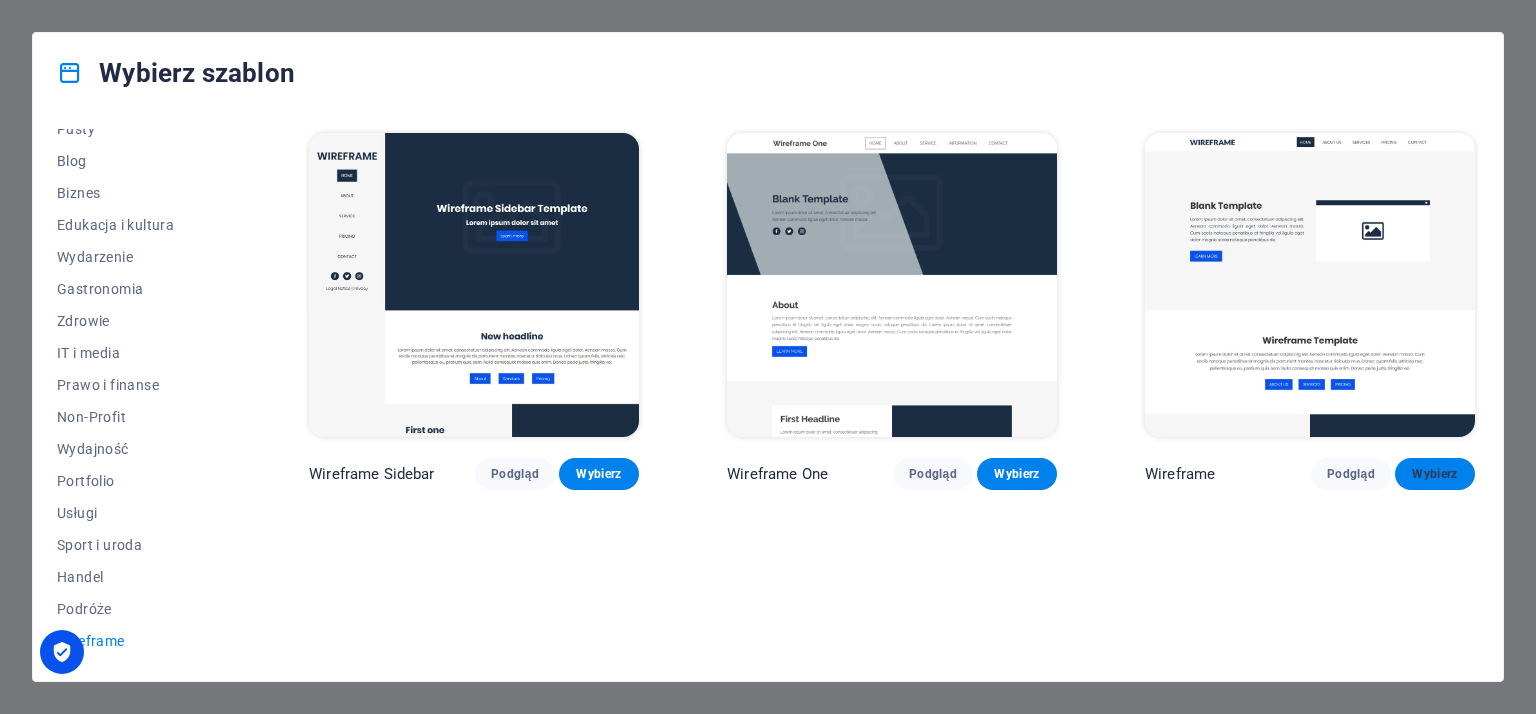 click on "Wybierz" at bounding box center [1435, 474] 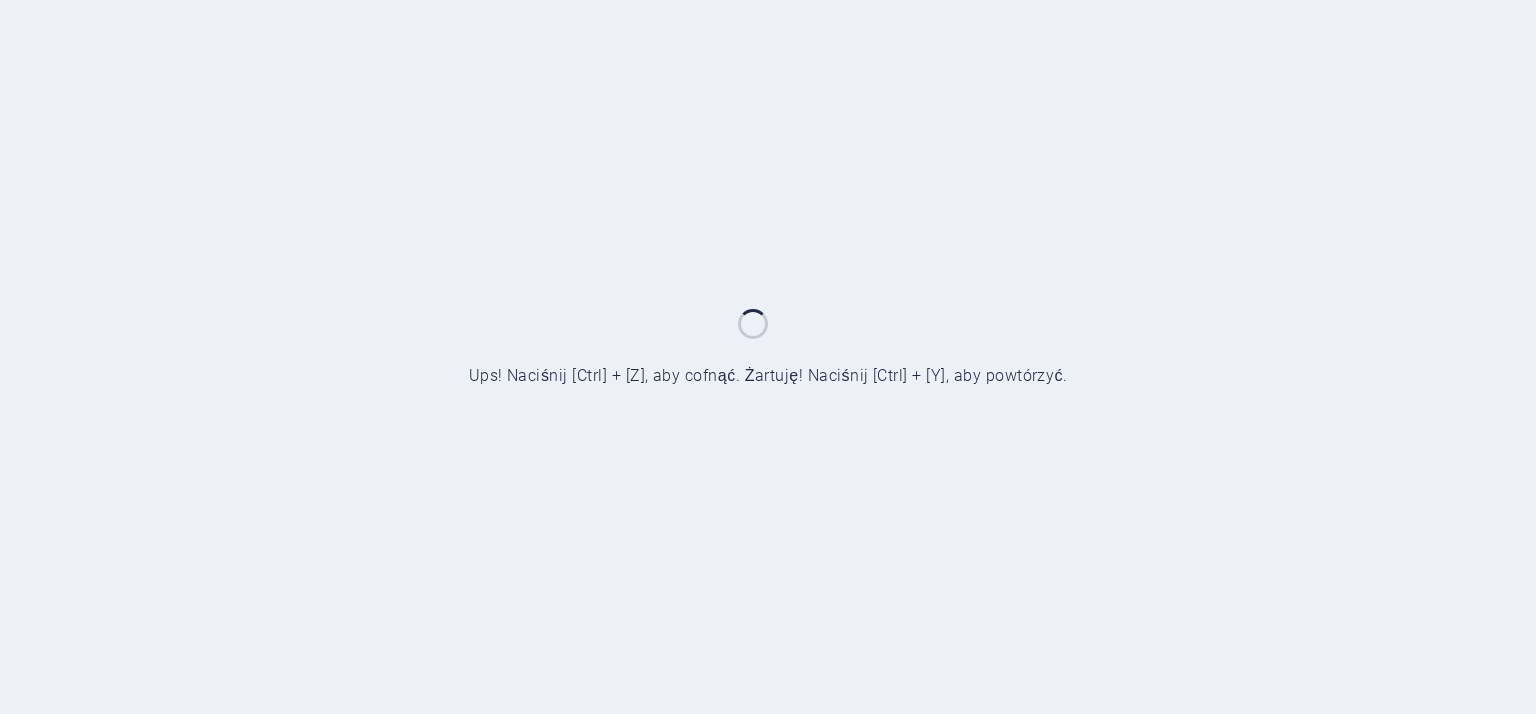 scroll, scrollTop: 0, scrollLeft: 0, axis: both 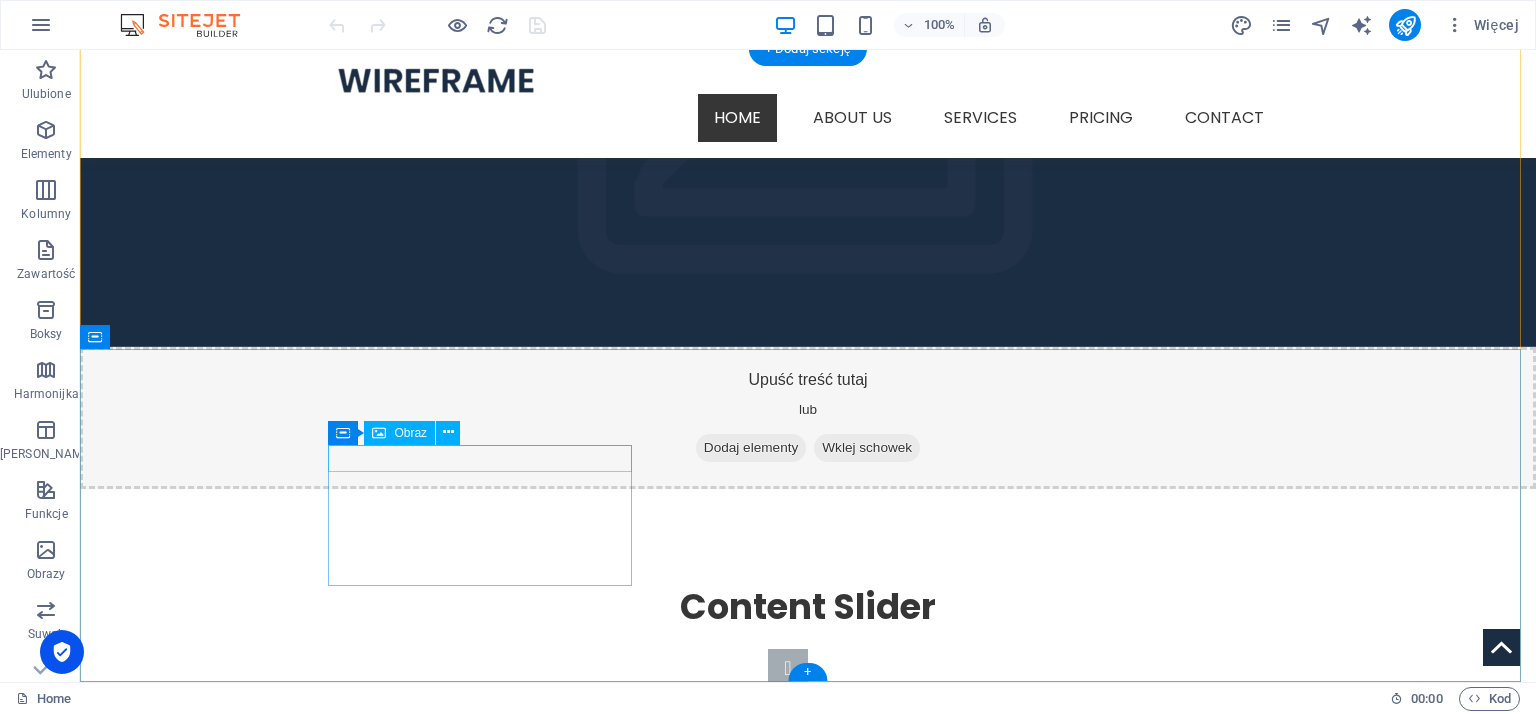 click at bounding box center (248, 1415) 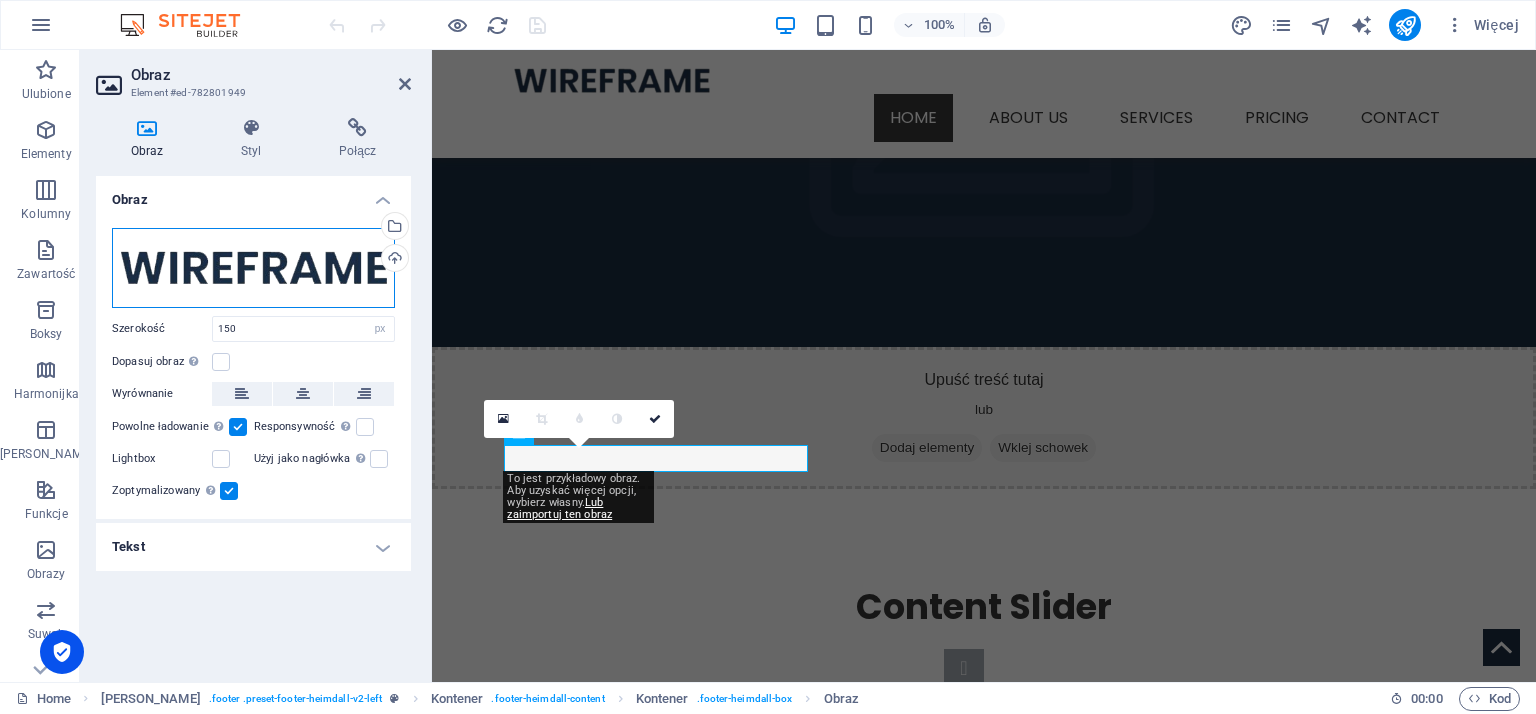 click on "Przeciągnij pliki tutaj, kliknij, aby wybrać pliki lub wybierz pliki z Plików lub naszych bezpłatnych zdjęć i filmów" at bounding box center (253, 268) 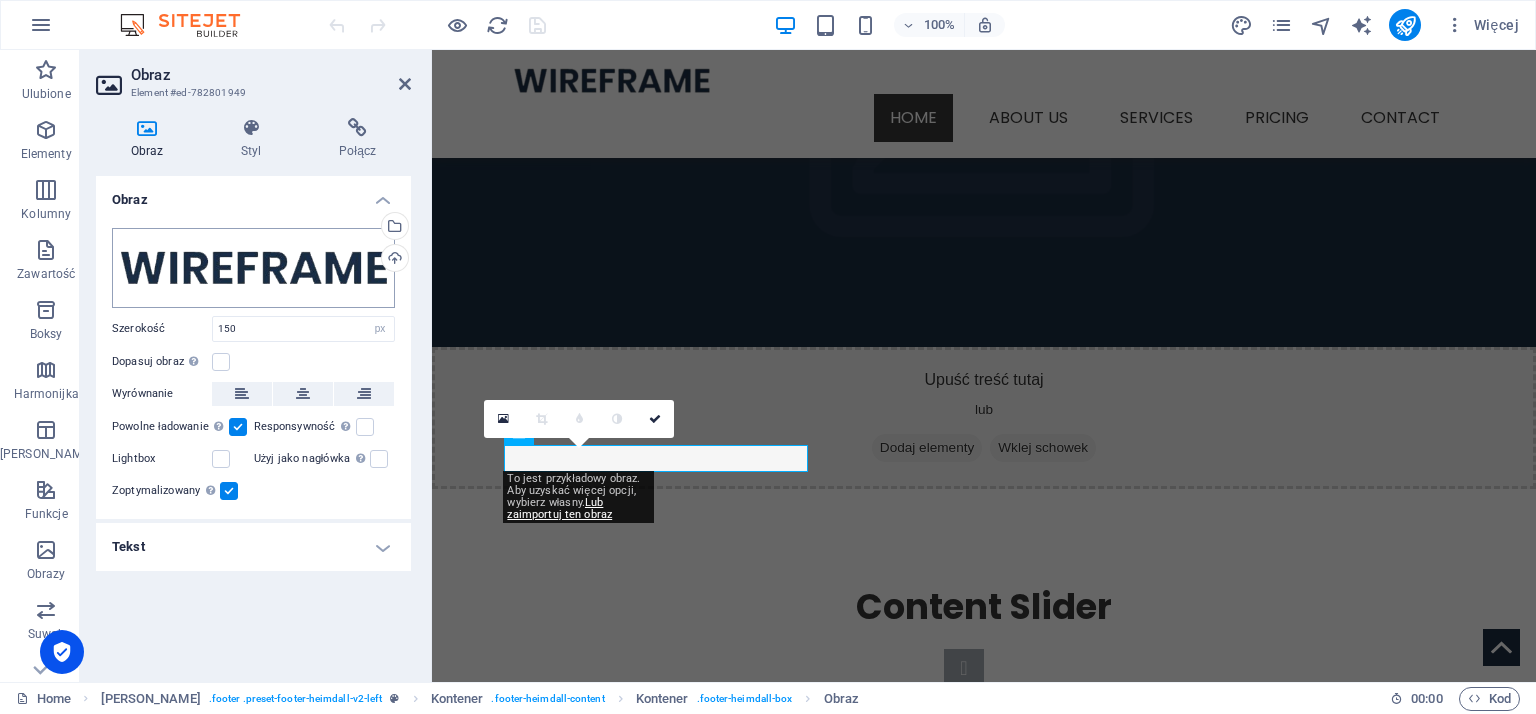 scroll, scrollTop: 1757, scrollLeft: 0, axis: vertical 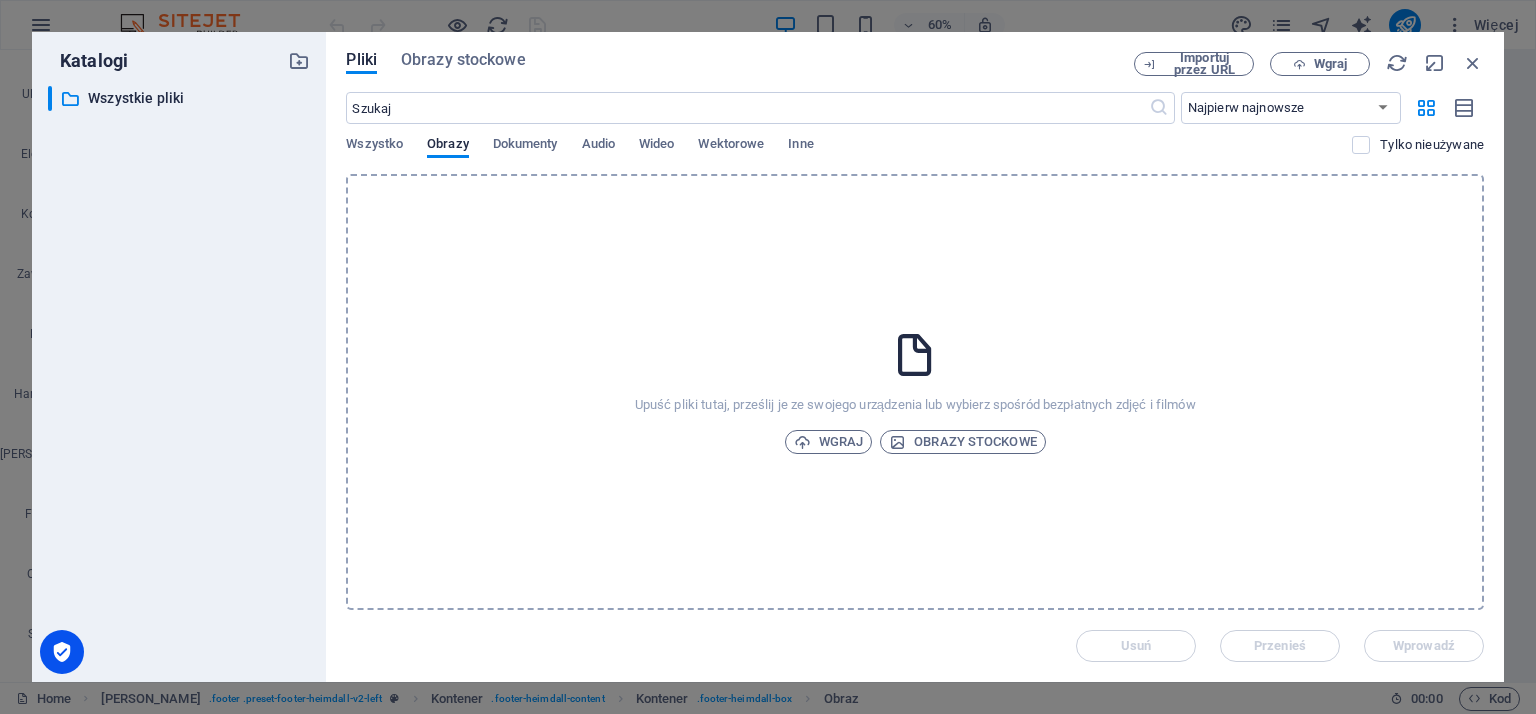 click on "​ Wszystkie pliki Wszystkie pliki" at bounding box center (179, 376) 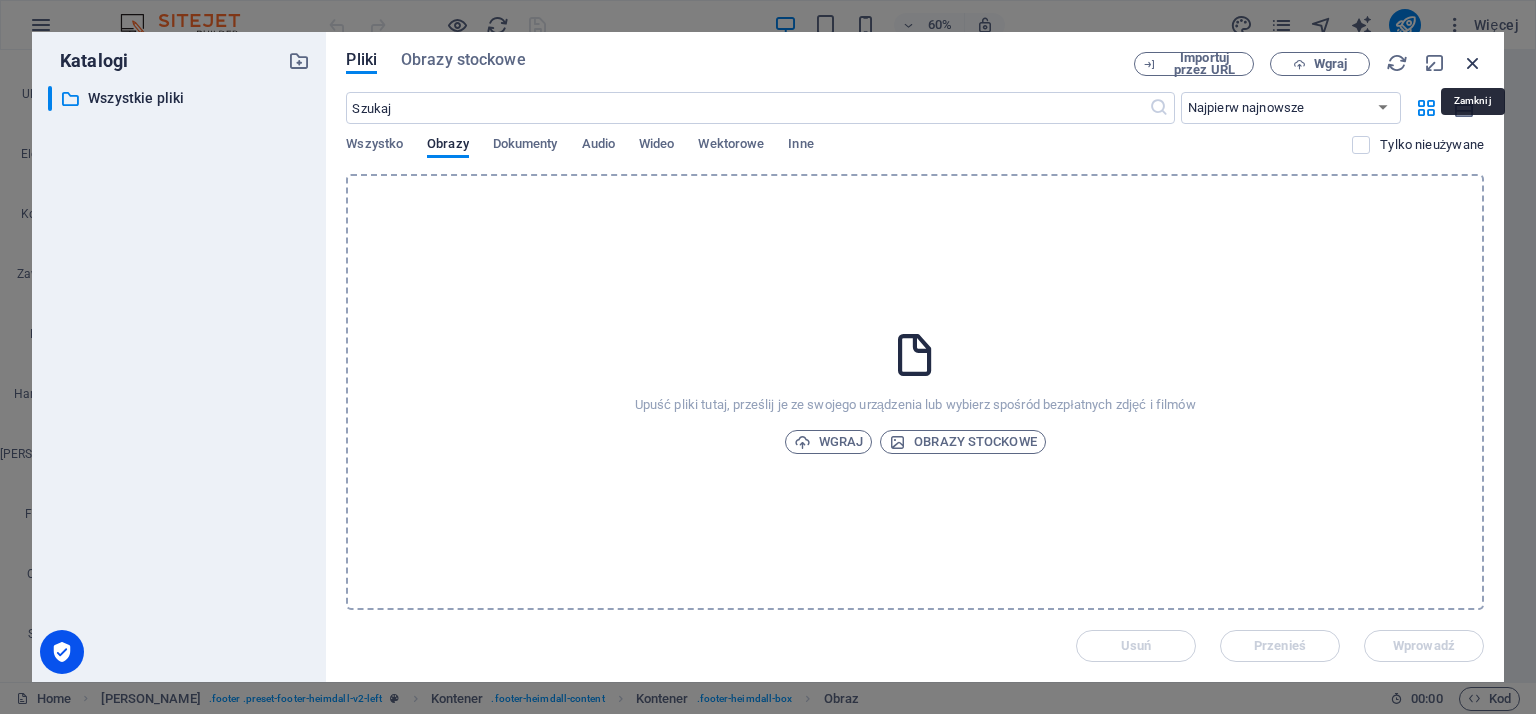 click at bounding box center [1473, 63] 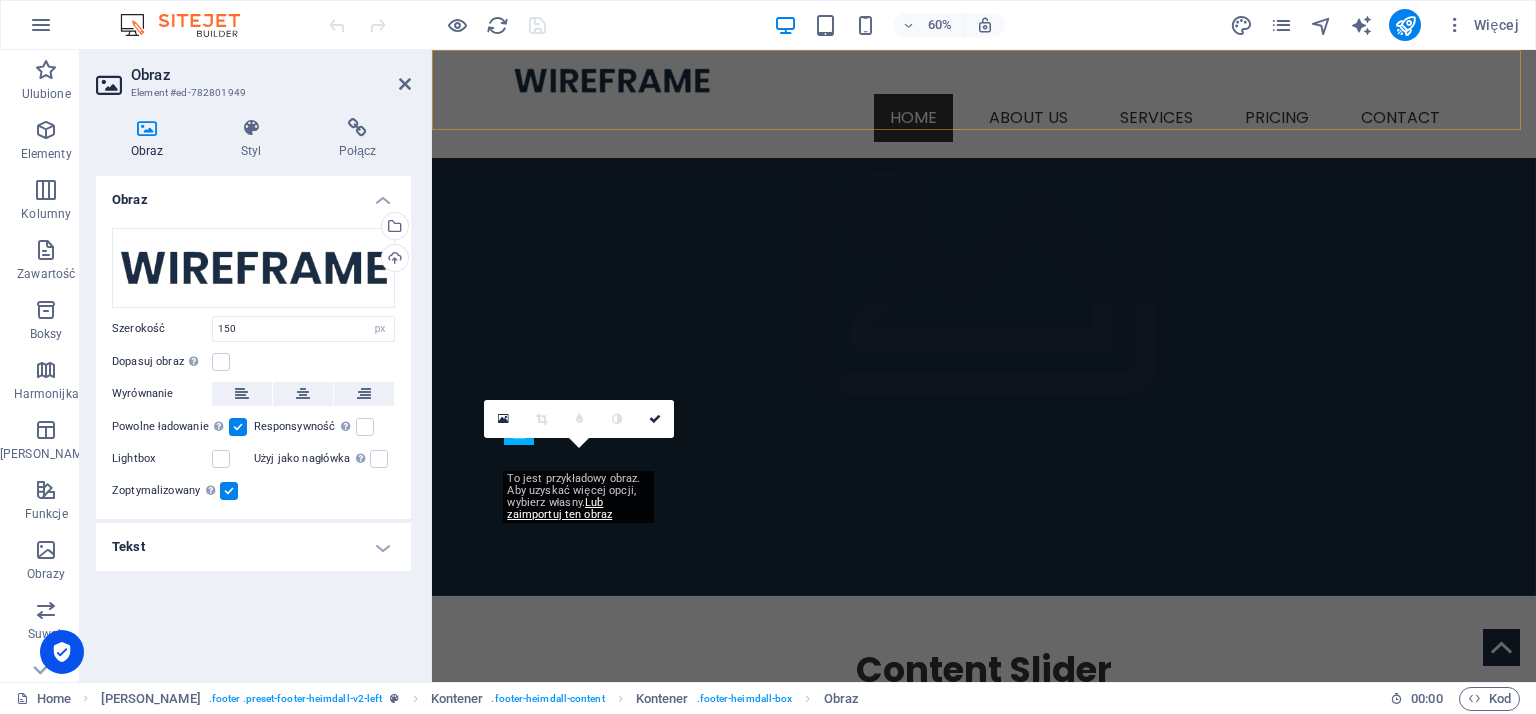 scroll, scrollTop: 1820, scrollLeft: 0, axis: vertical 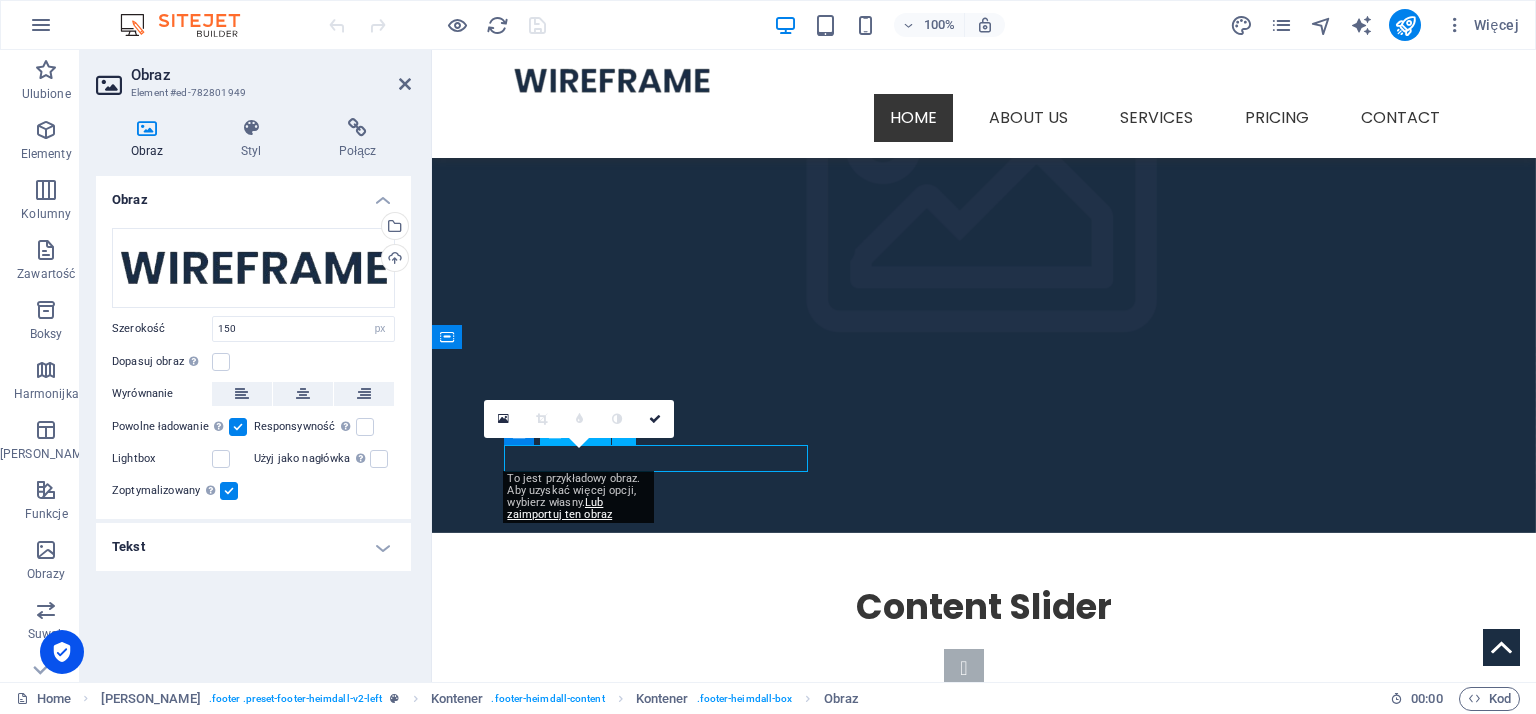 drag, startPoint x: 687, startPoint y: 456, endPoint x: 604, endPoint y: 451, distance: 83.15047 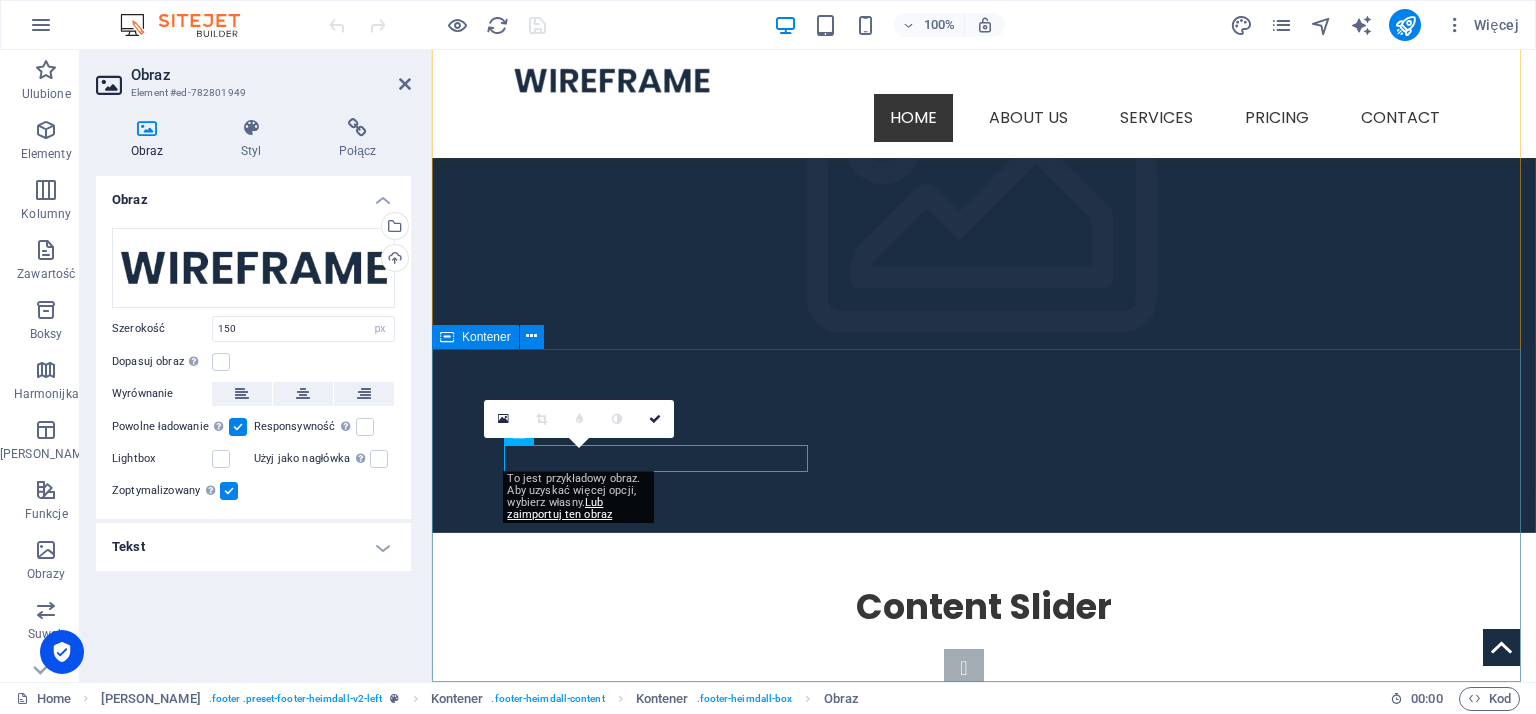 click on "Lorem ipsum dolor sit ligule amet, consectetuer eget adipiscing elit. Address kleksik.nl 353 N Central Ave Oviedo, FL   32765 Legal Notice  |  Privacy Contact Tel.:  +1-123-456-7890 Fax:  Mobil:  979b51add8827a7e19b3c64715228e@cpanel.local" at bounding box center (984, 1697) 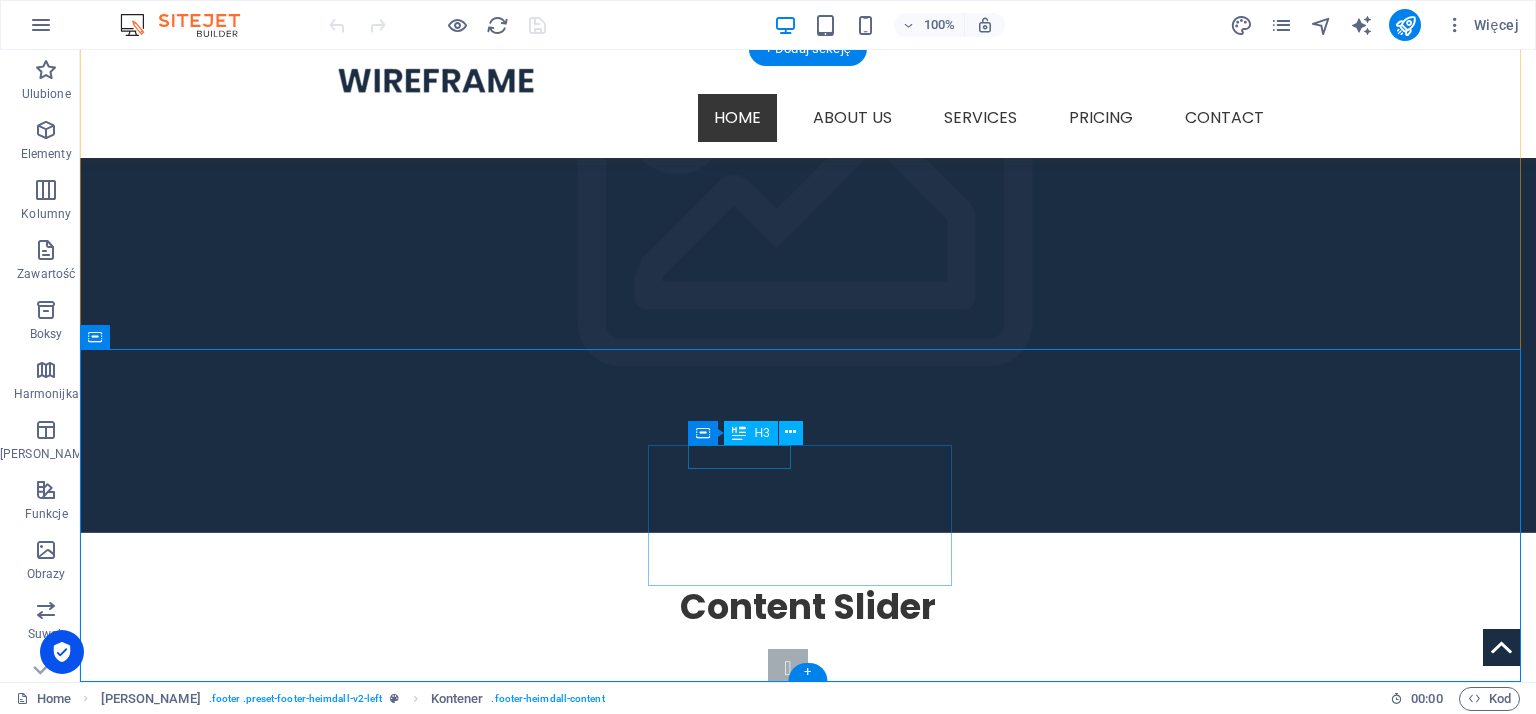 click on "Address" at bounding box center [248, 1663] 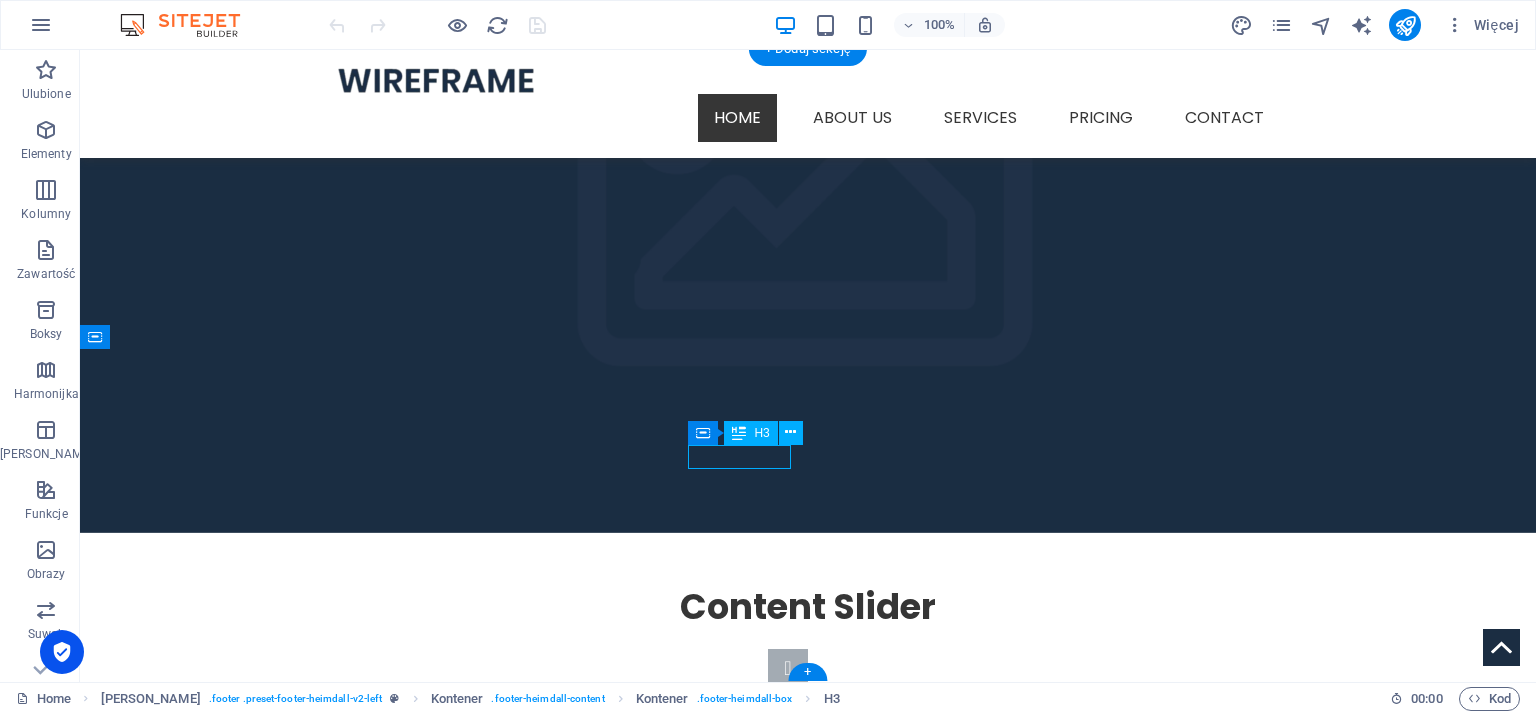 click on "Address" at bounding box center [248, 1663] 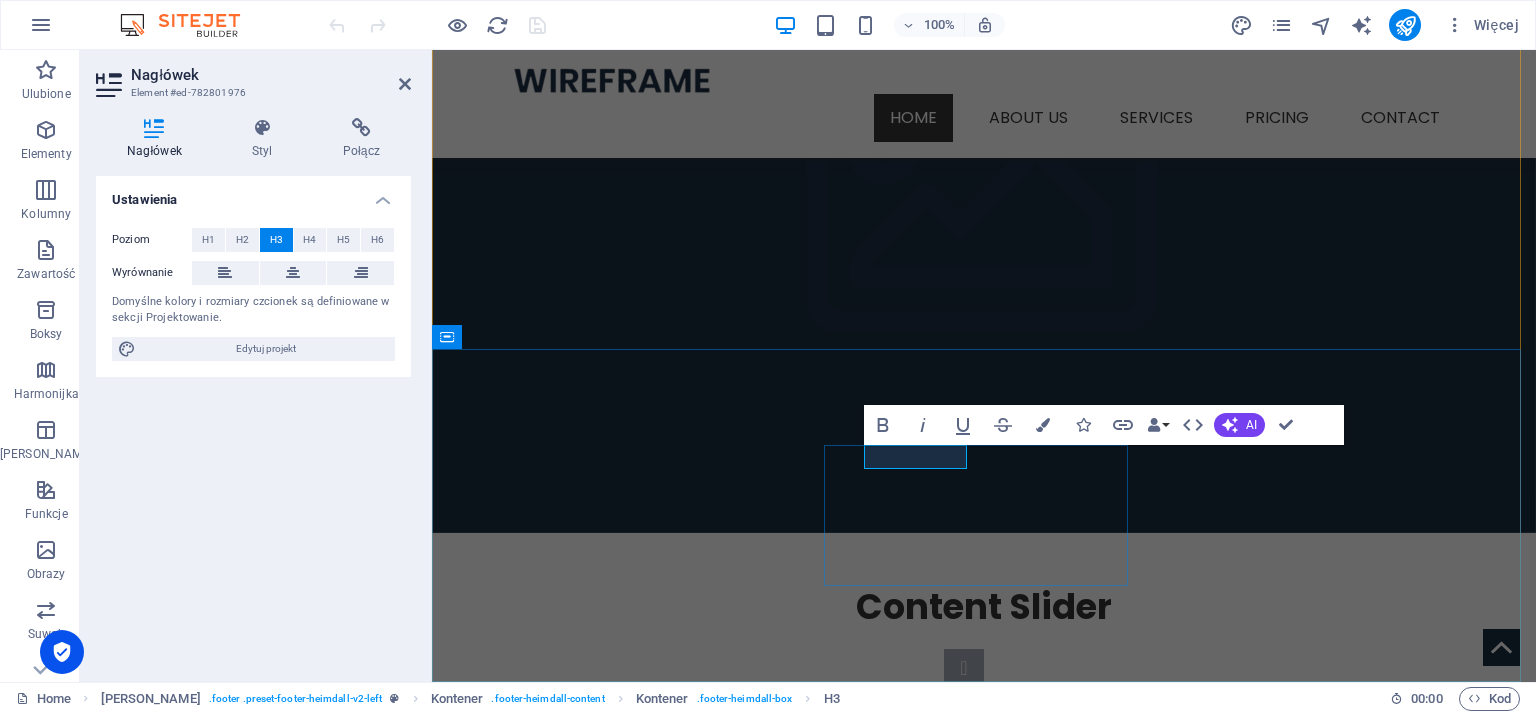 click on "Address" at bounding box center (600, 1663) 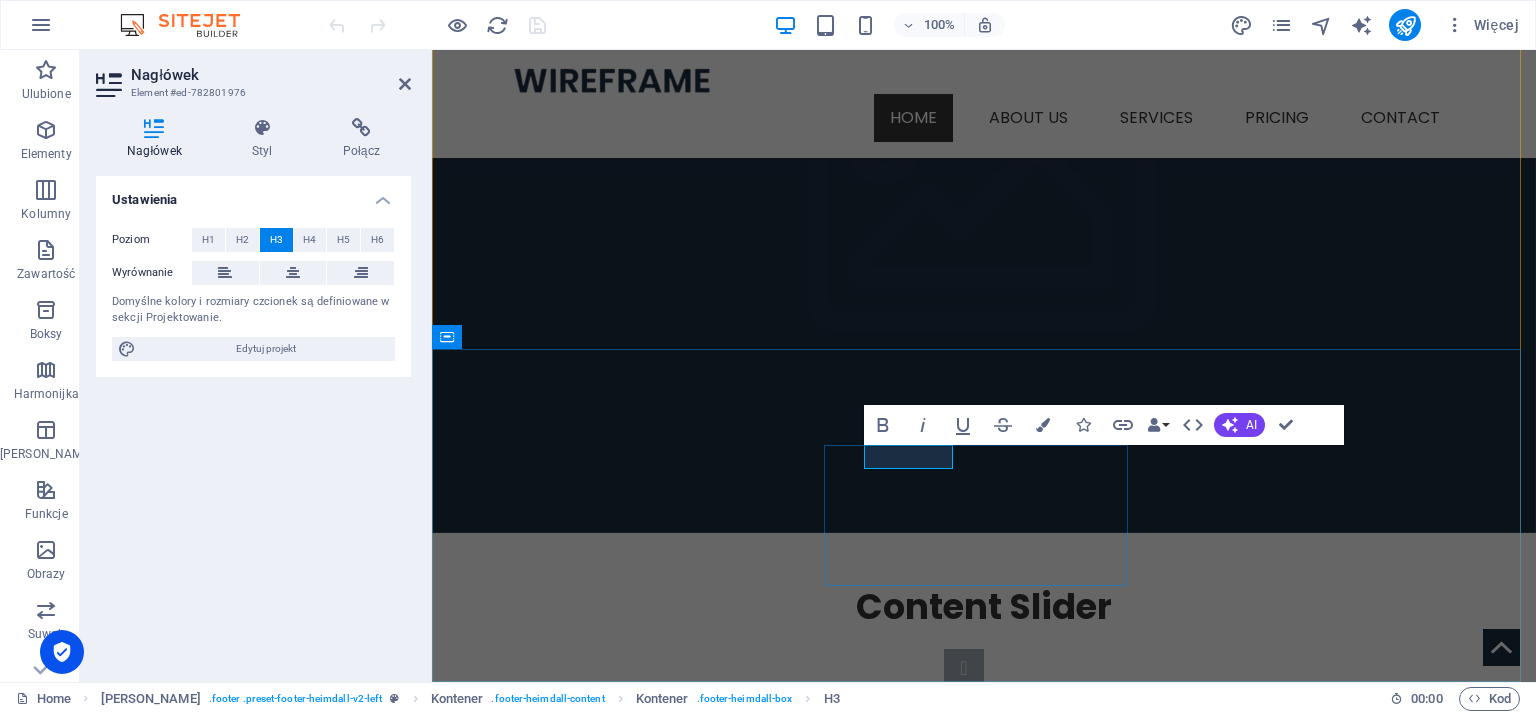 click on "Addres" at bounding box center [600, 1663] 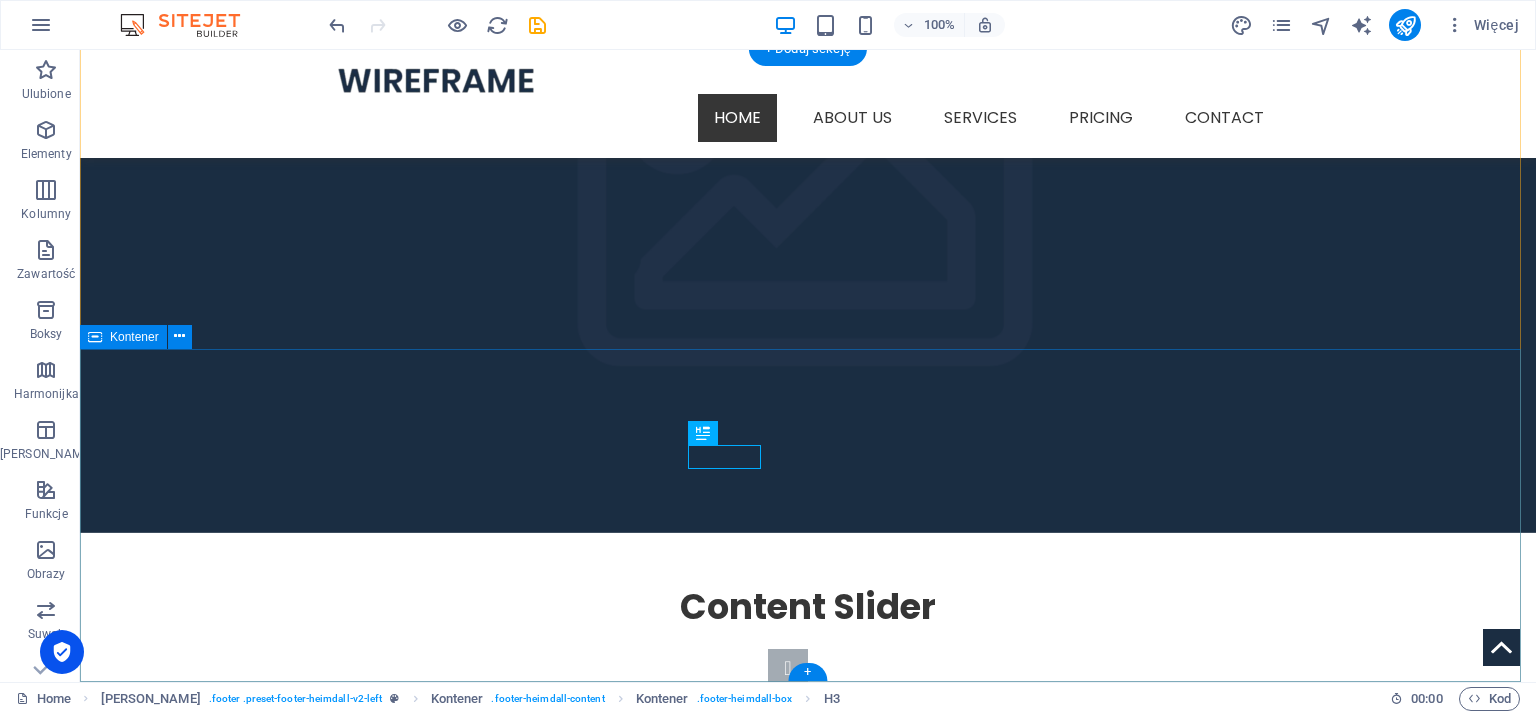 click on "Lorem ipsum dolor sit ligule amet, consectetuer eget adipiscing elit. Adres kleksik.nl 353 N Central Ave Oviedo, FL   32765 Legal Notice  |  Privacy Contact Tel.:  +1-123-456-7890 Fax:  Mobil:  979b51add8827a7e19b3c64715228e@cpanel.local" at bounding box center [808, 1697] 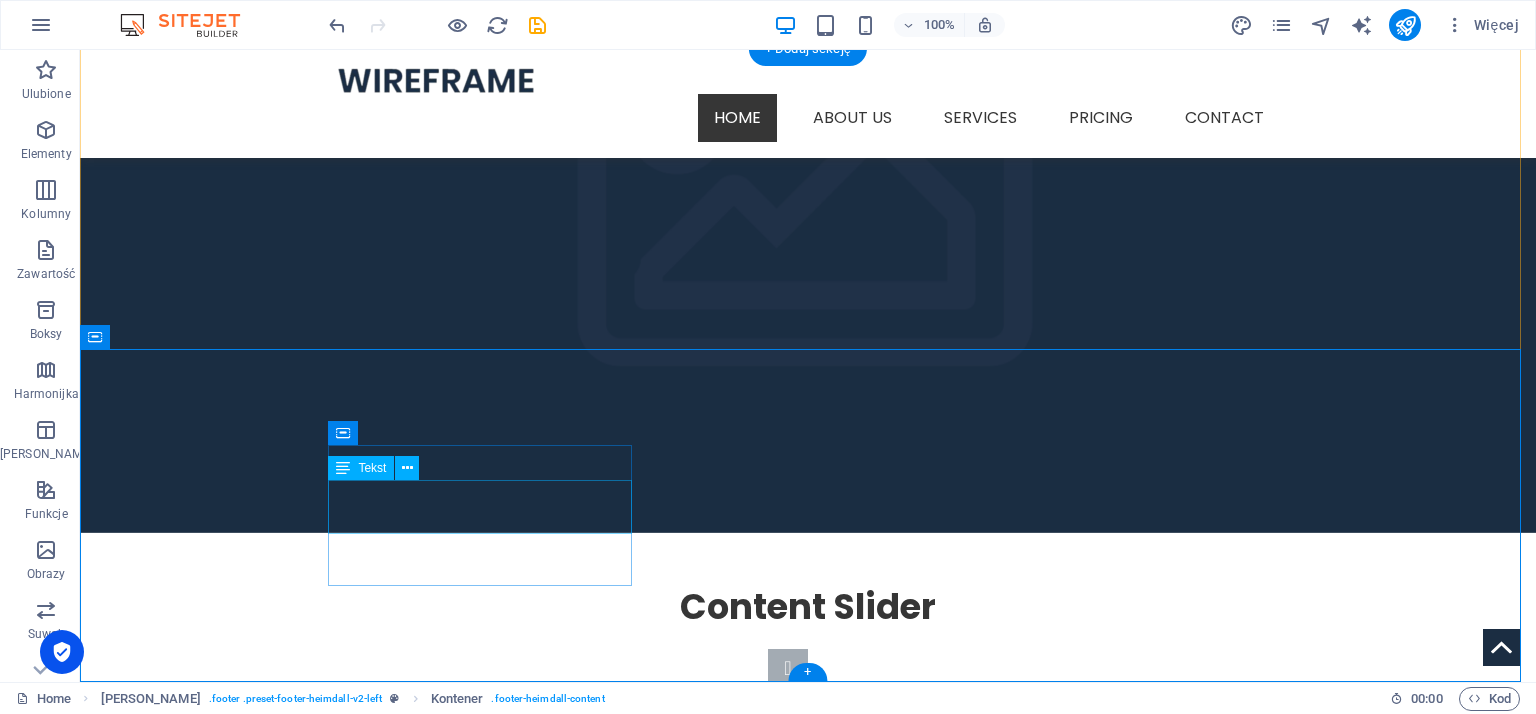 click on "Lorem ipsum dolor sit ligule amet, consectetuer eget adipiscing elit." at bounding box center (248, 1464) 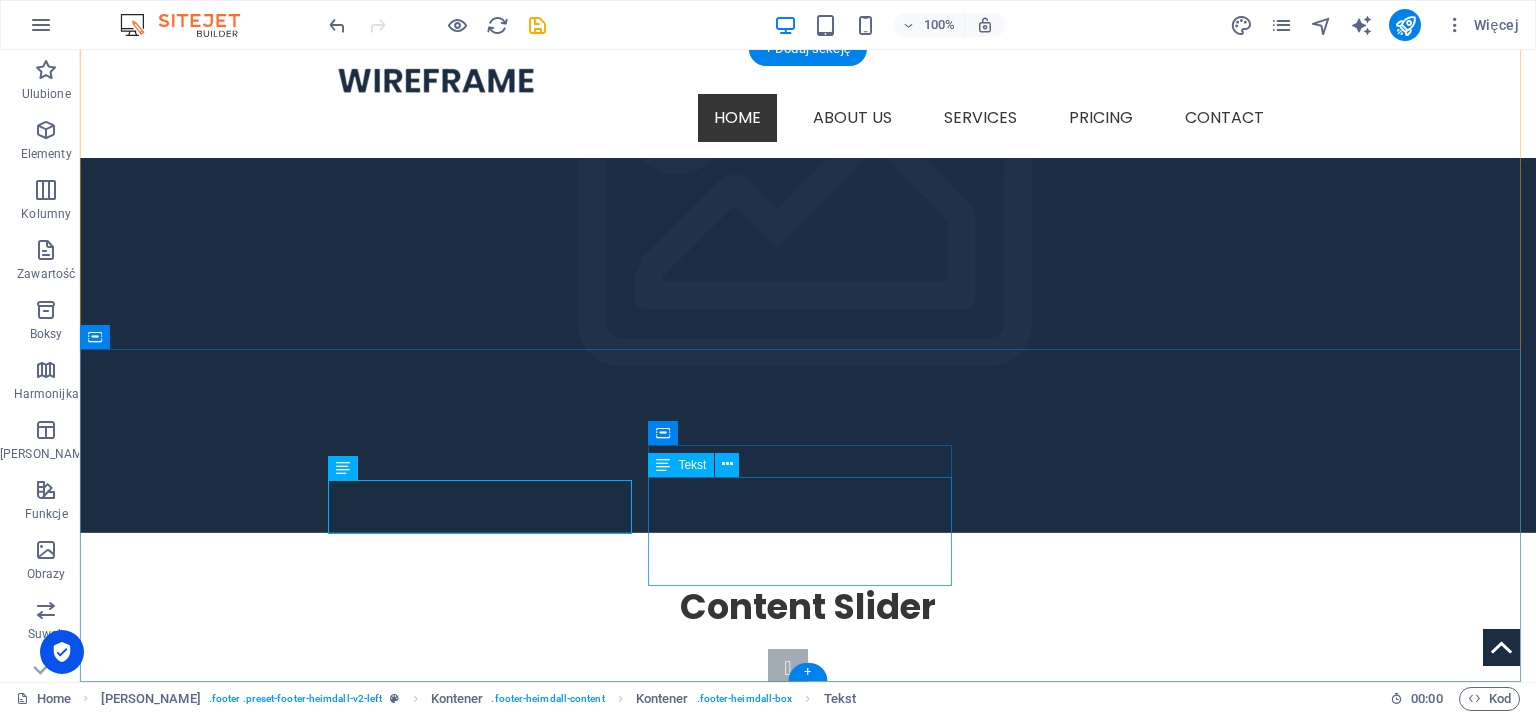 click on "kleksik.nl 353 N Central Ave Oviedo, FL   32765 Legal Notice  |  Privacy" at bounding box center (248, 1751) 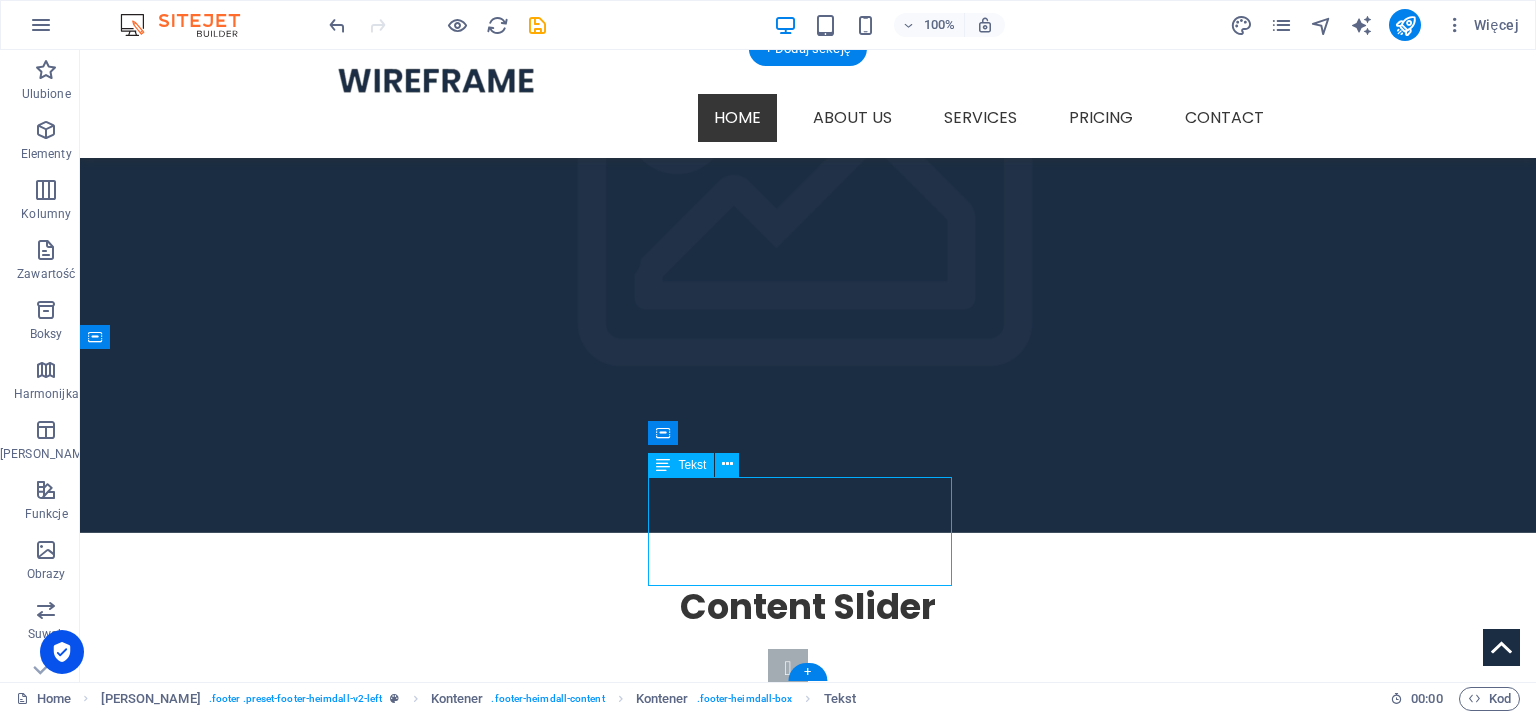 click on "kleksik.nl 353 N Central Ave Oviedo, FL   32765 Legal Notice  |  Privacy" at bounding box center (248, 1751) 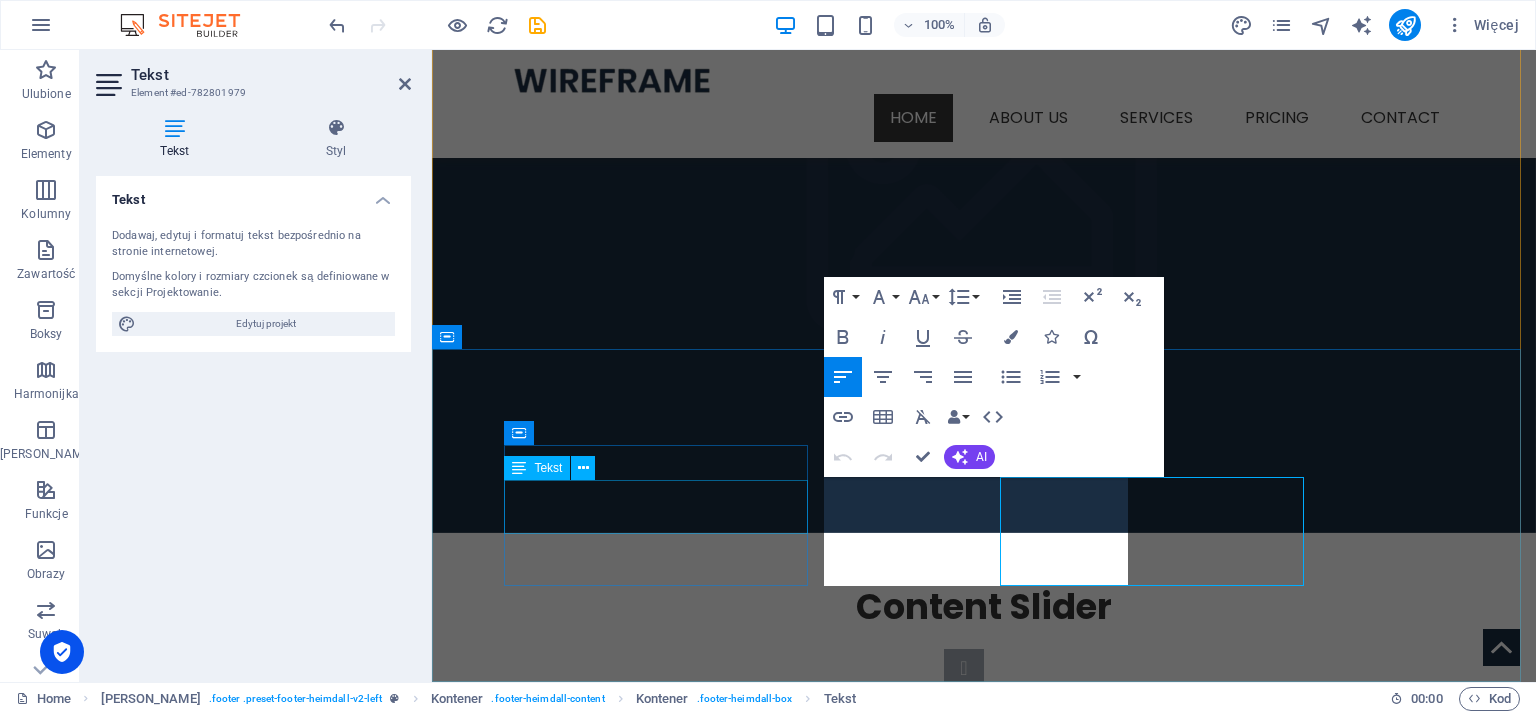 click on "Lorem ipsum dolor sit ligule amet, consectetuer eget adipiscing elit." at bounding box center (600, 1464) 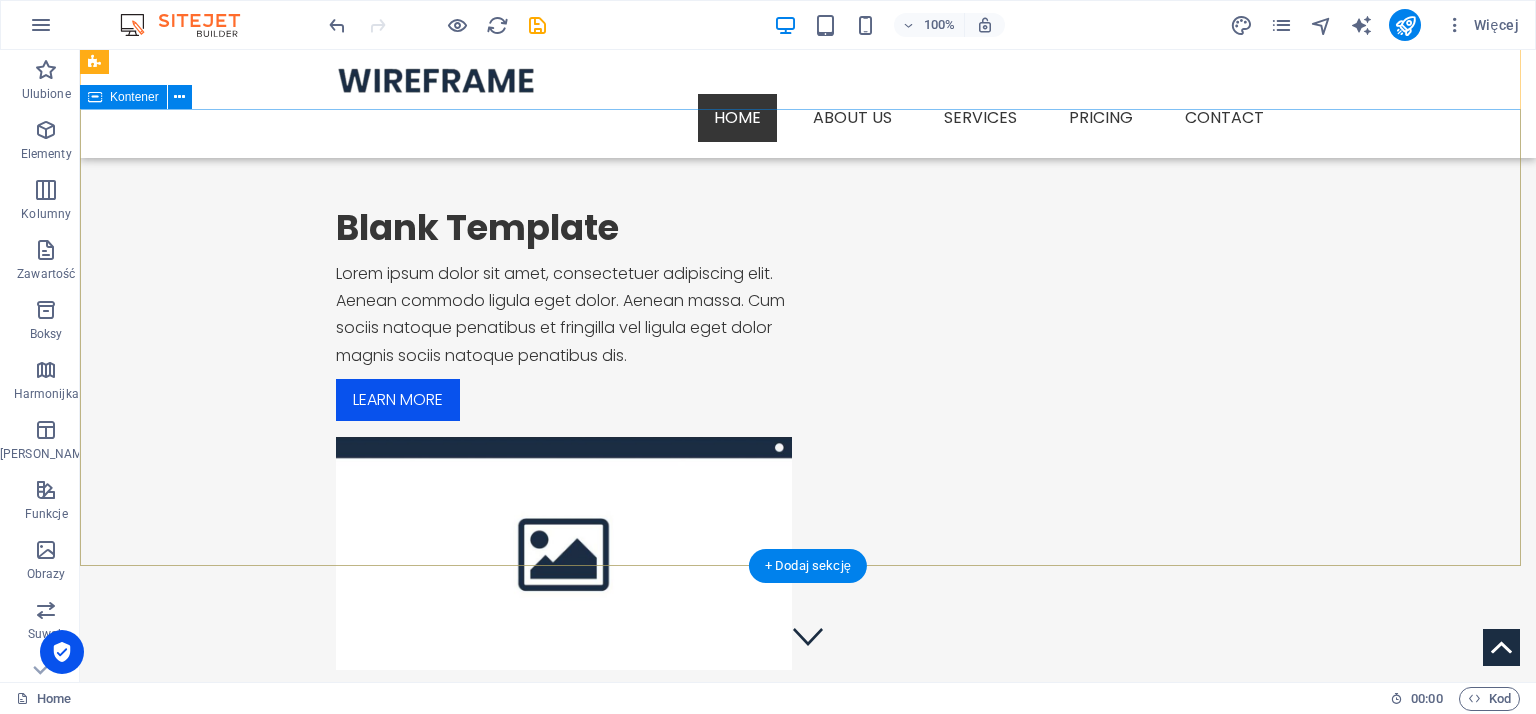 scroll, scrollTop: 0, scrollLeft: 0, axis: both 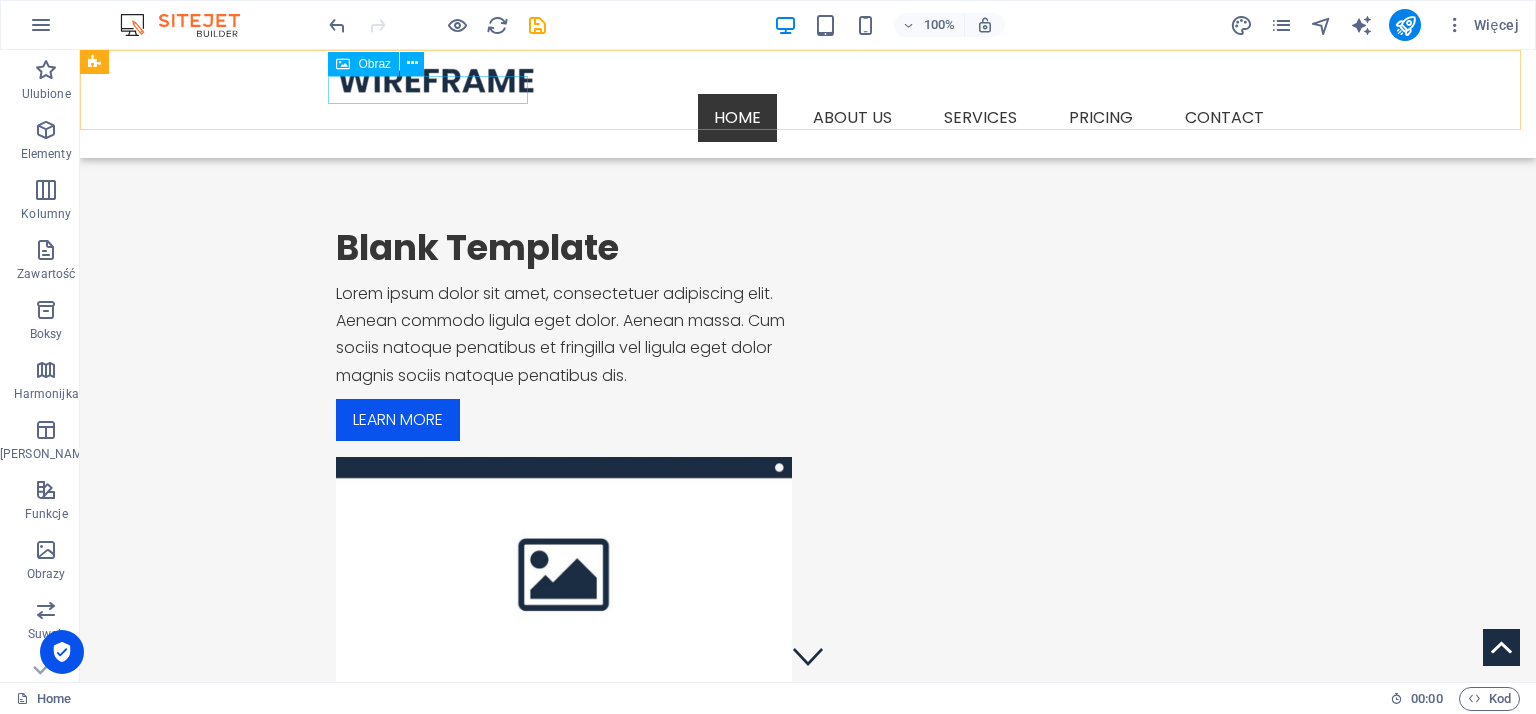 click at bounding box center (808, 80) 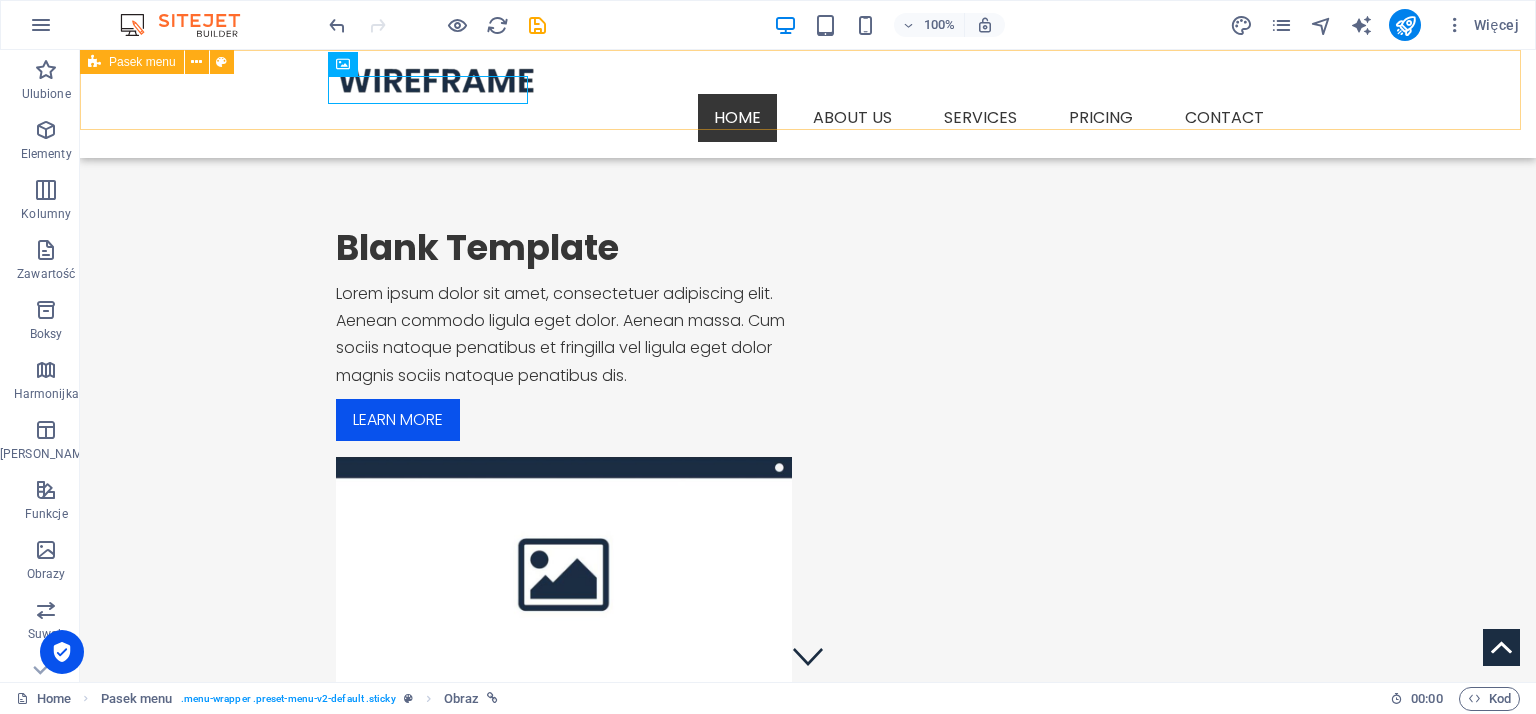 click on "Menu Home About us Services Service Detail Pricing Contact" at bounding box center (808, 104) 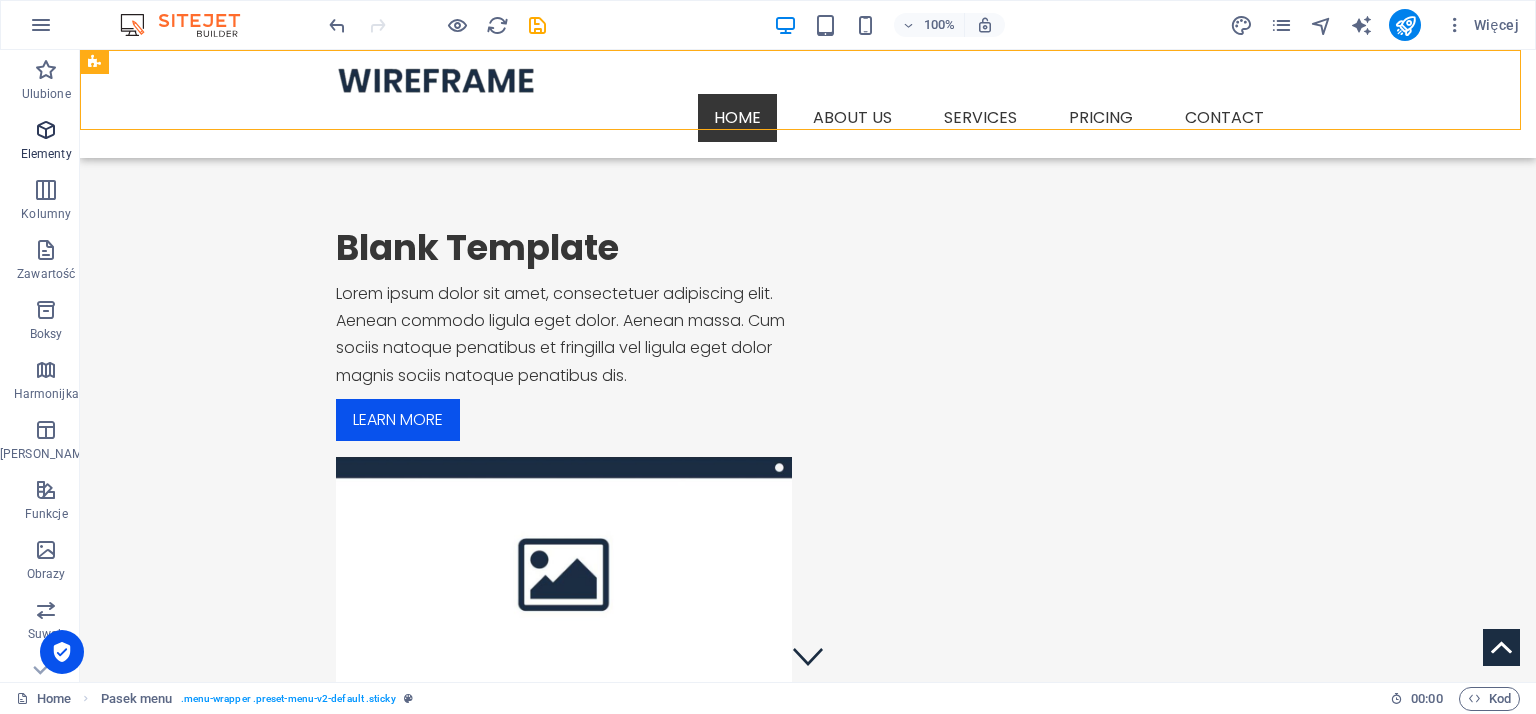 click at bounding box center (46, 130) 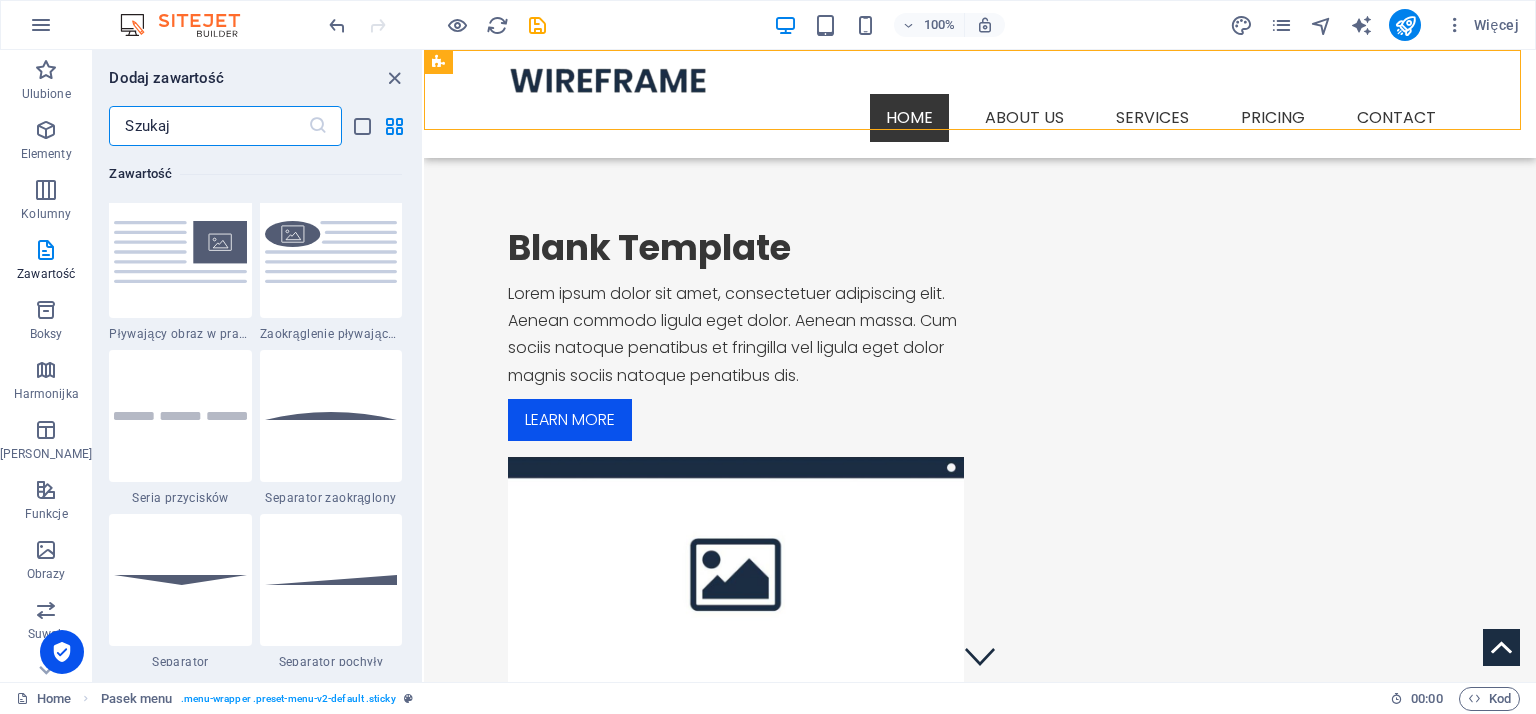 scroll, scrollTop: 4600, scrollLeft: 0, axis: vertical 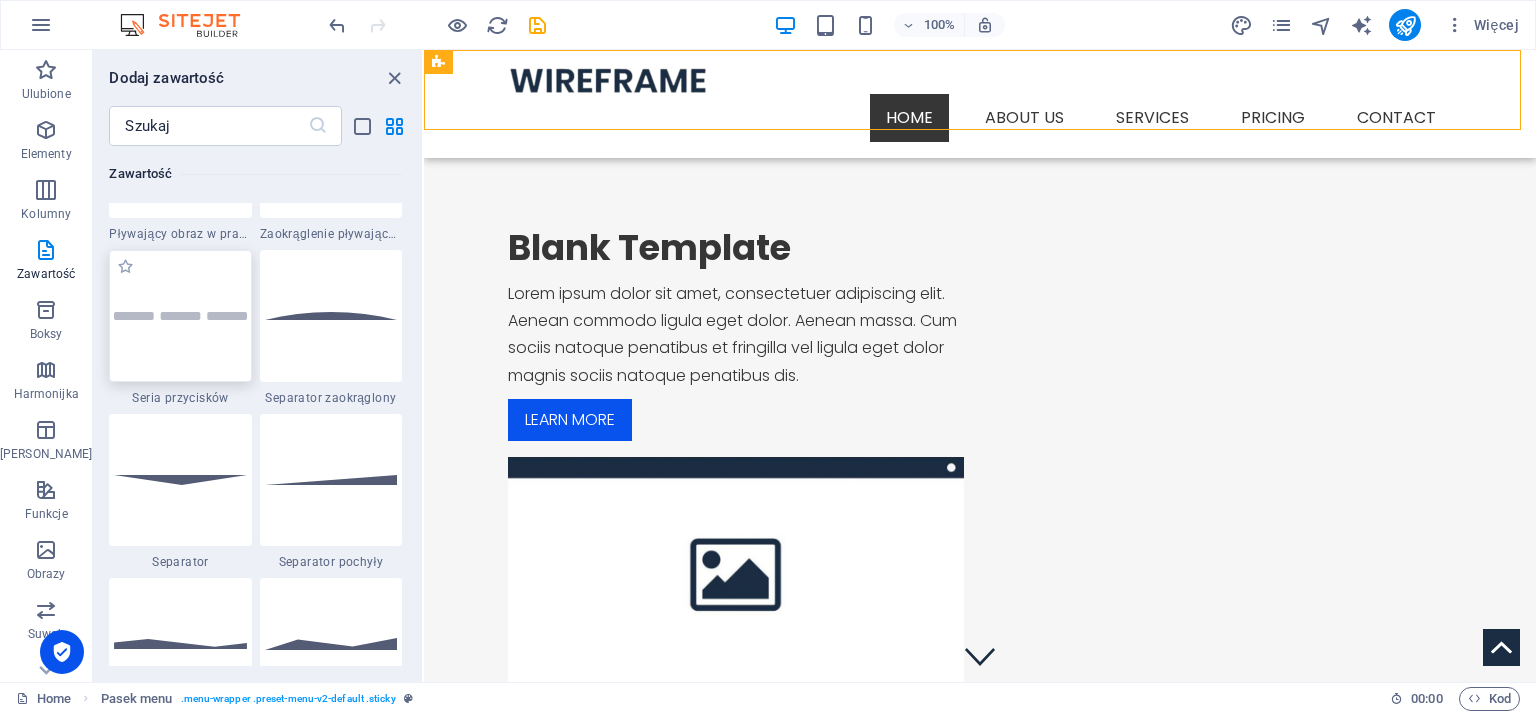 click at bounding box center [180, 316] 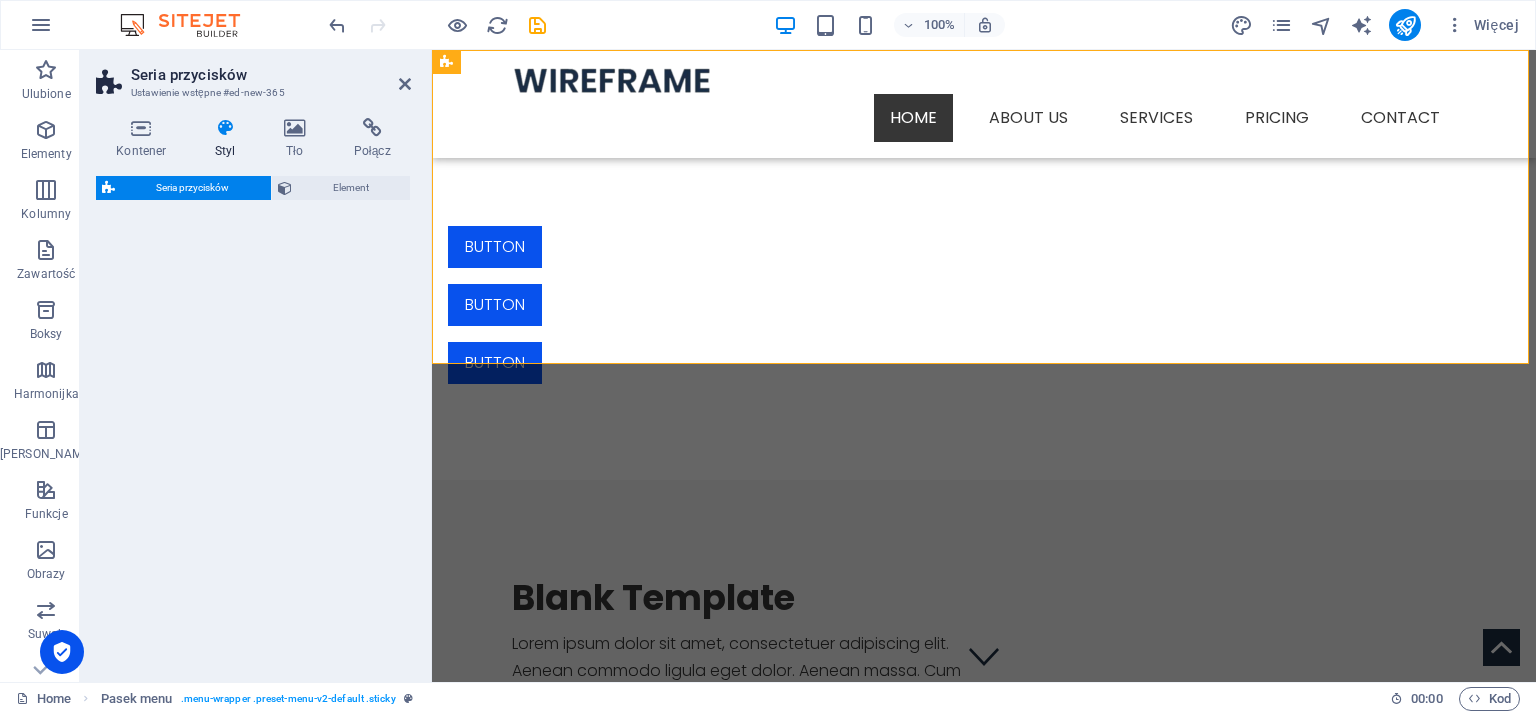 select on "rem" 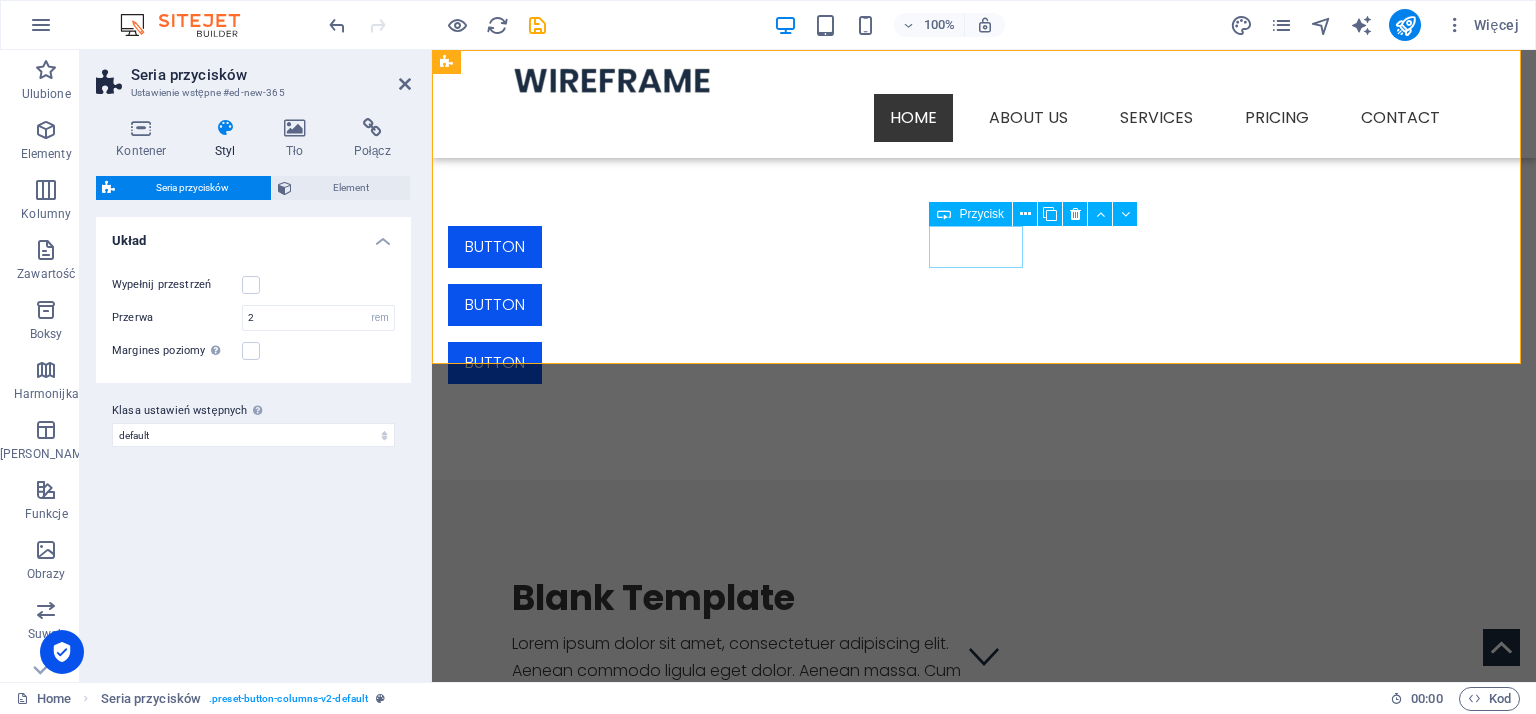 click on "Button" at bounding box center (920, 305) 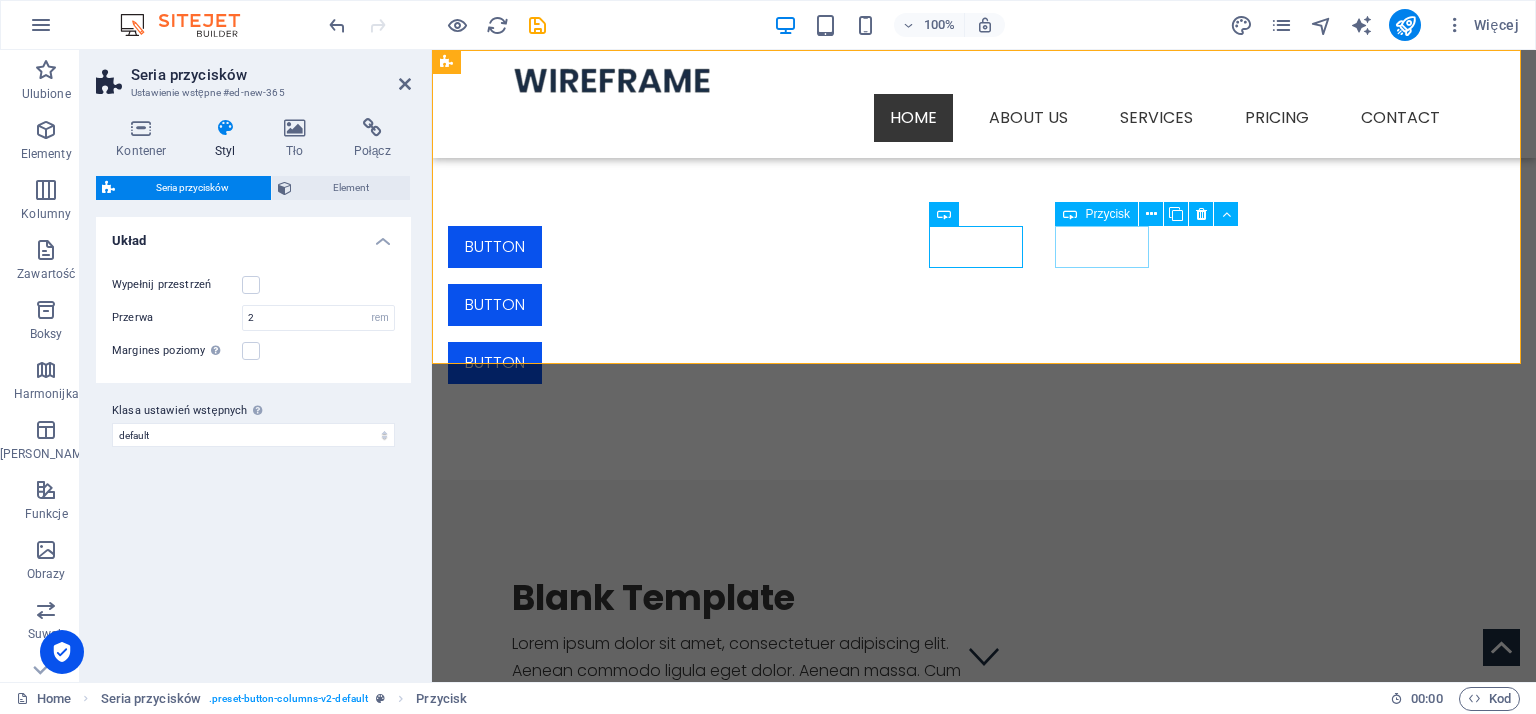 click on "Button" at bounding box center (920, 363) 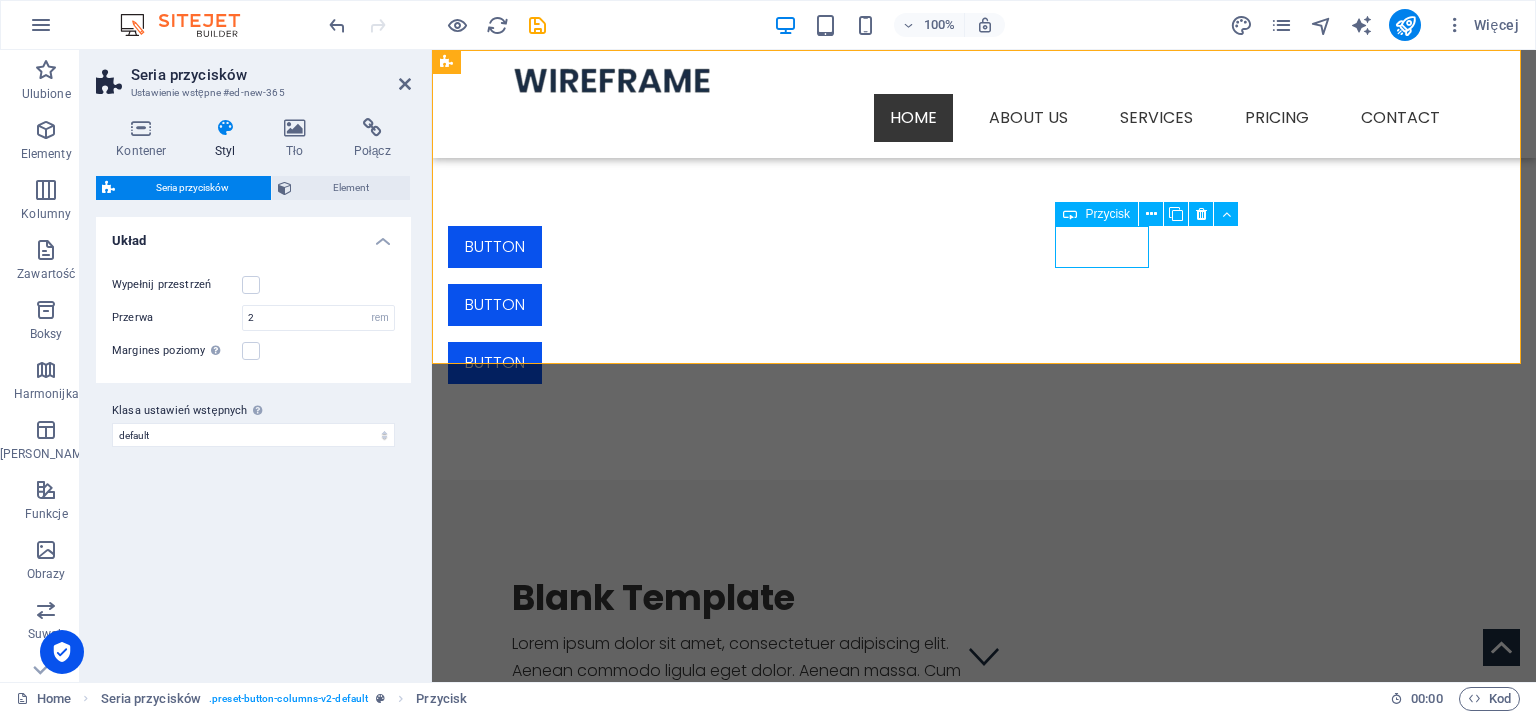 click on "Button" at bounding box center (920, 363) 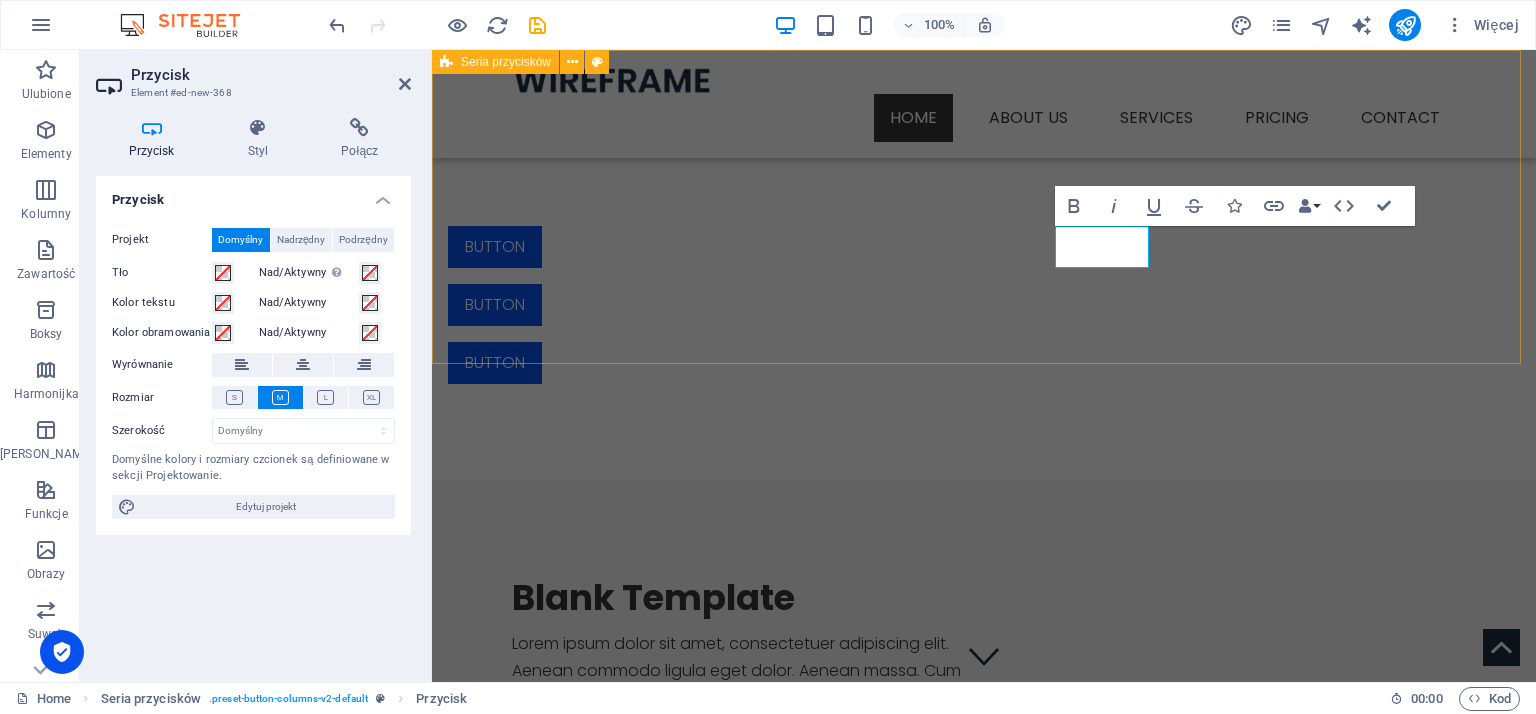click on "Button Button Button" at bounding box center (984, 265) 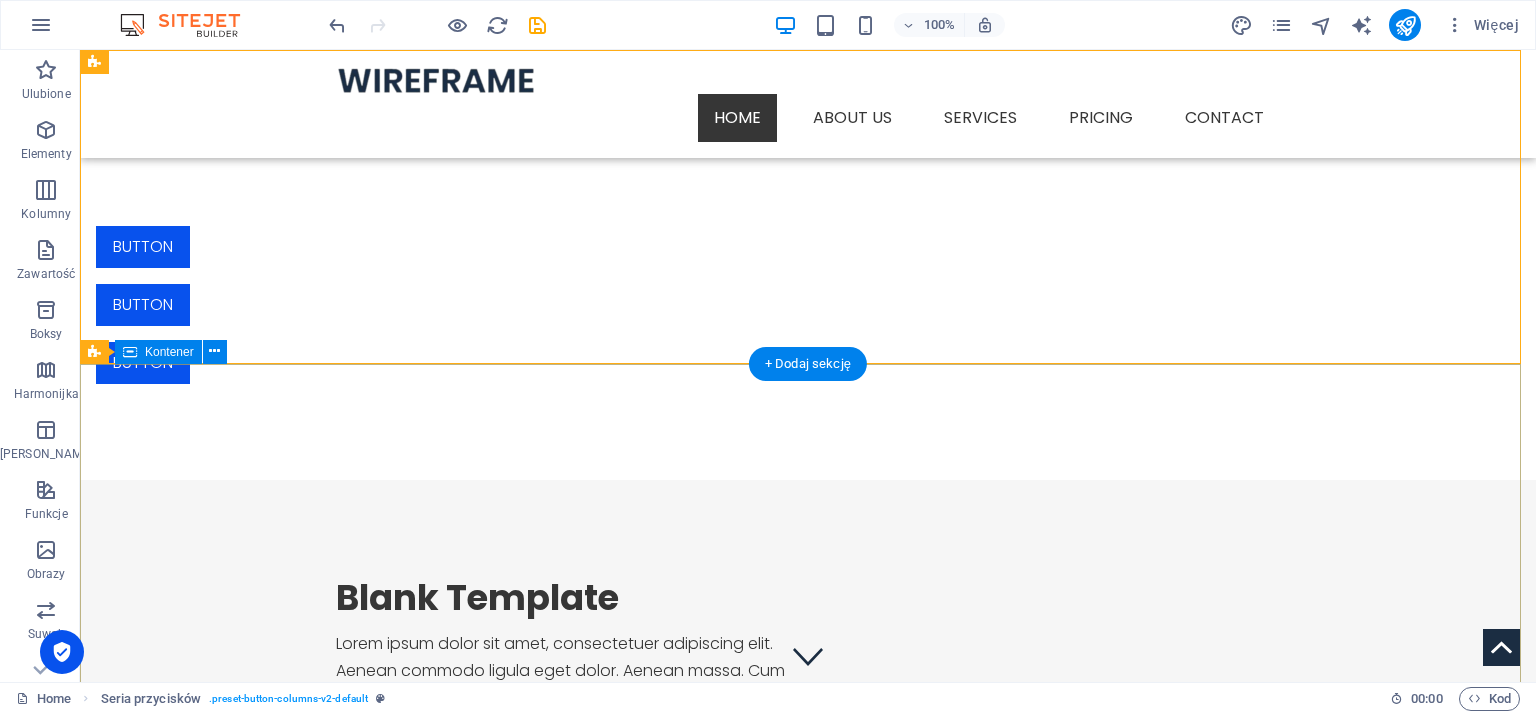 click on "Blank Template Lorem ipsum dolor sit amet, consectetuer adipiscing elit. Aenean commodo ligula eget dolor. Aenean massa. Cum sociis natoque penatibus et fringilla vel ligula eget dolor magnis sociis natoque penatibus dis. Learn more" at bounding box center (808, 808) 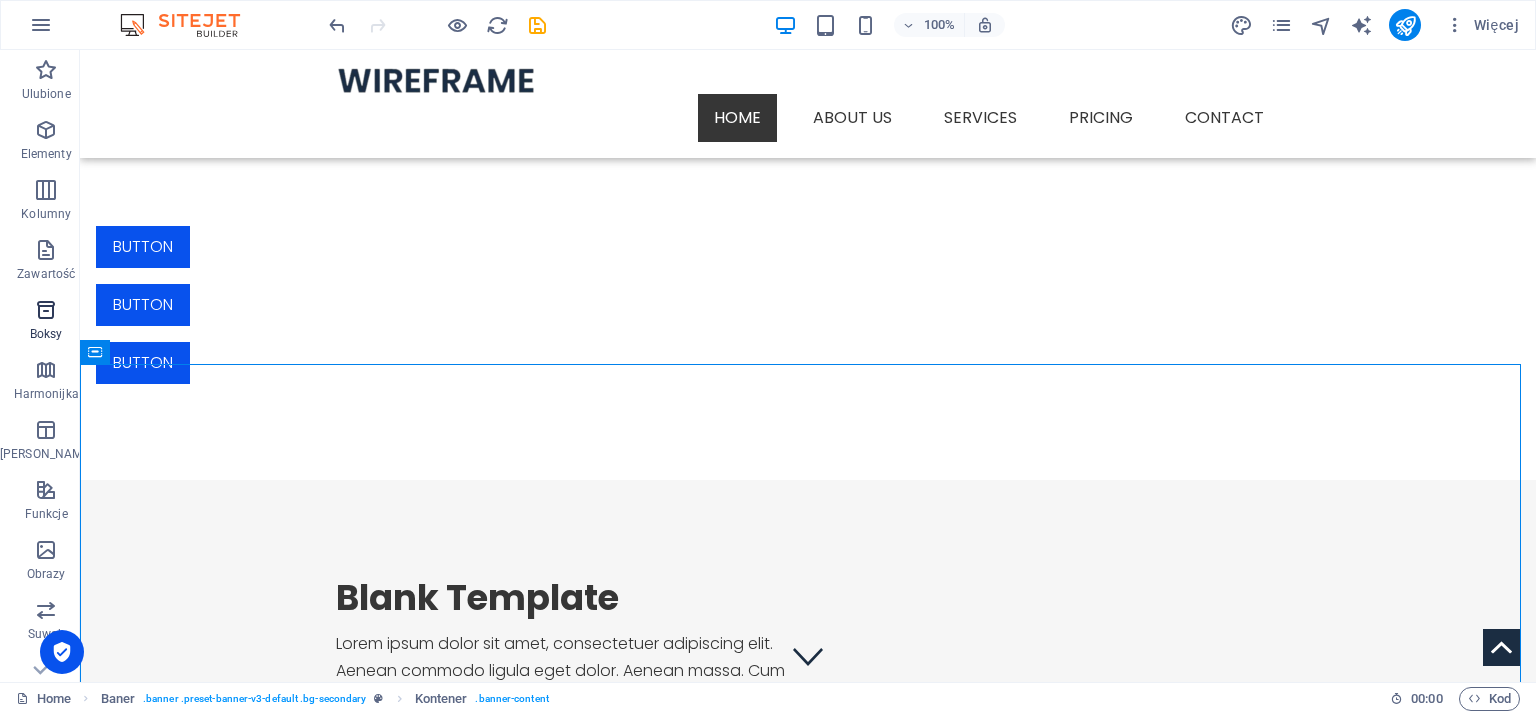 click at bounding box center (46, 310) 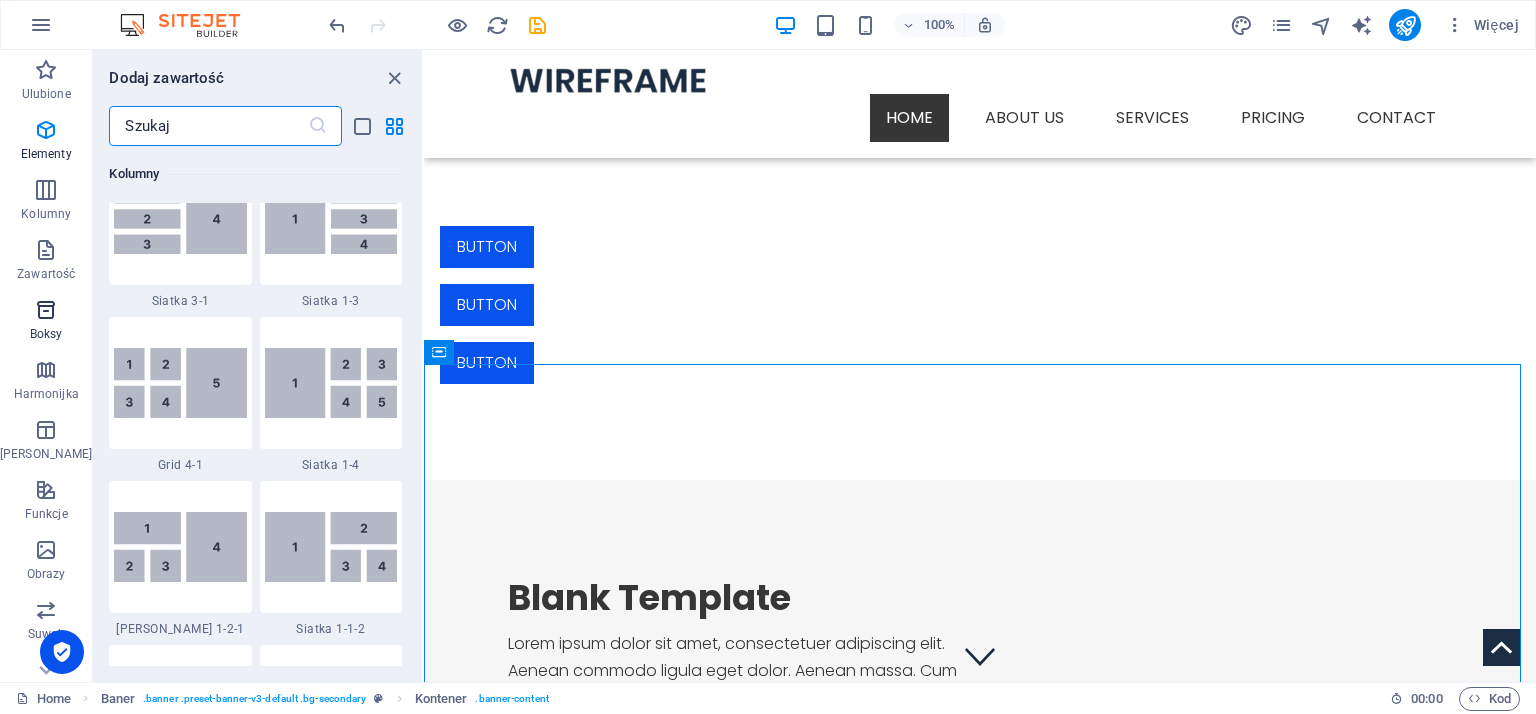 scroll, scrollTop: 5352, scrollLeft: 0, axis: vertical 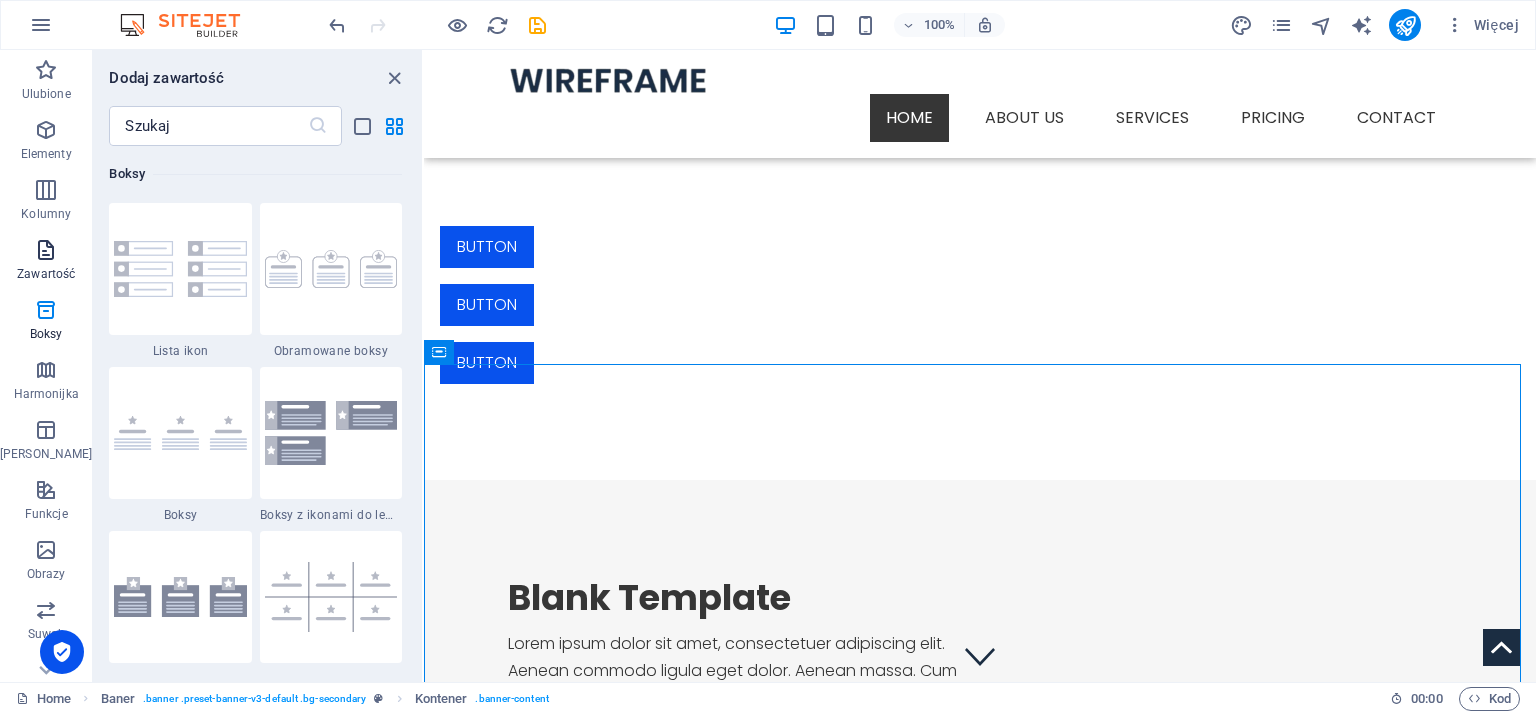click at bounding box center (46, 250) 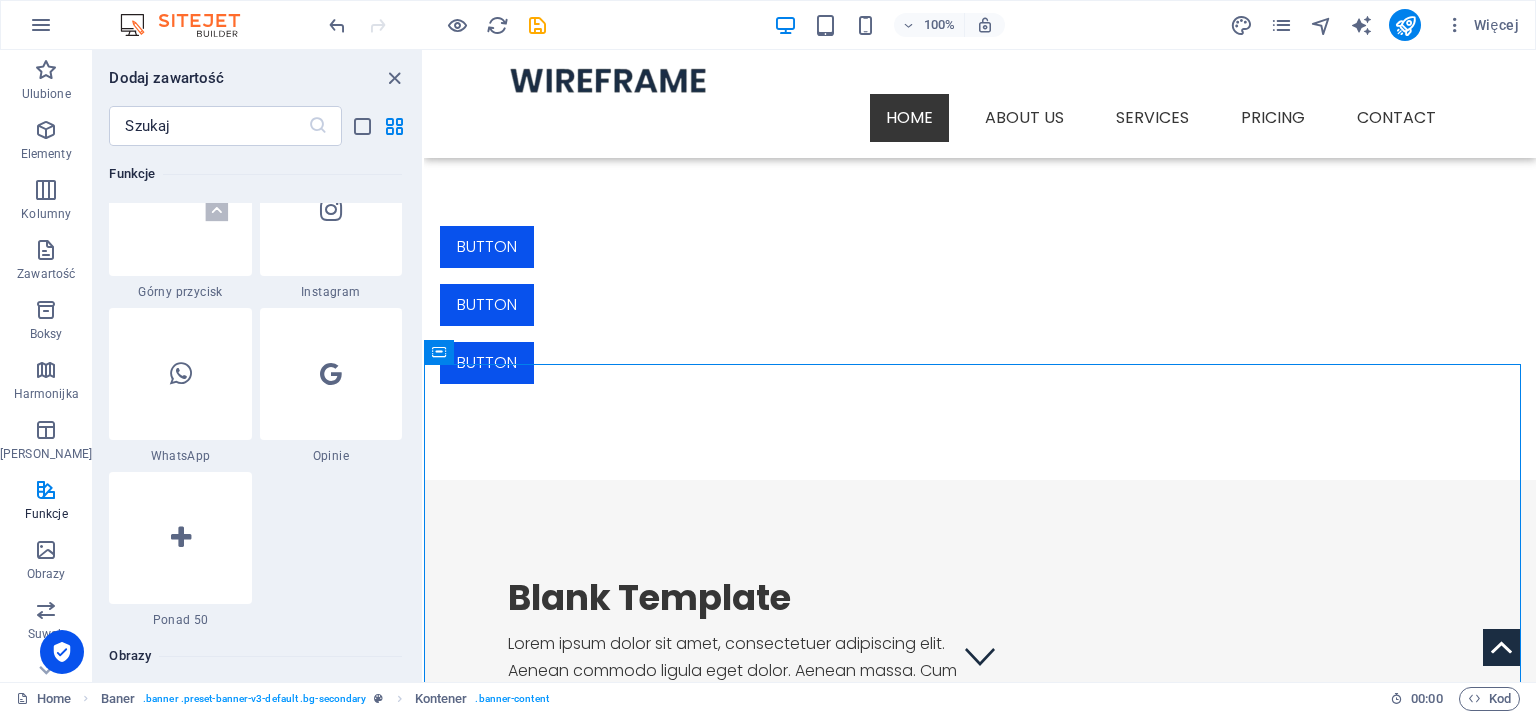 scroll, scrollTop: 9499, scrollLeft: 0, axis: vertical 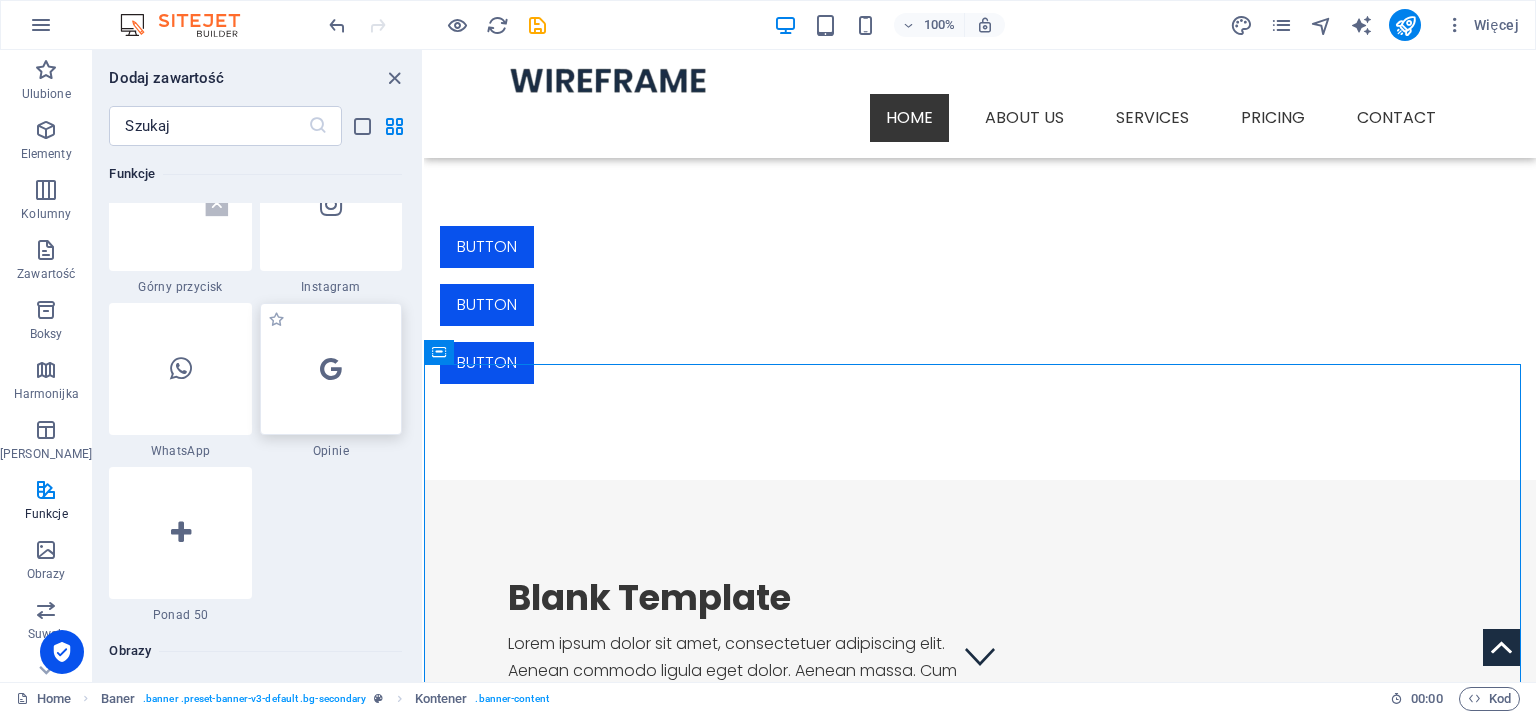 click at bounding box center (331, 369) 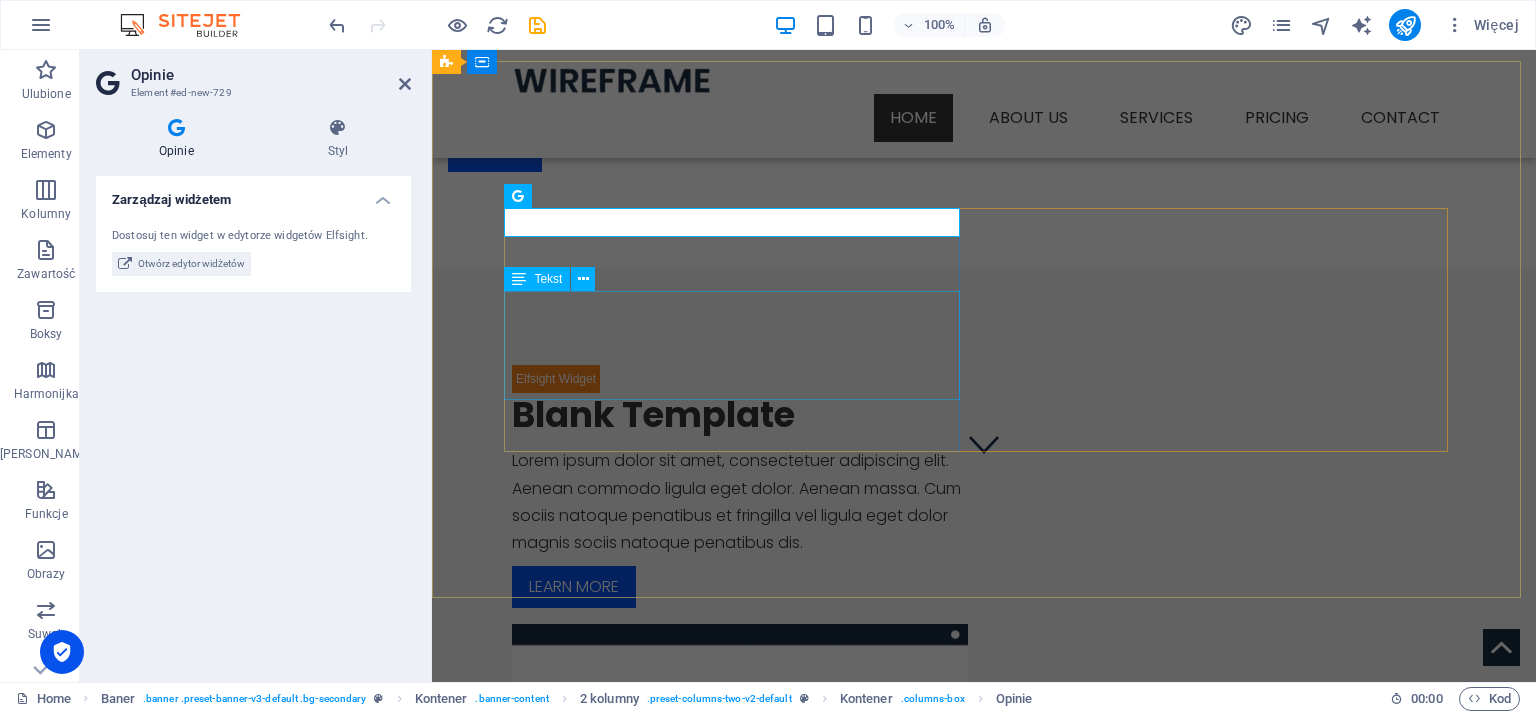 scroll, scrollTop: 200, scrollLeft: 0, axis: vertical 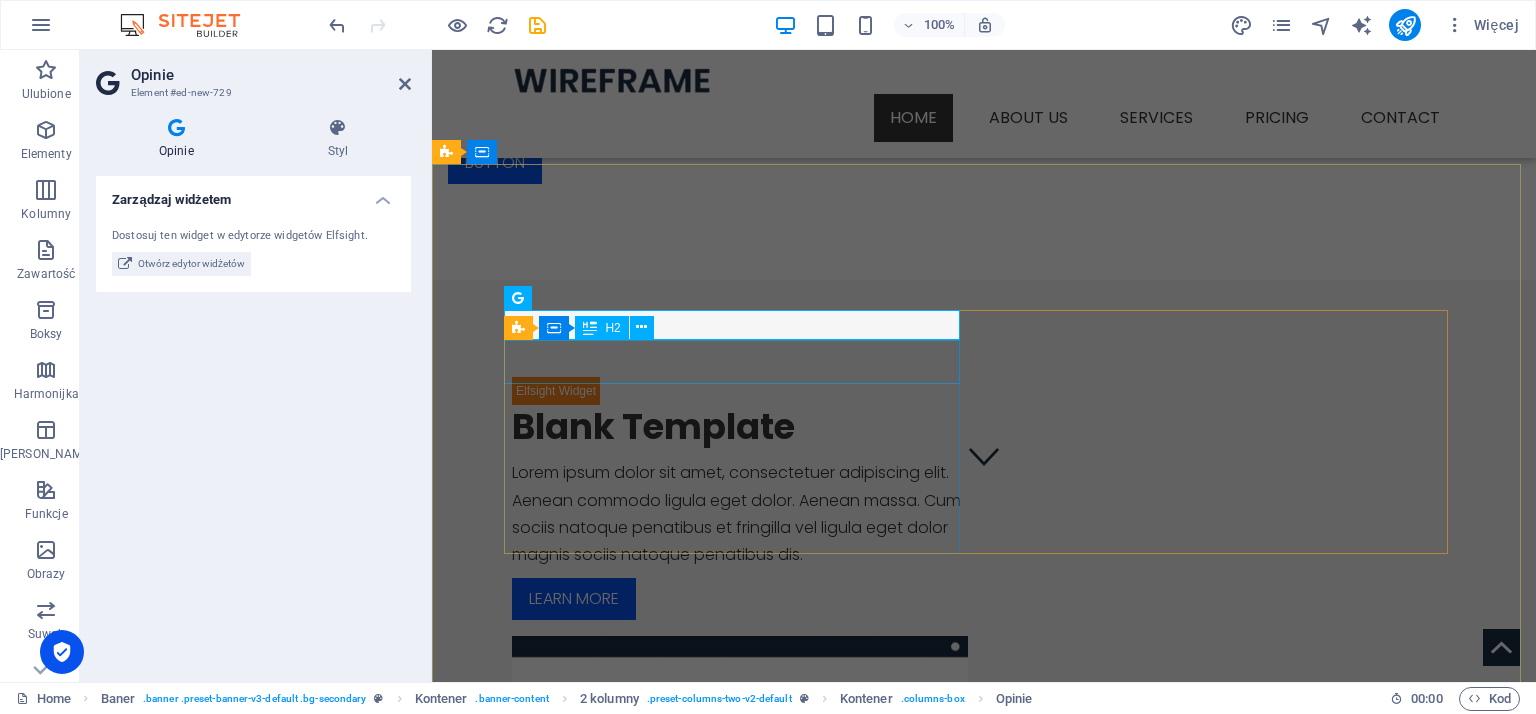 click on "Blank Template" at bounding box center (740, 427) 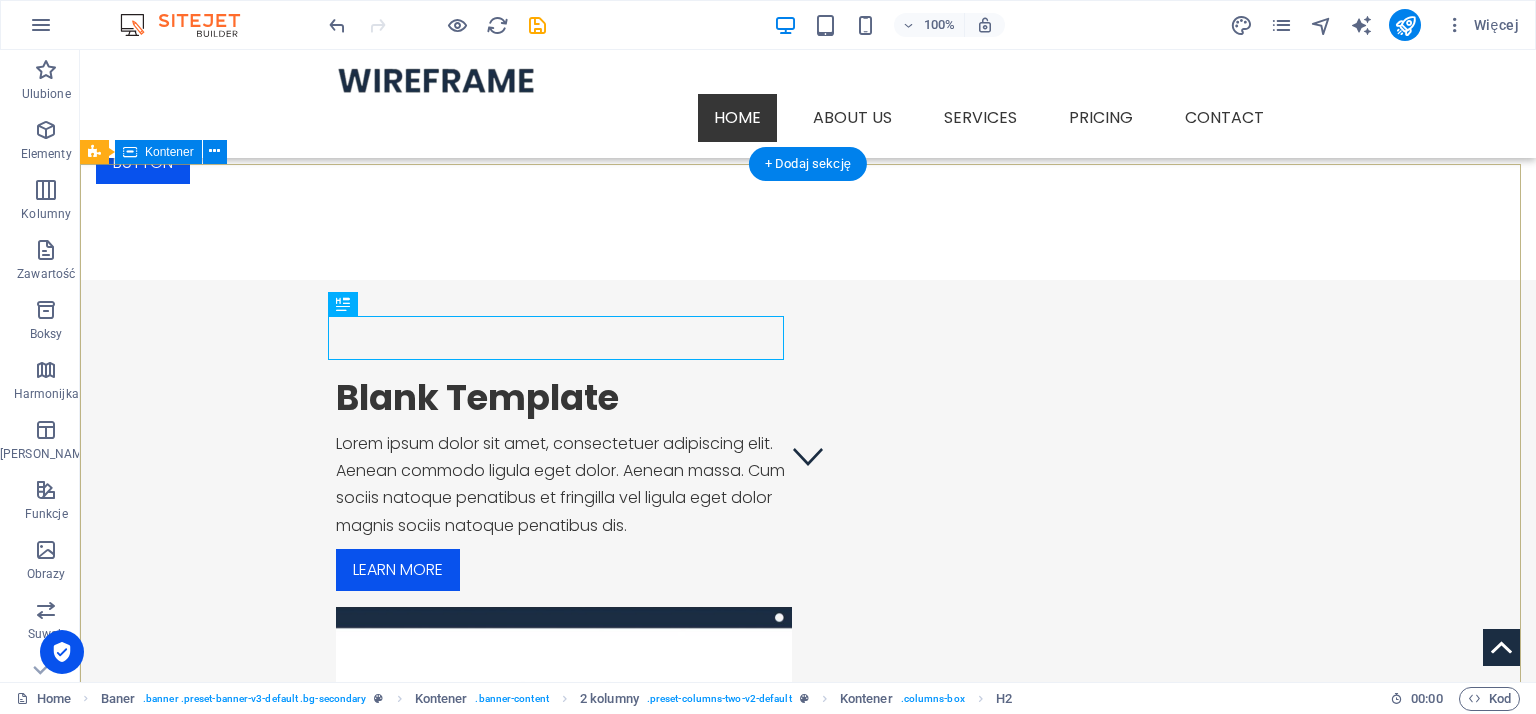 click on "Blank Template Lorem ipsum dolor sit amet, consectetuer adipiscing elit. Aenean commodo ligula eget dolor. Aenean massa. Cum sociis natoque penatibus et fringilla vel ligula eget dolor magnis sociis natoque penatibus dis. Learn more" at bounding box center [808, 608] 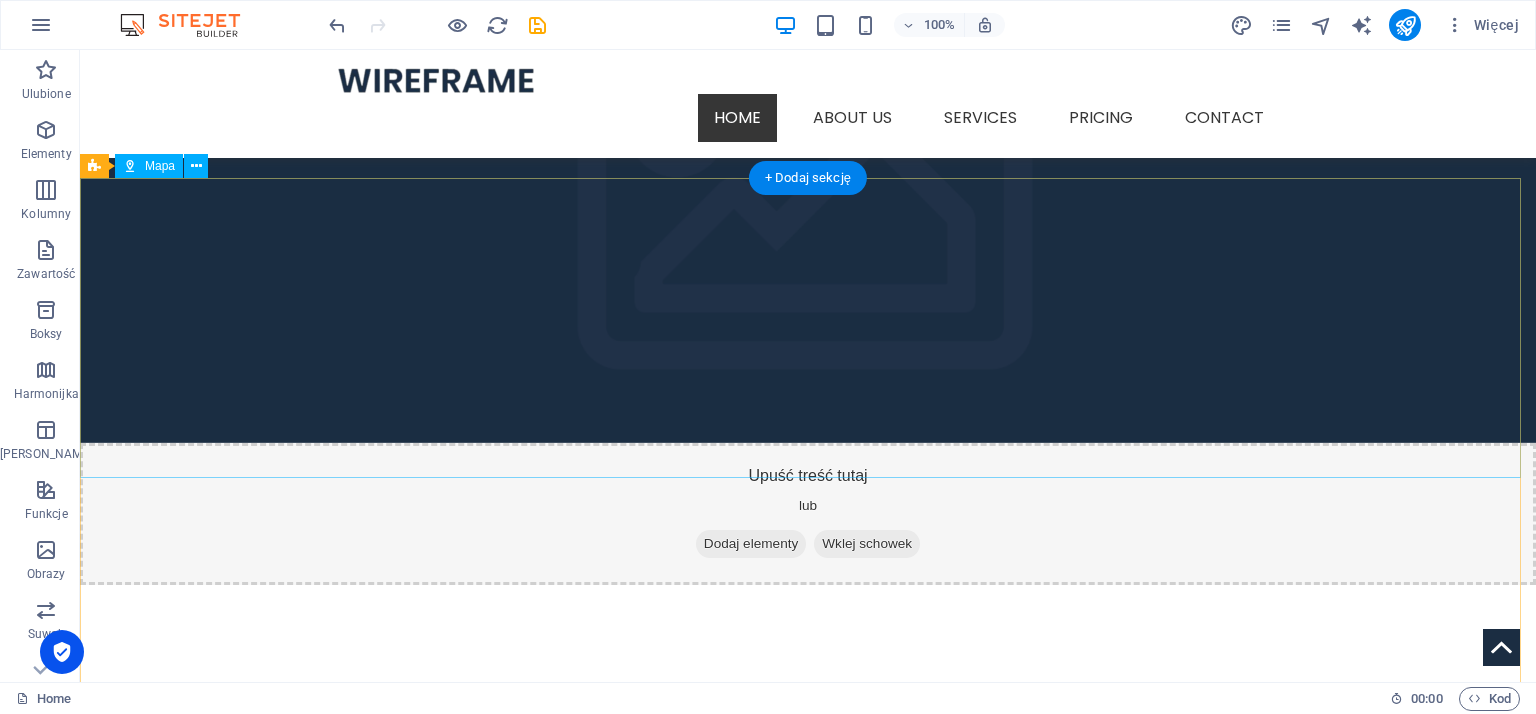 scroll, scrollTop: 2134, scrollLeft: 0, axis: vertical 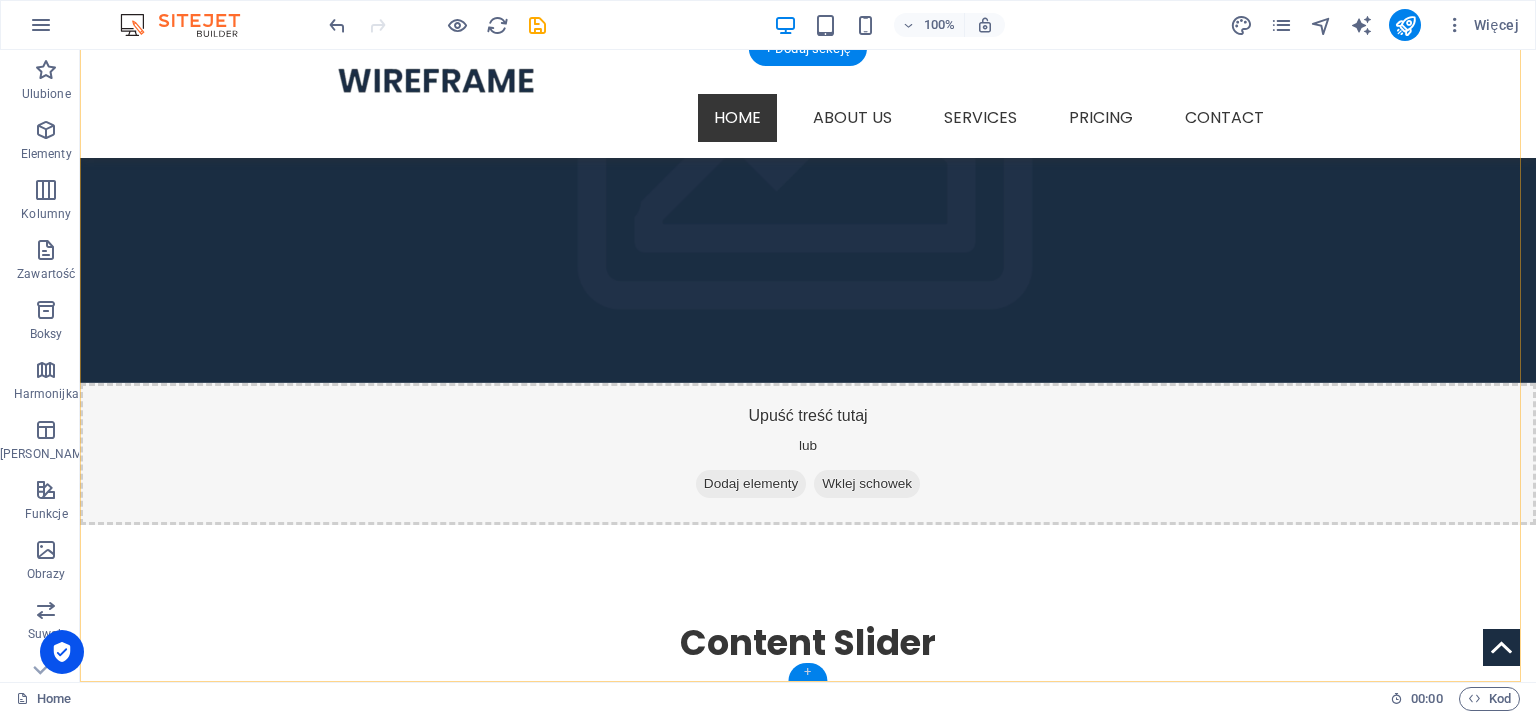 click on "+" at bounding box center [807, 672] 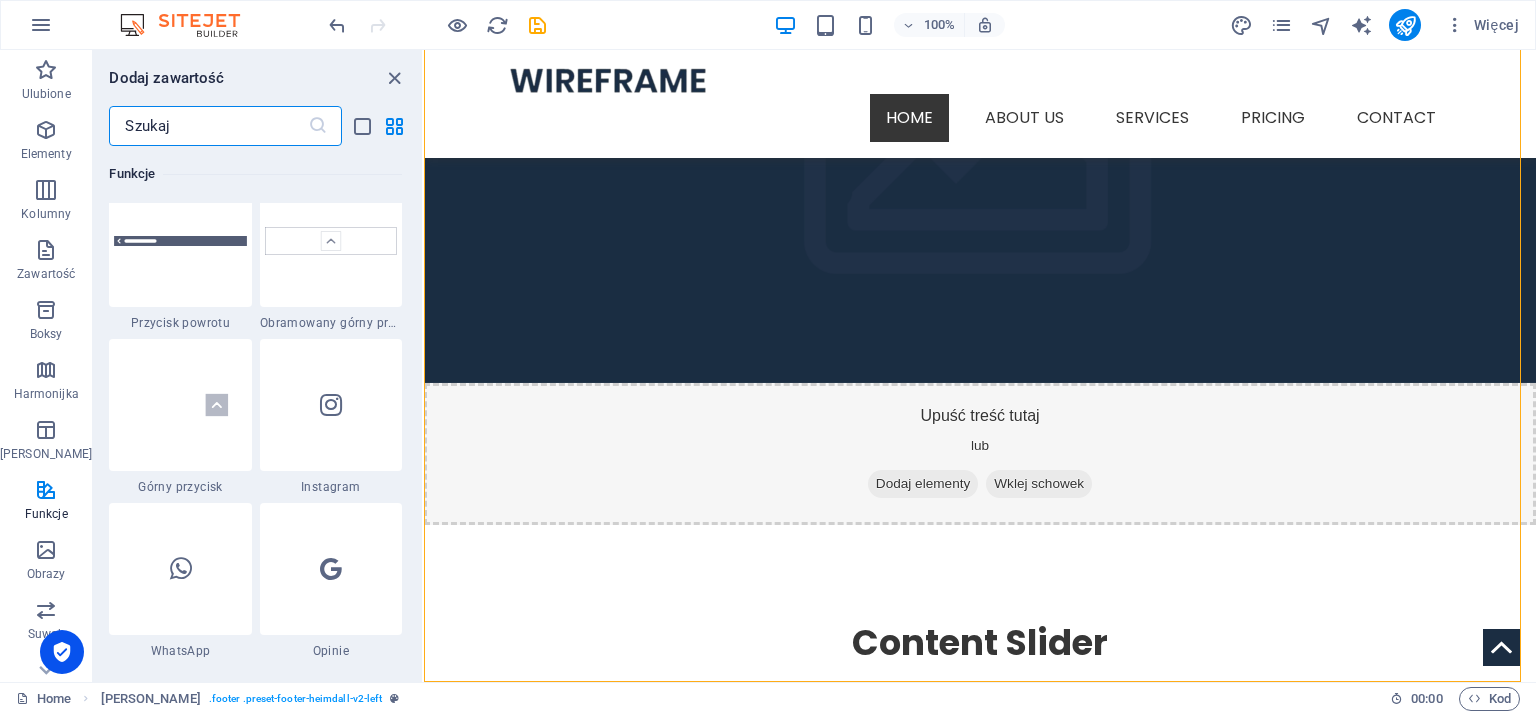 scroll, scrollTop: 9499, scrollLeft: 0, axis: vertical 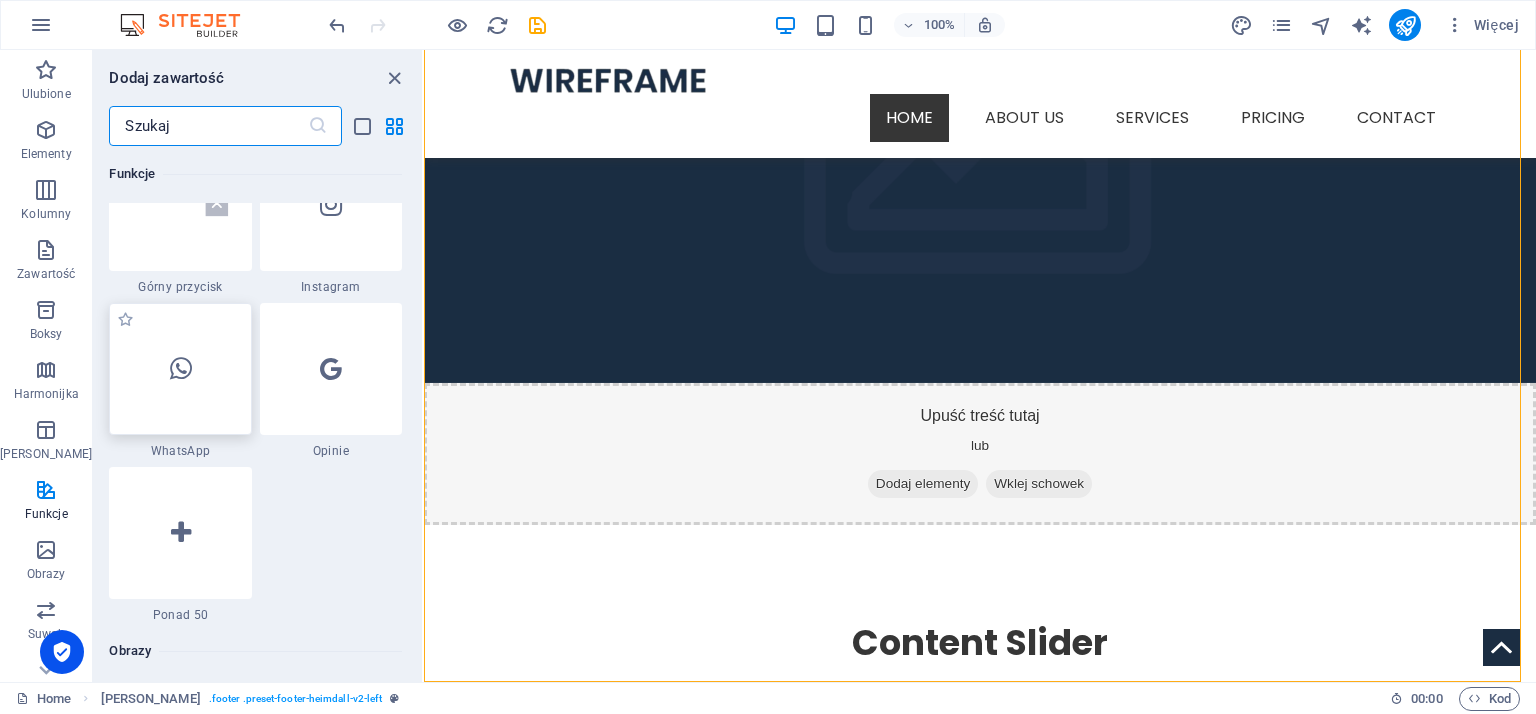 click at bounding box center (181, 369) 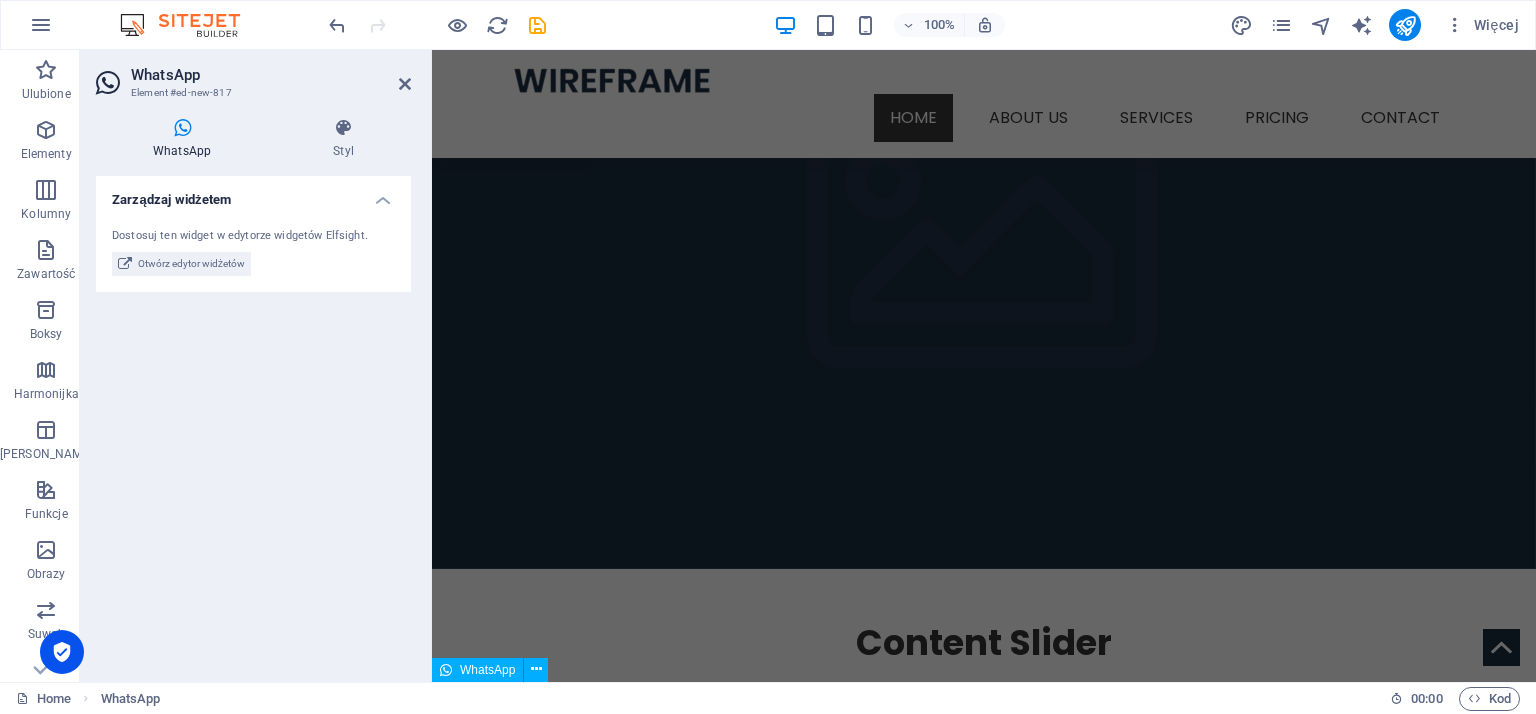 click on "WhatsApp" at bounding box center (487, 670) 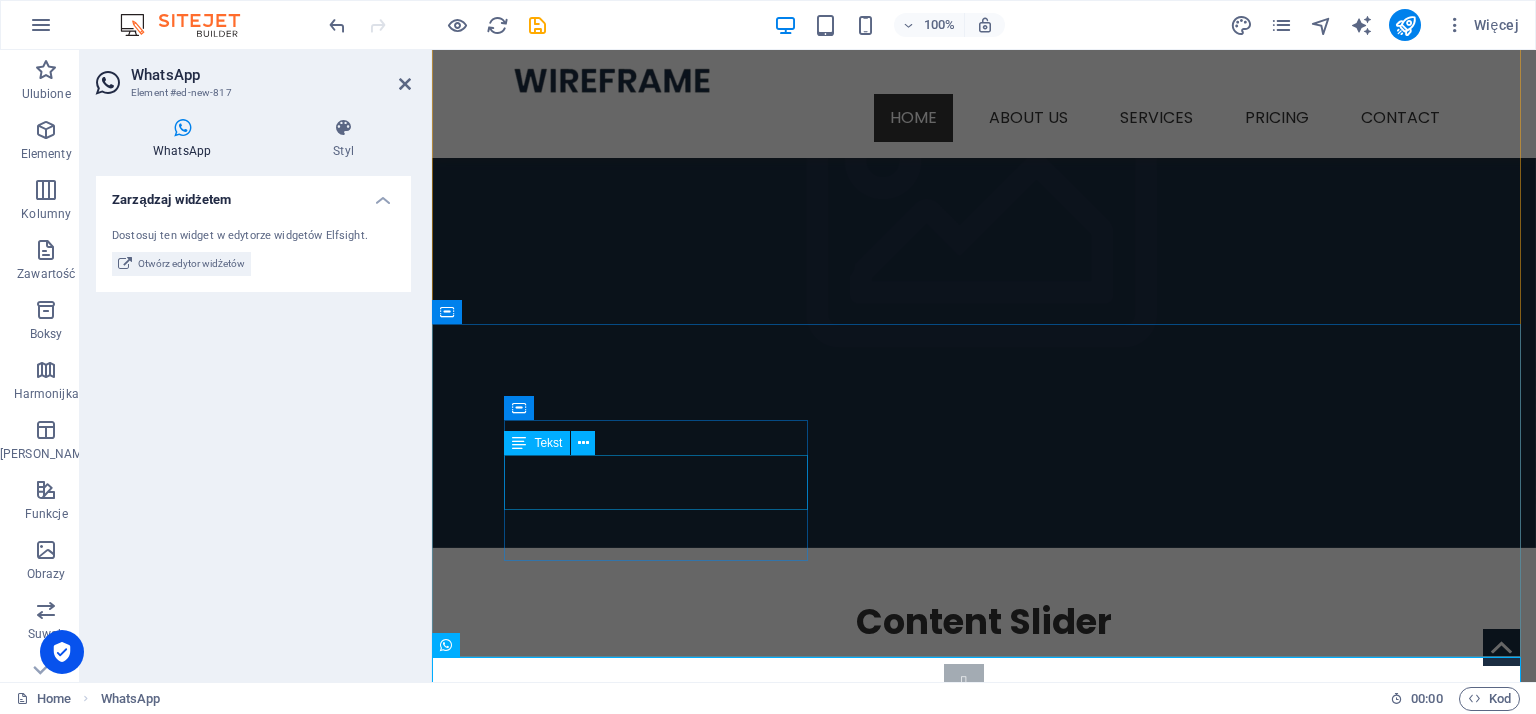 scroll, scrollTop: 2163, scrollLeft: 0, axis: vertical 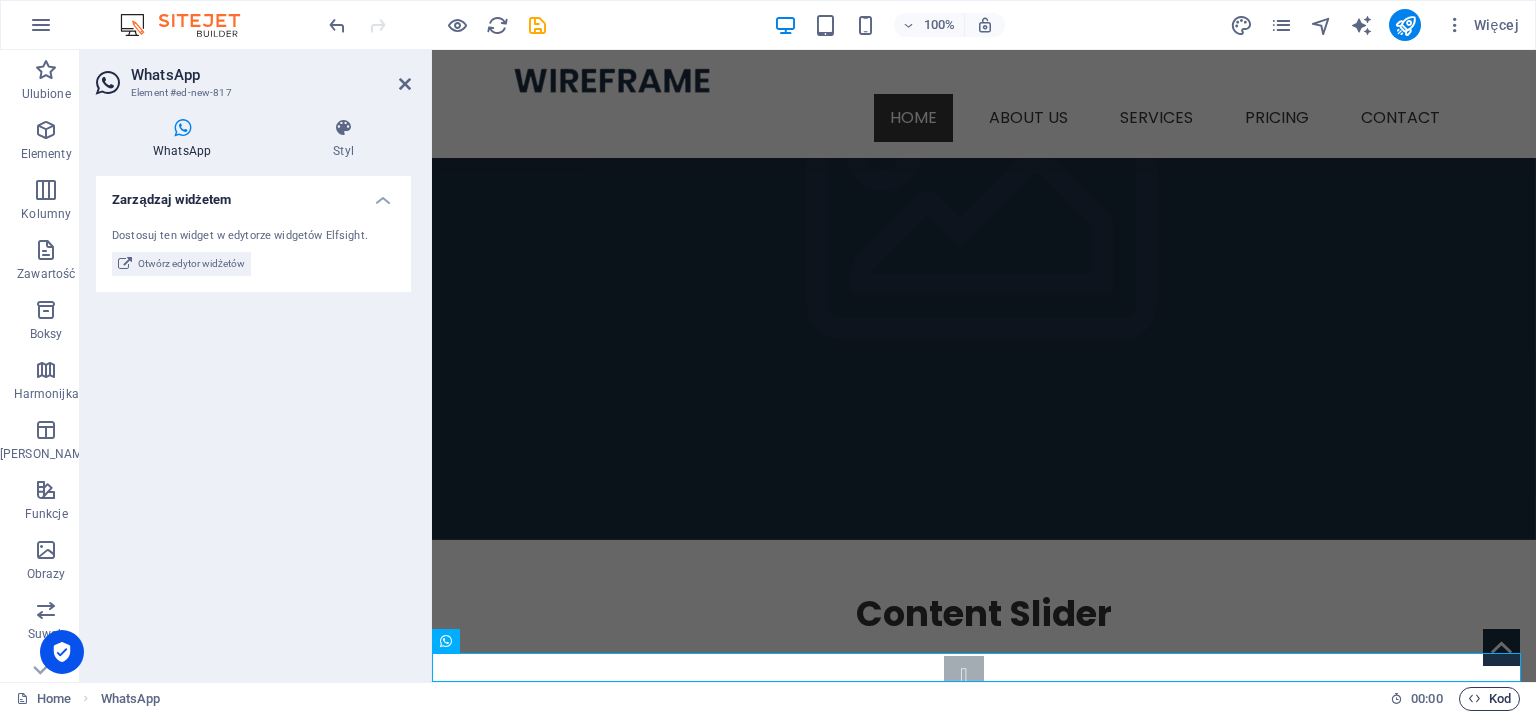 click on "Kod" at bounding box center [1489, 699] 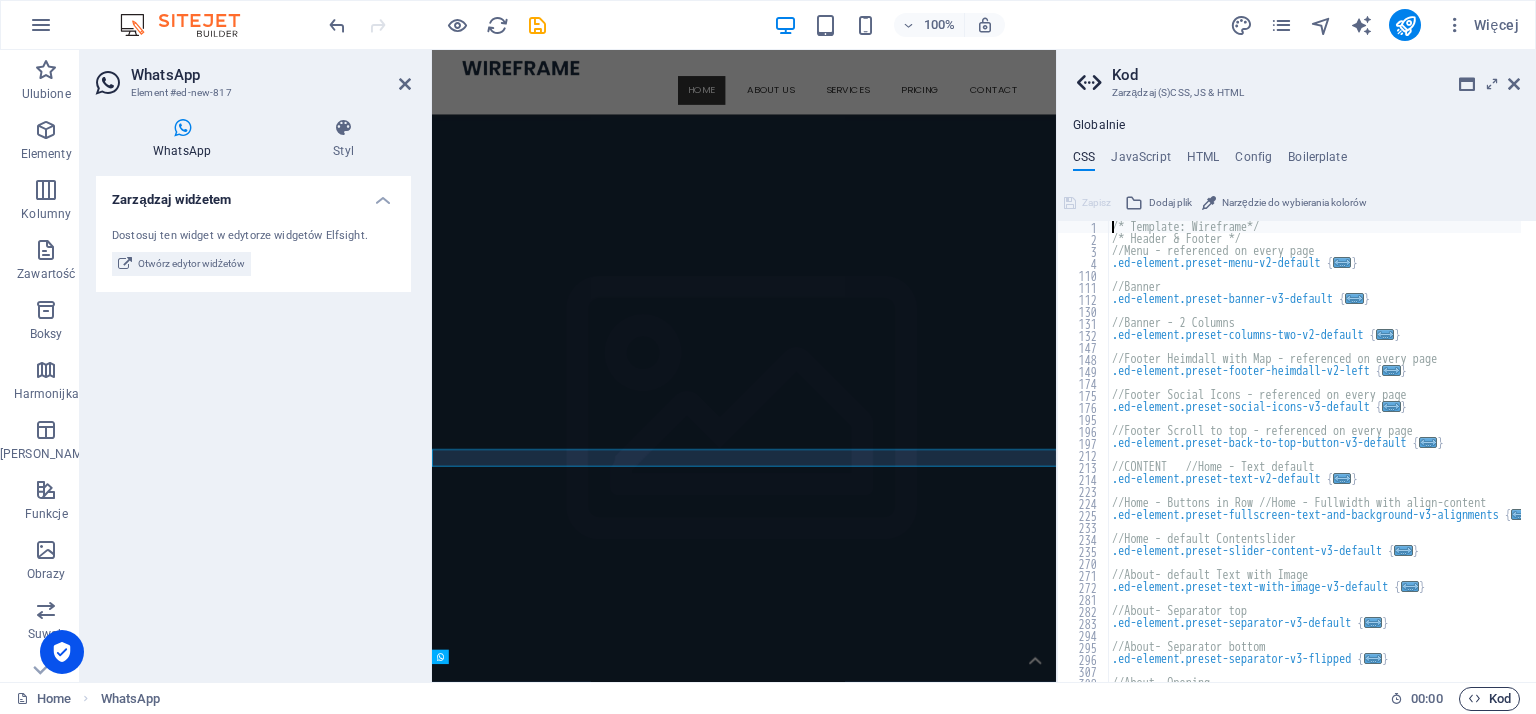 scroll, scrollTop: 2100, scrollLeft: 0, axis: vertical 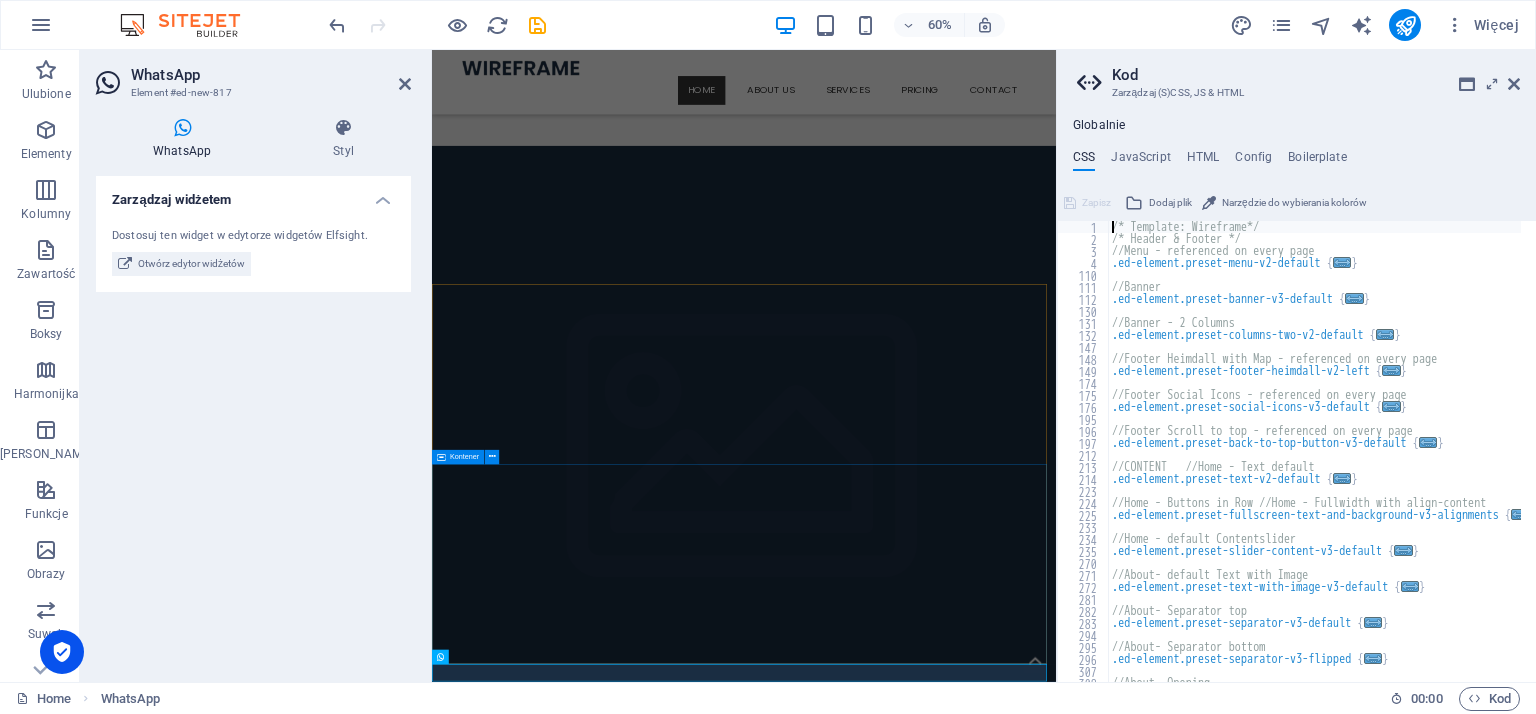 click on "Lorem ipsum dolor sit ligule amet, consectetuer eget adipiscing elit. Adres kleksik.nl 353 N Central Ave Oviedo, FL   32765 Legal Notice  |  Privacy Contact Tel.:  +1-123-456-7890 Fax:  Mobil:  979b51add8827a7e19b3c64715228e@cpanel.local" at bounding box center (952, 2006) 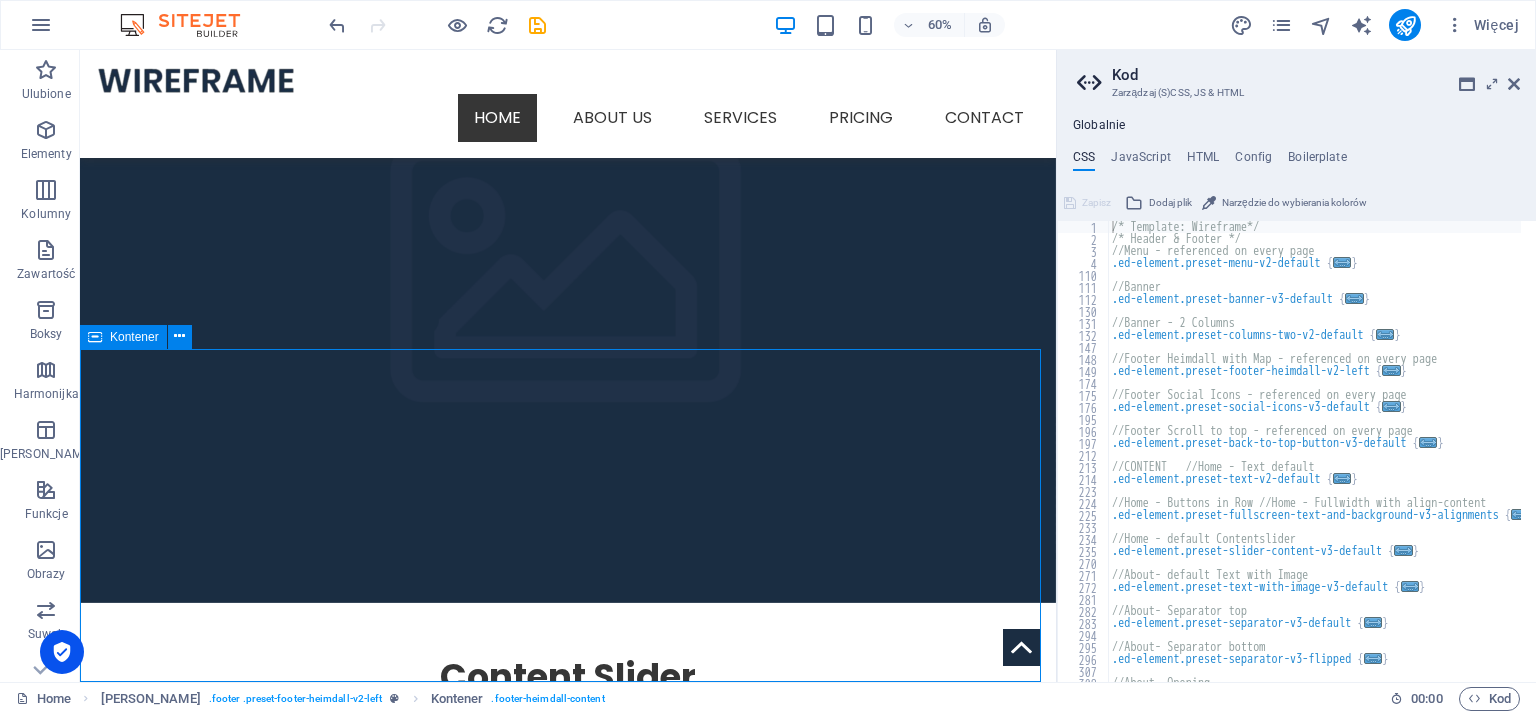 scroll, scrollTop: 2161, scrollLeft: 0, axis: vertical 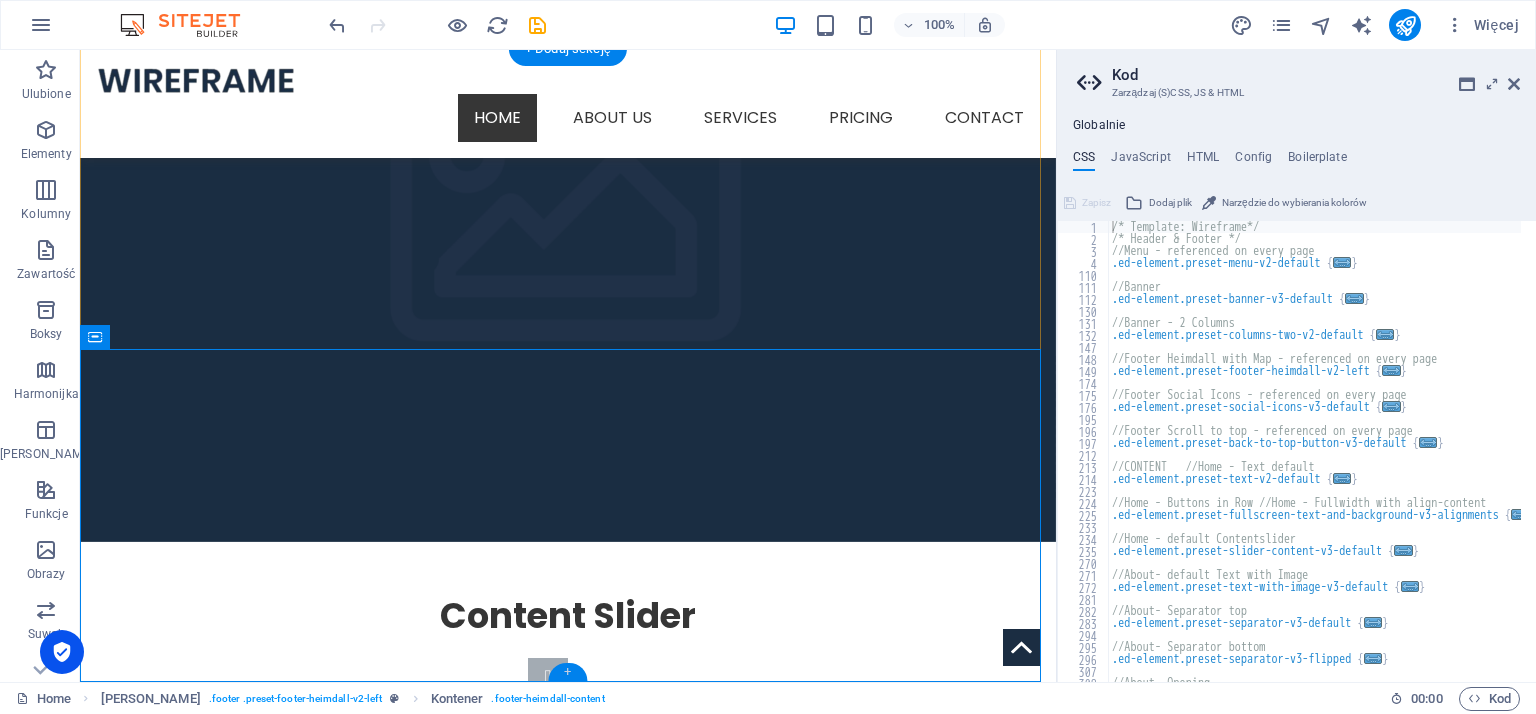click on "+" at bounding box center (567, 672) 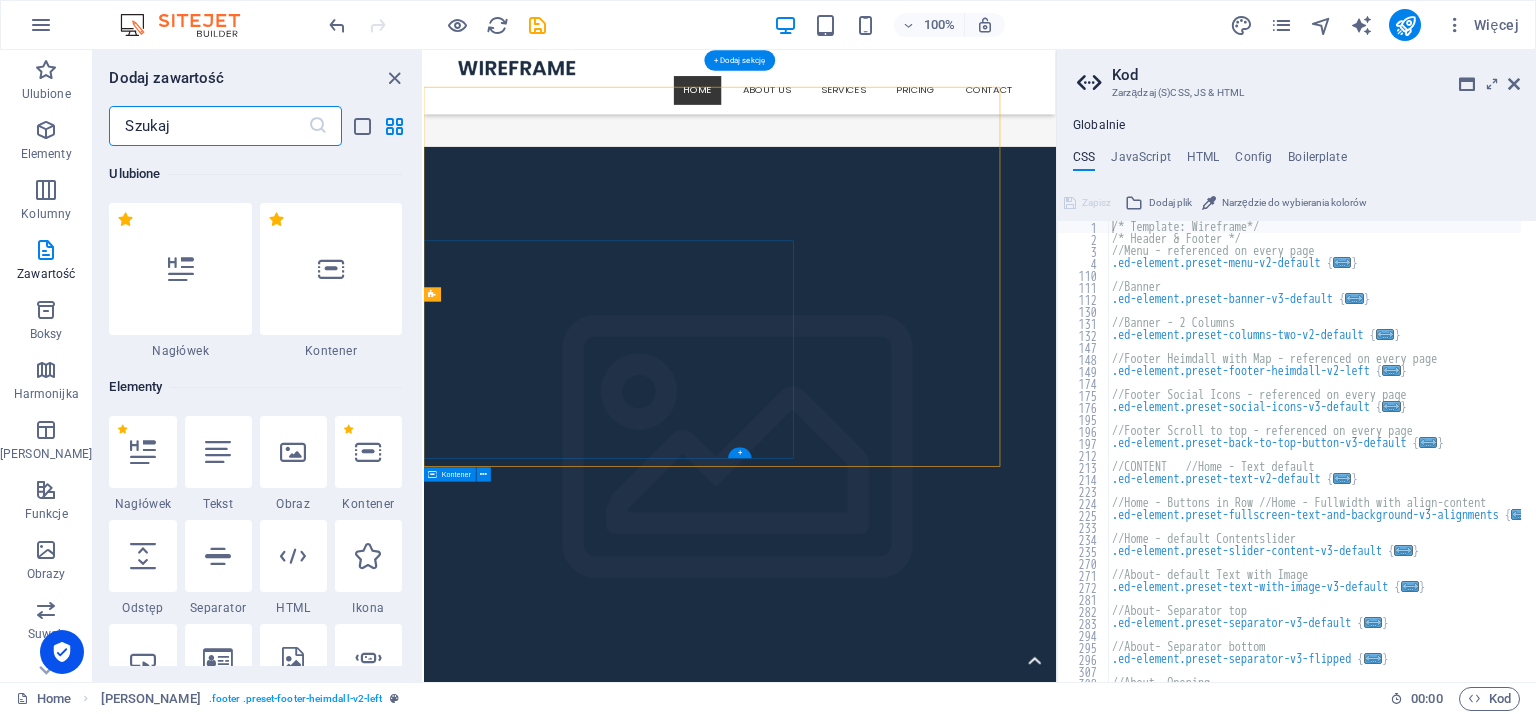 scroll, scrollTop: 2071, scrollLeft: 0, axis: vertical 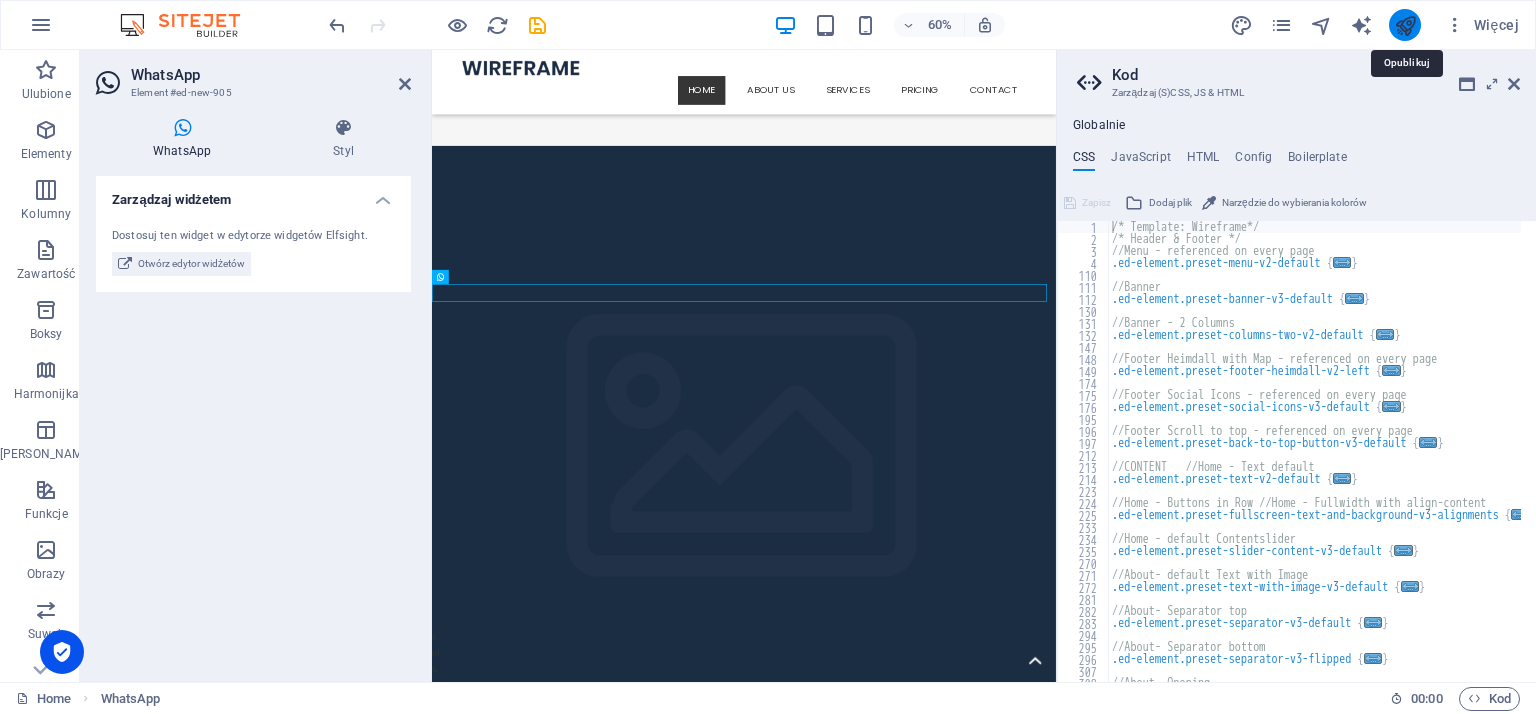 click at bounding box center (1405, 25) 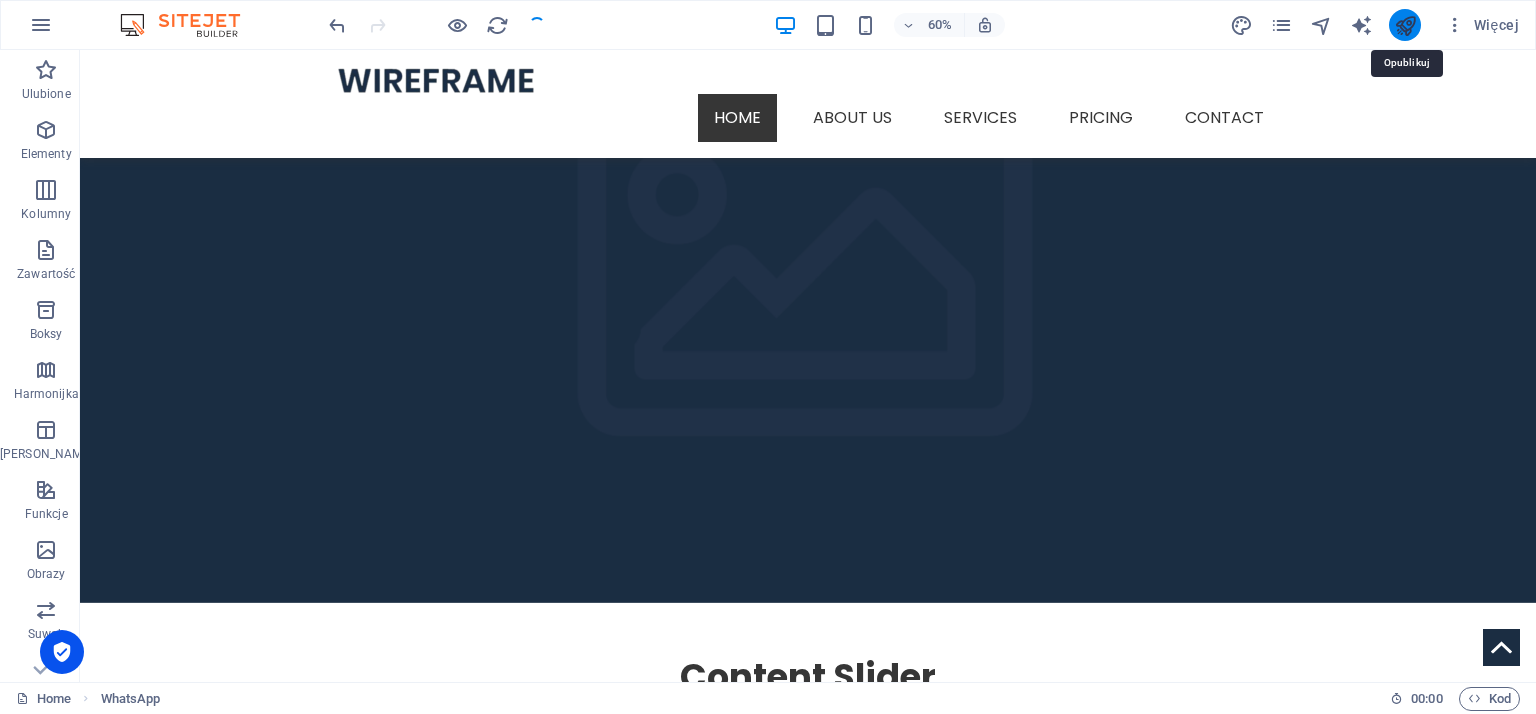 scroll, scrollTop: 1832, scrollLeft: 0, axis: vertical 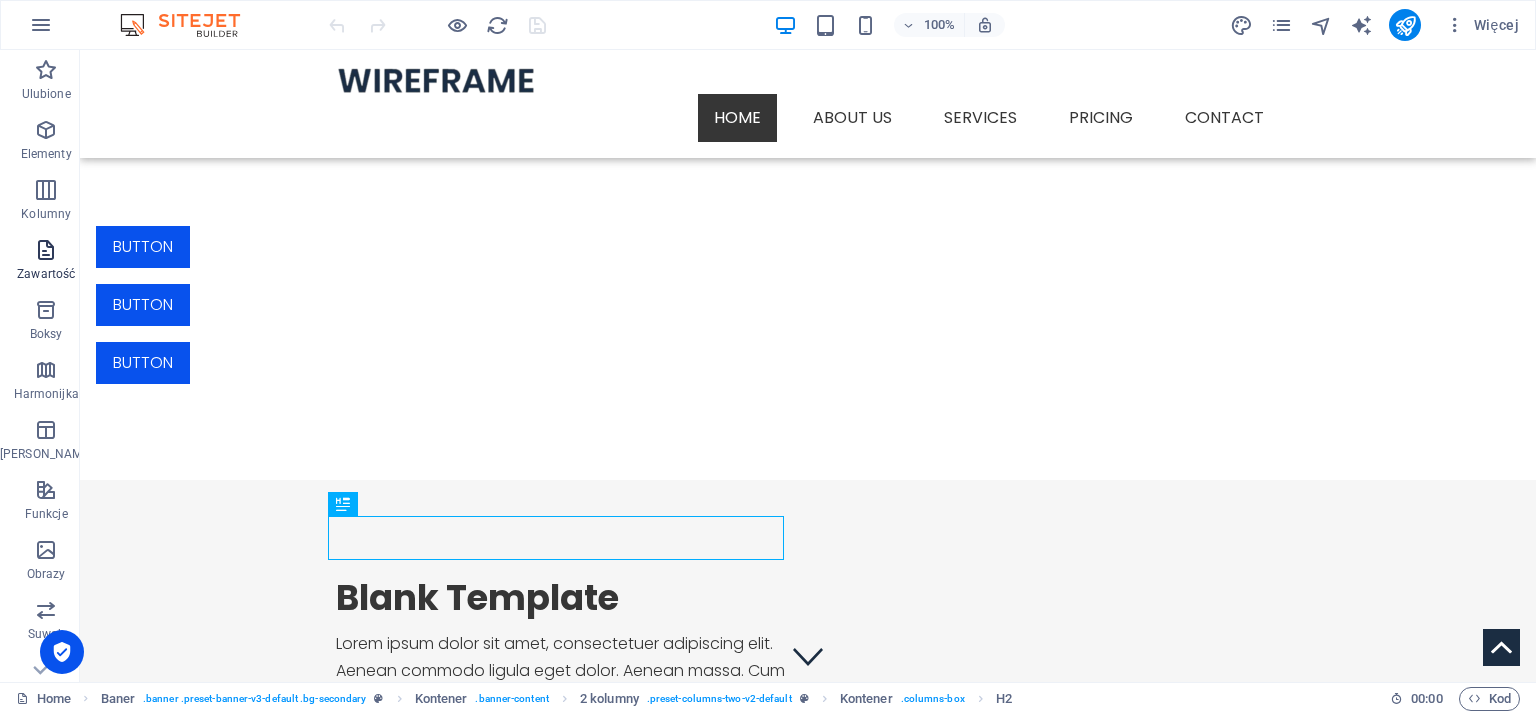 click at bounding box center (46, 250) 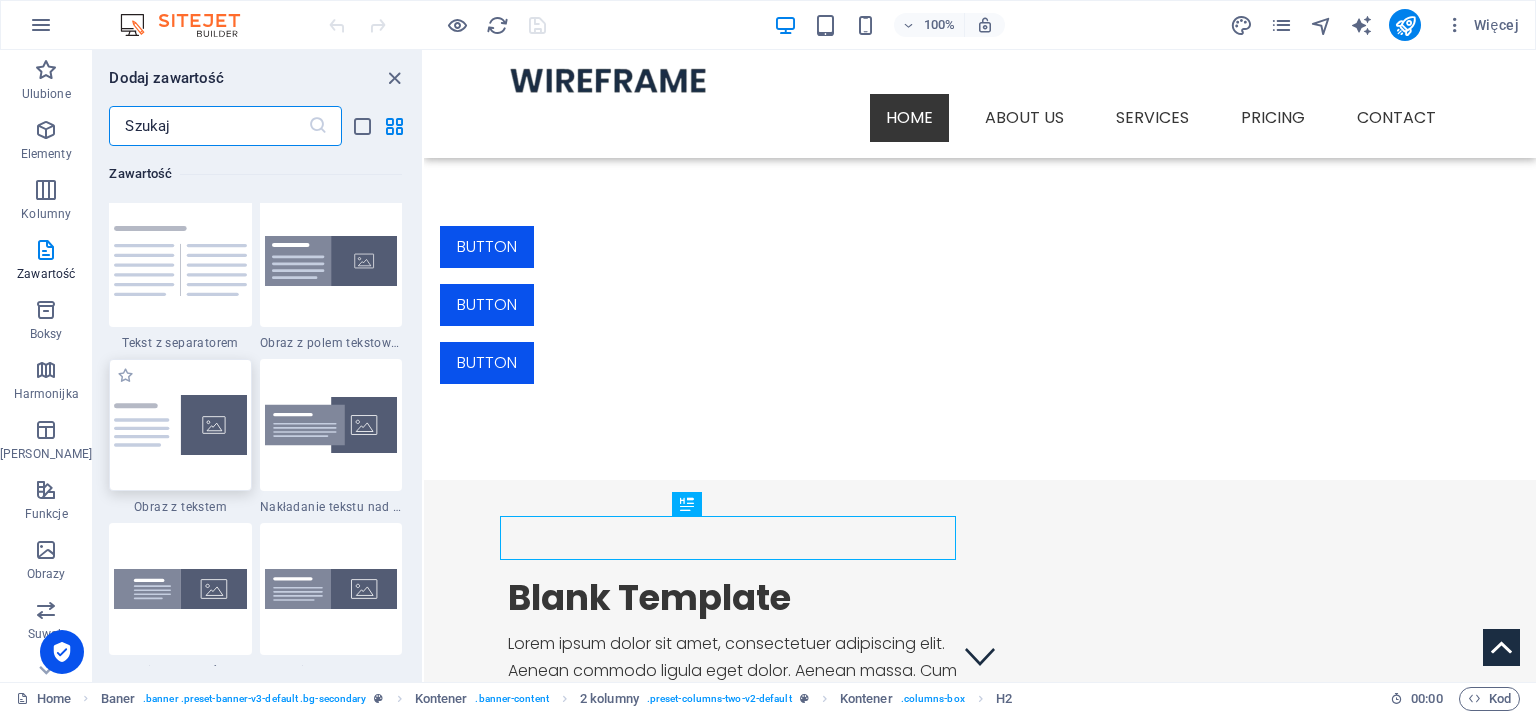 scroll, scrollTop: 3499, scrollLeft: 0, axis: vertical 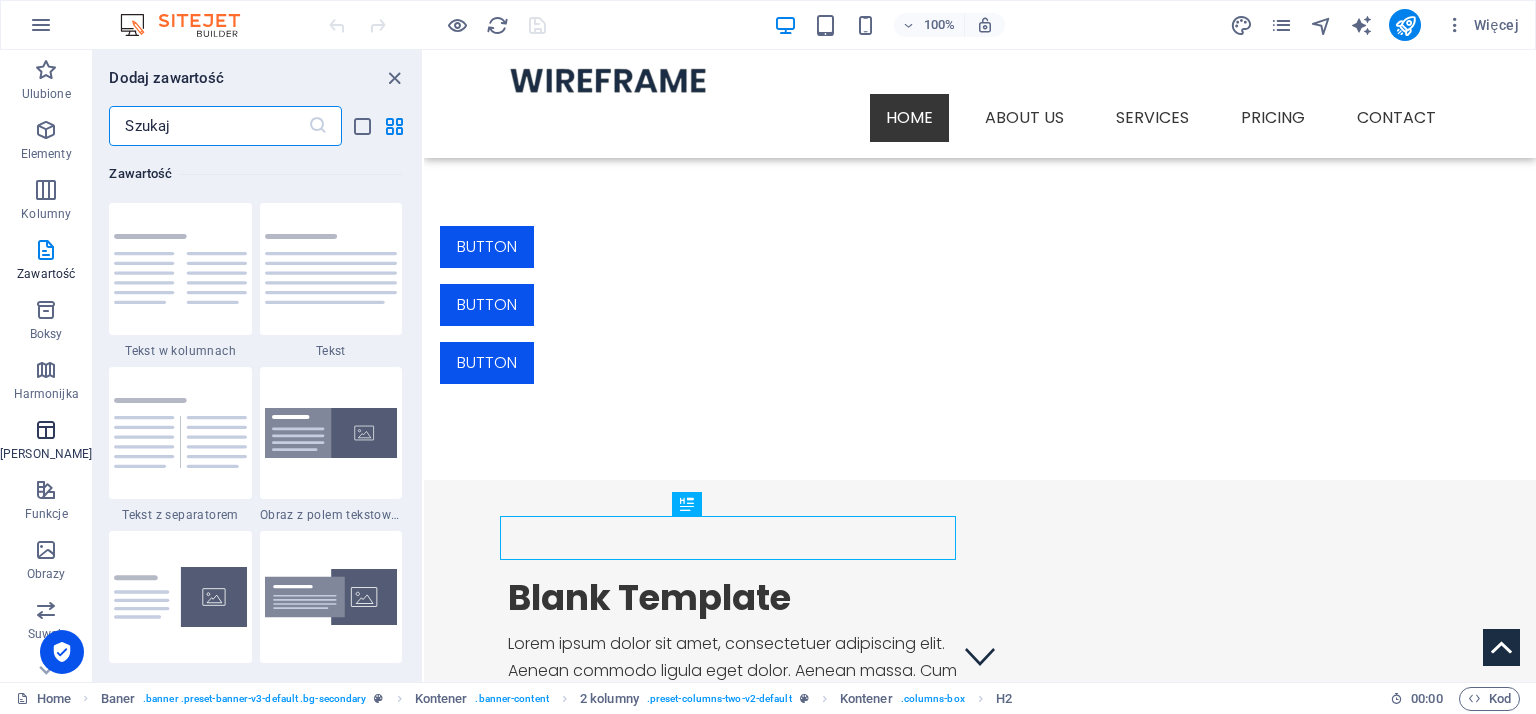 click at bounding box center [46, 430] 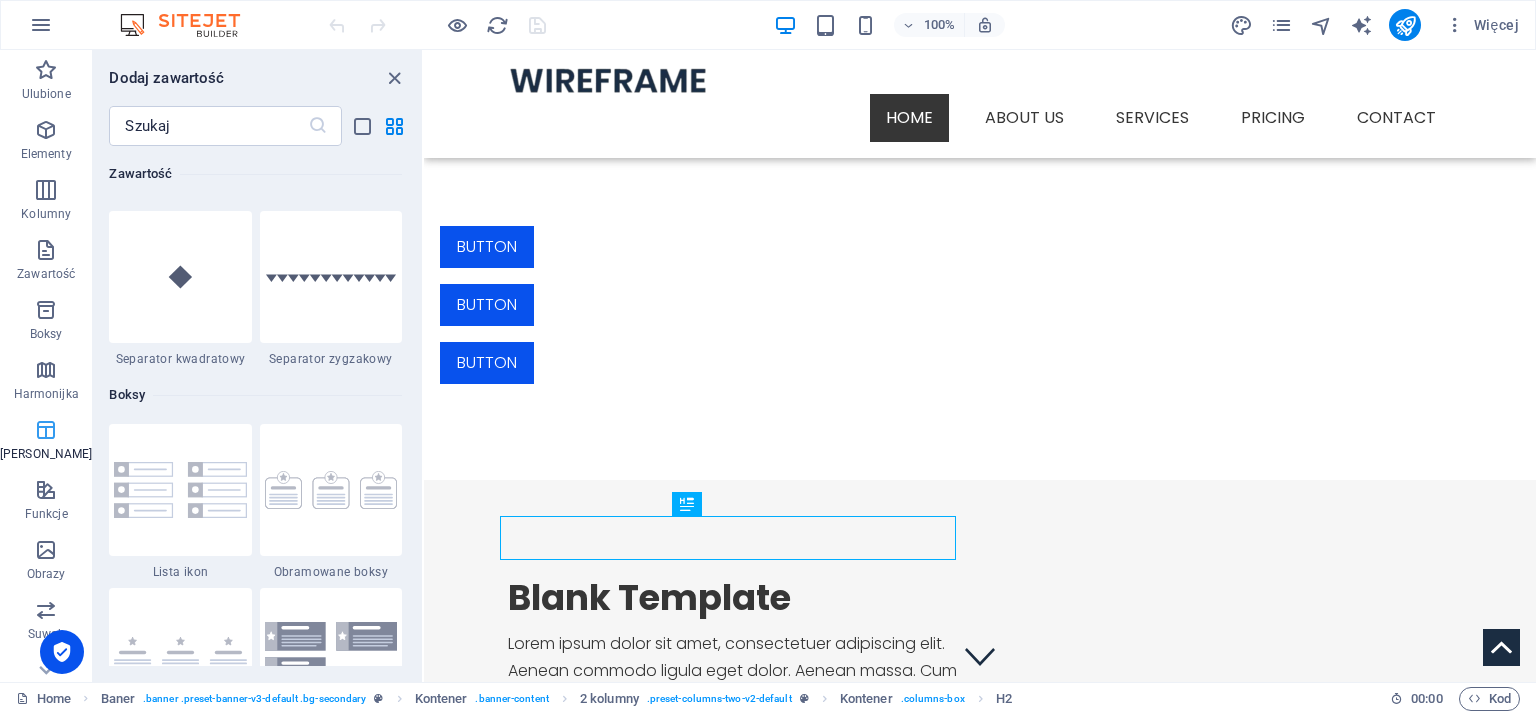 scroll, scrollTop: 6762, scrollLeft: 0, axis: vertical 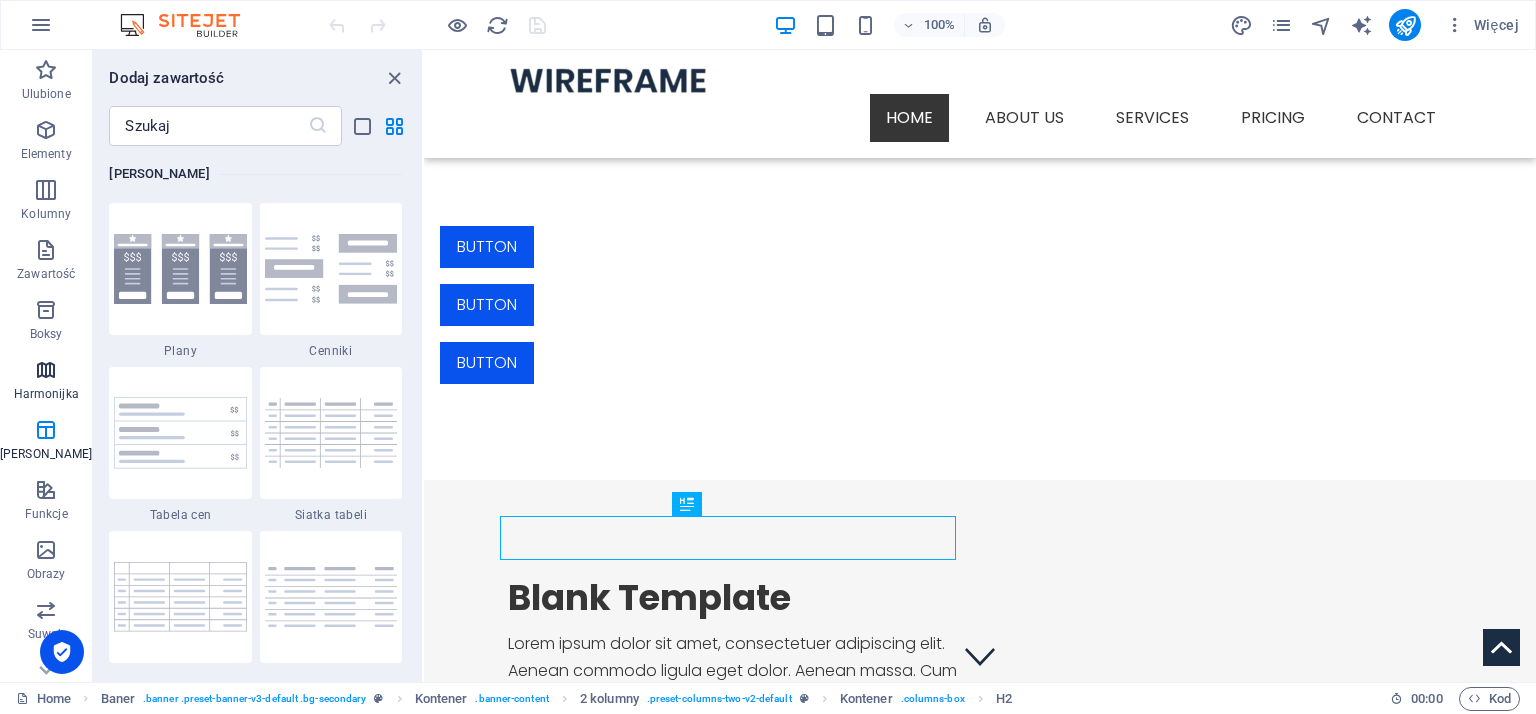 click at bounding box center [46, 370] 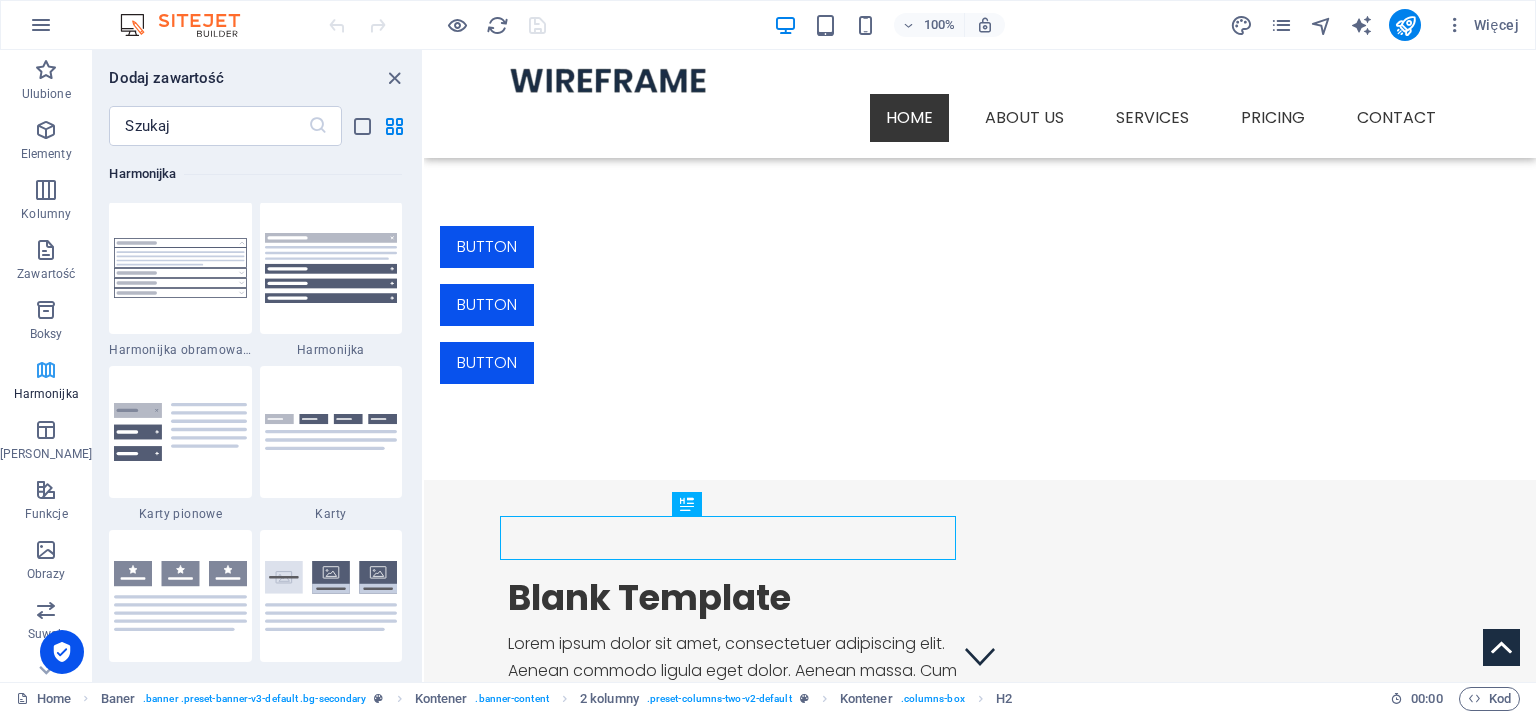 scroll, scrollTop: 6221, scrollLeft: 0, axis: vertical 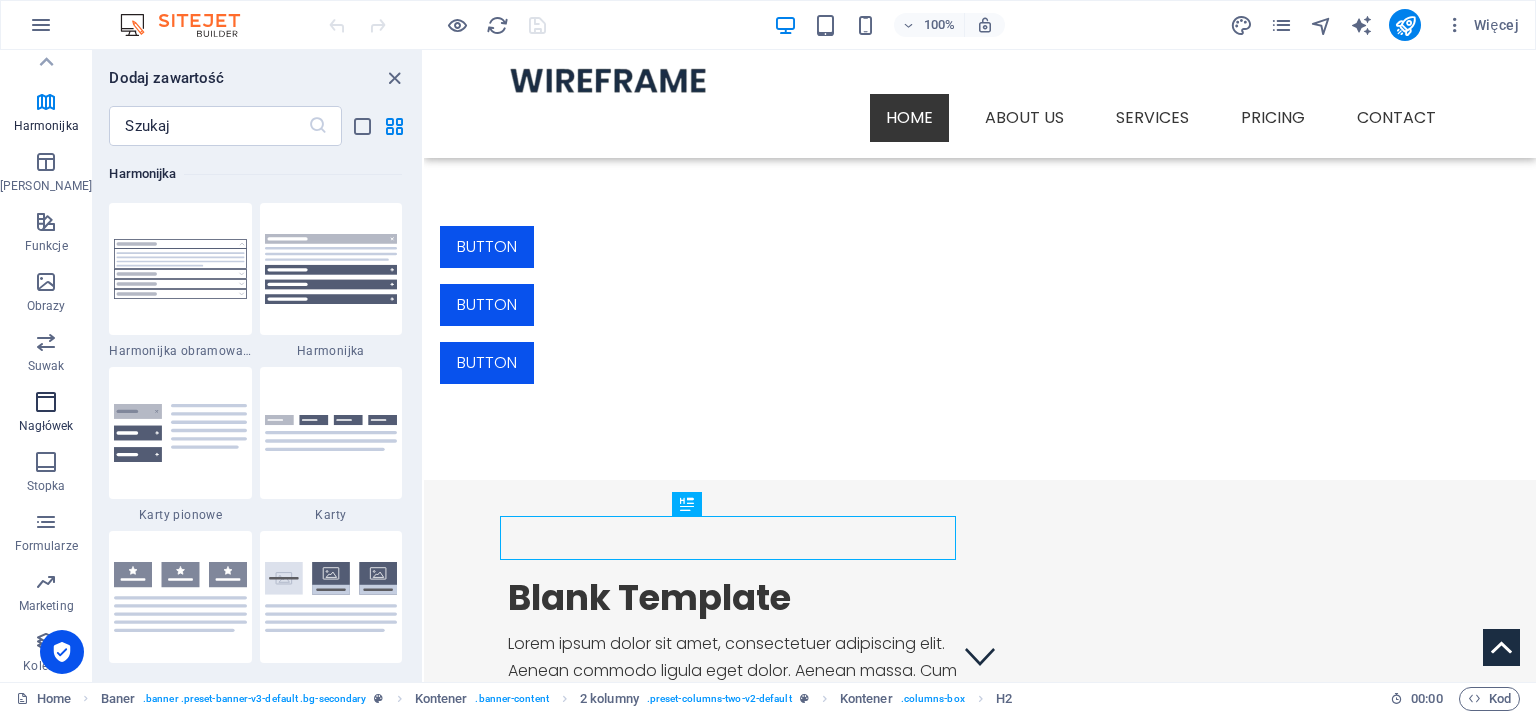 click at bounding box center (46, 402) 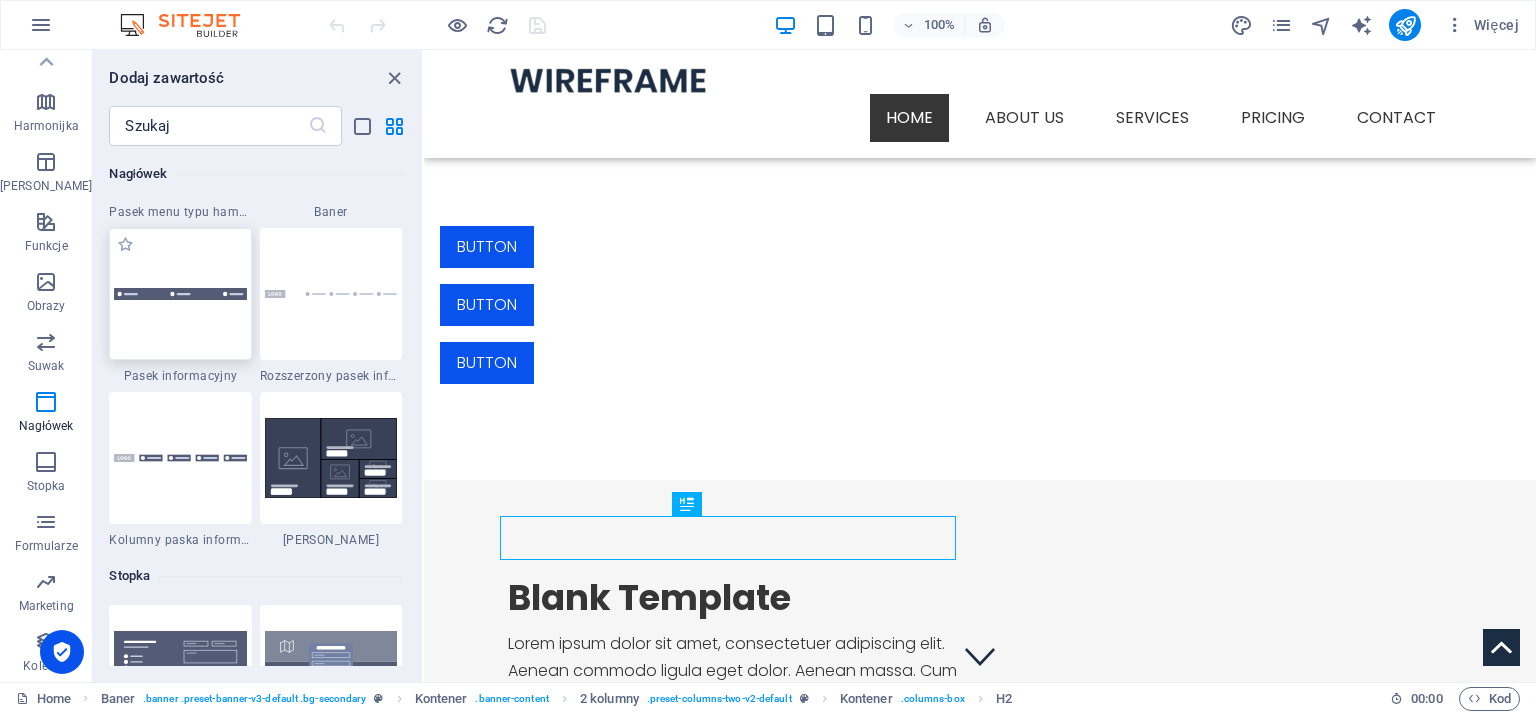 scroll, scrollTop: 12677, scrollLeft: 0, axis: vertical 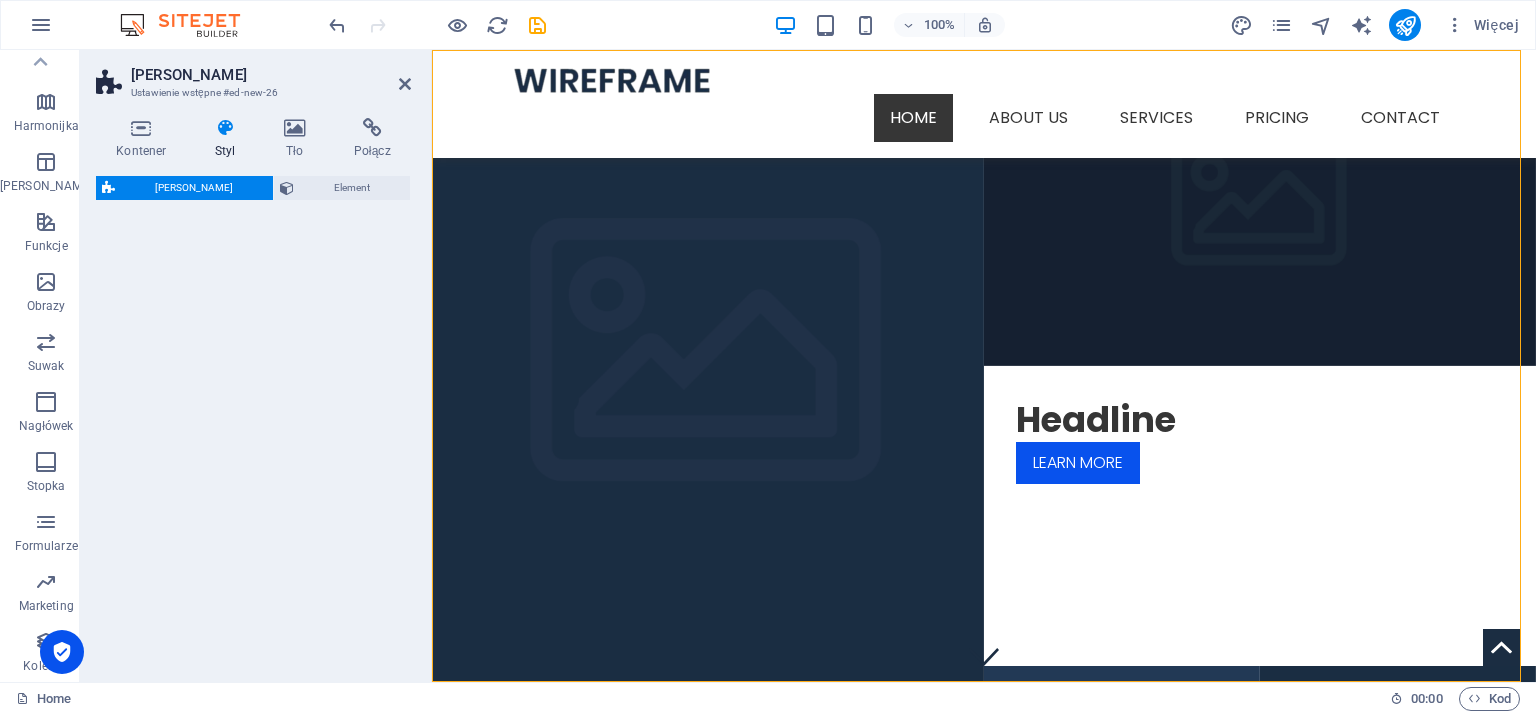 select on "vh" 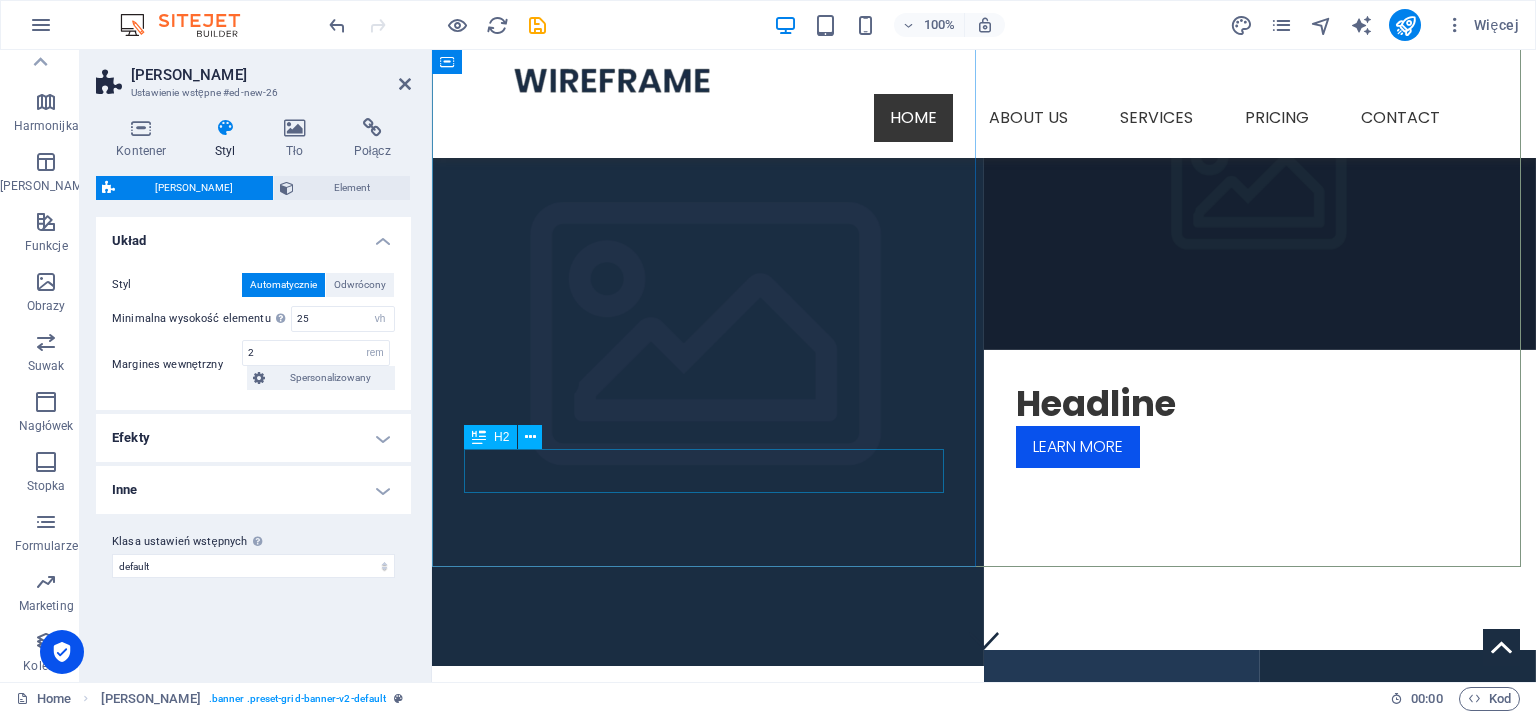 scroll, scrollTop: 0, scrollLeft: 0, axis: both 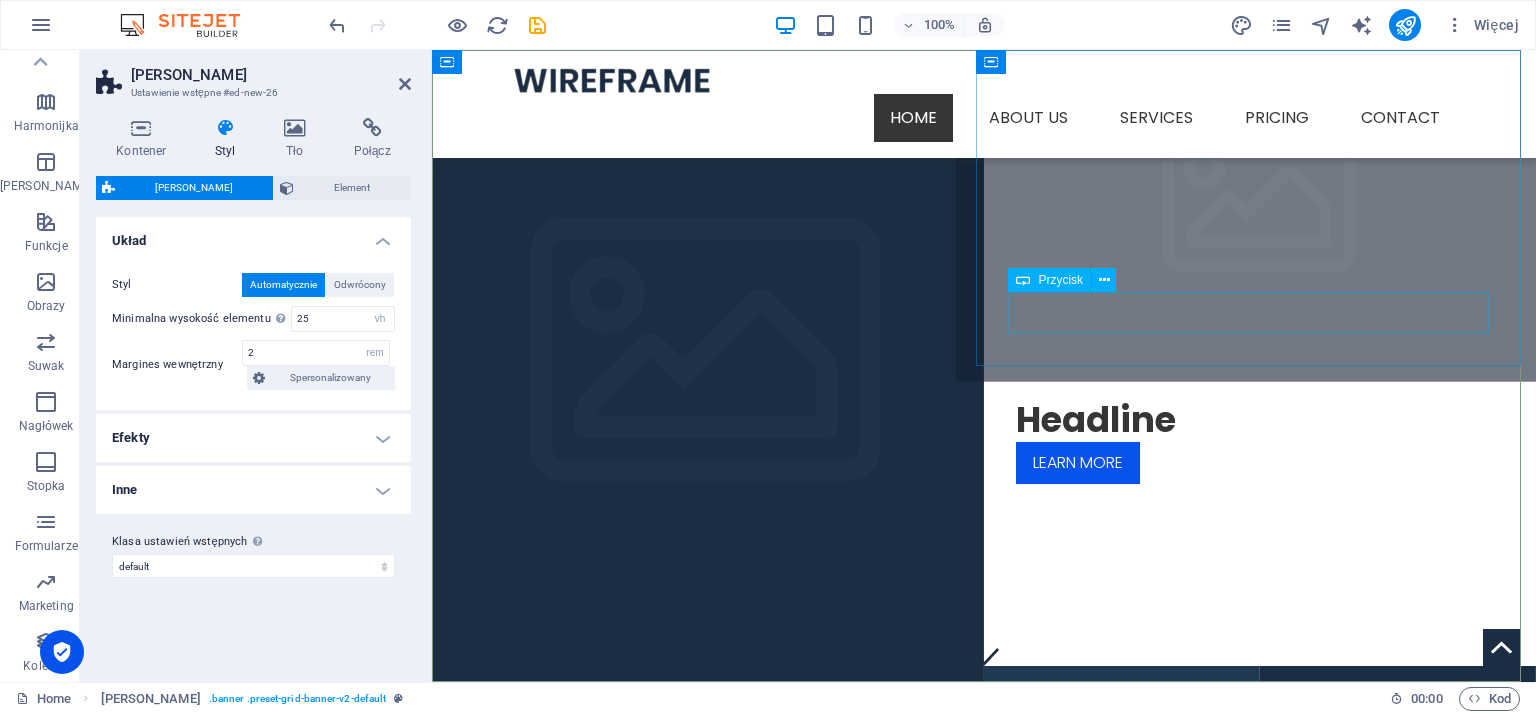 click on "Learn more" at bounding box center (1260, 463) 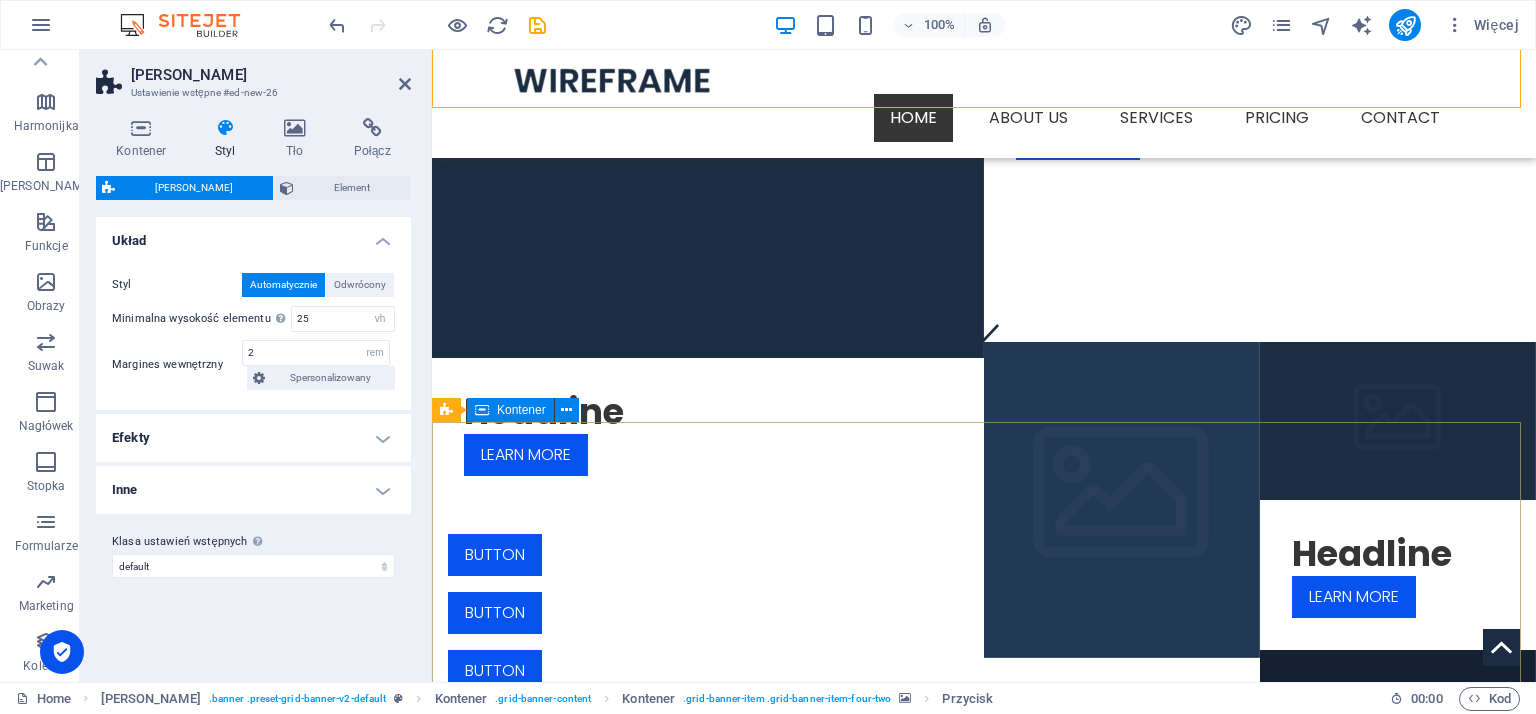 scroll, scrollTop: 300, scrollLeft: 0, axis: vertical 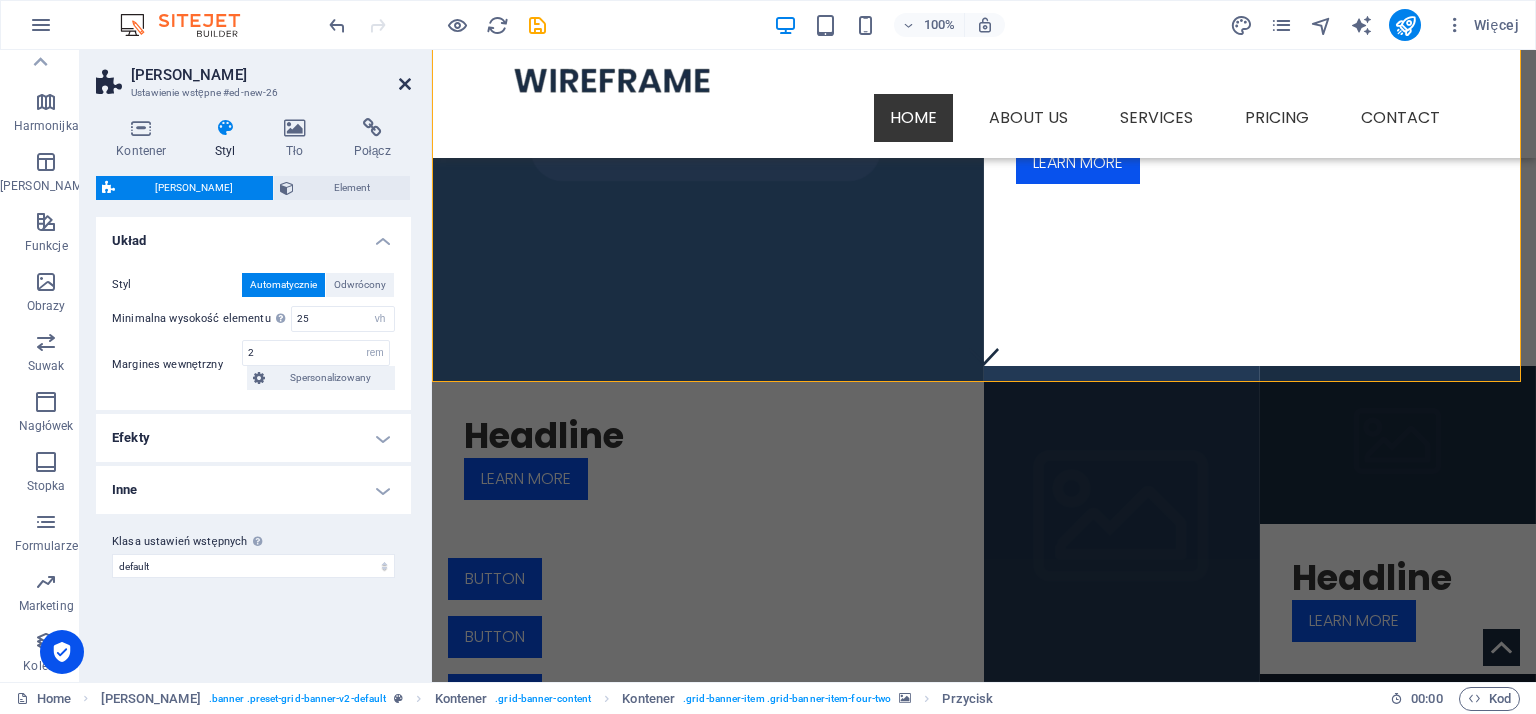 click at bounding box center [405, 84] 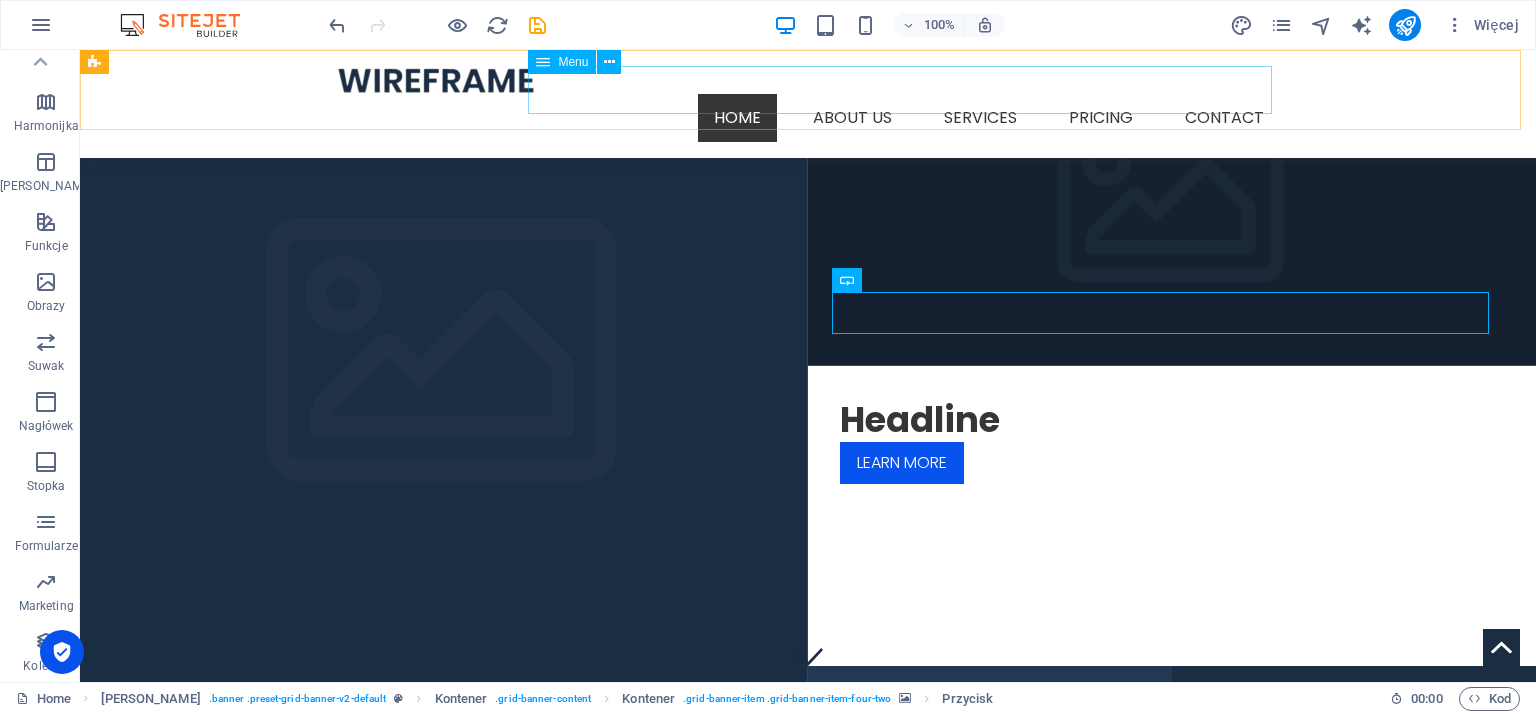 click on "Home About us Services Service Detail Pricing Contact" at bounding box center [808, 118] 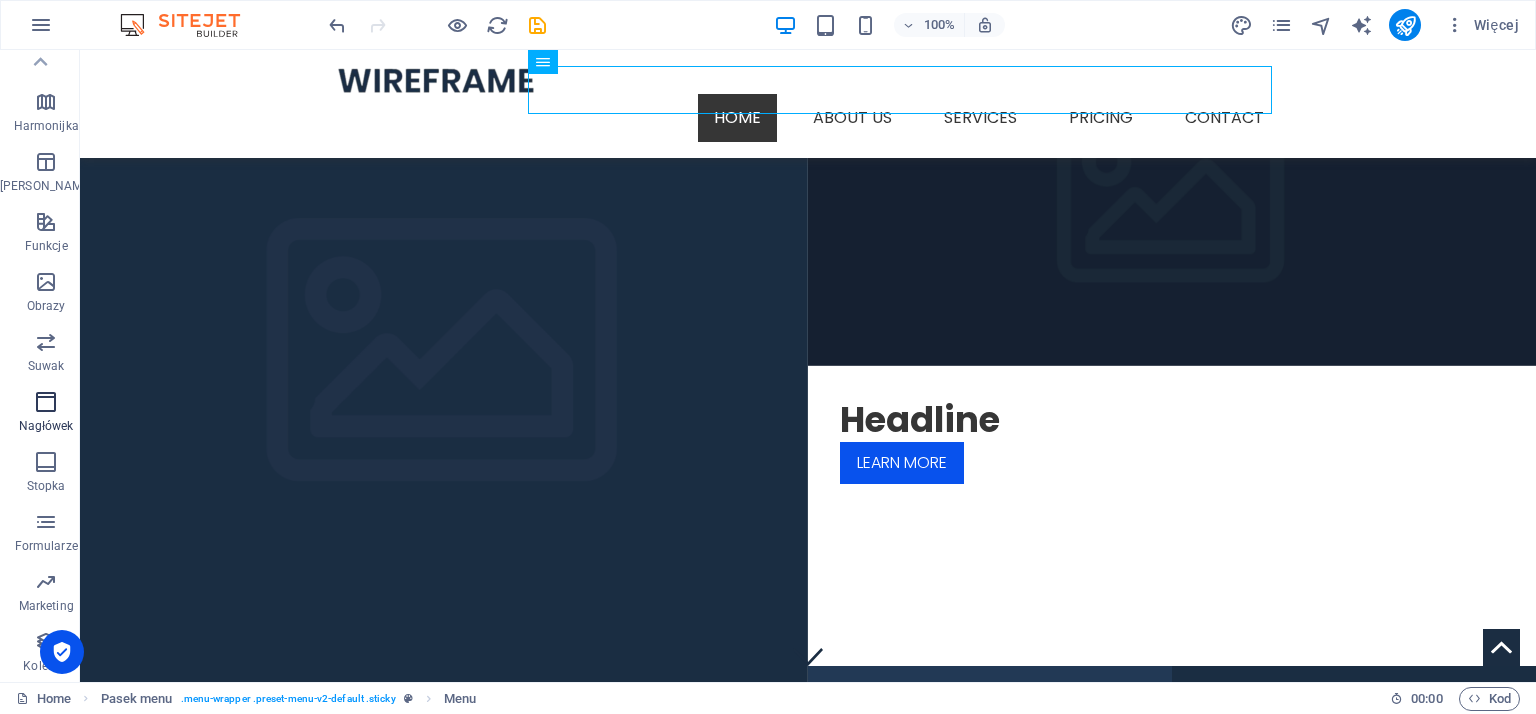 click at bounding box center (46, 402) 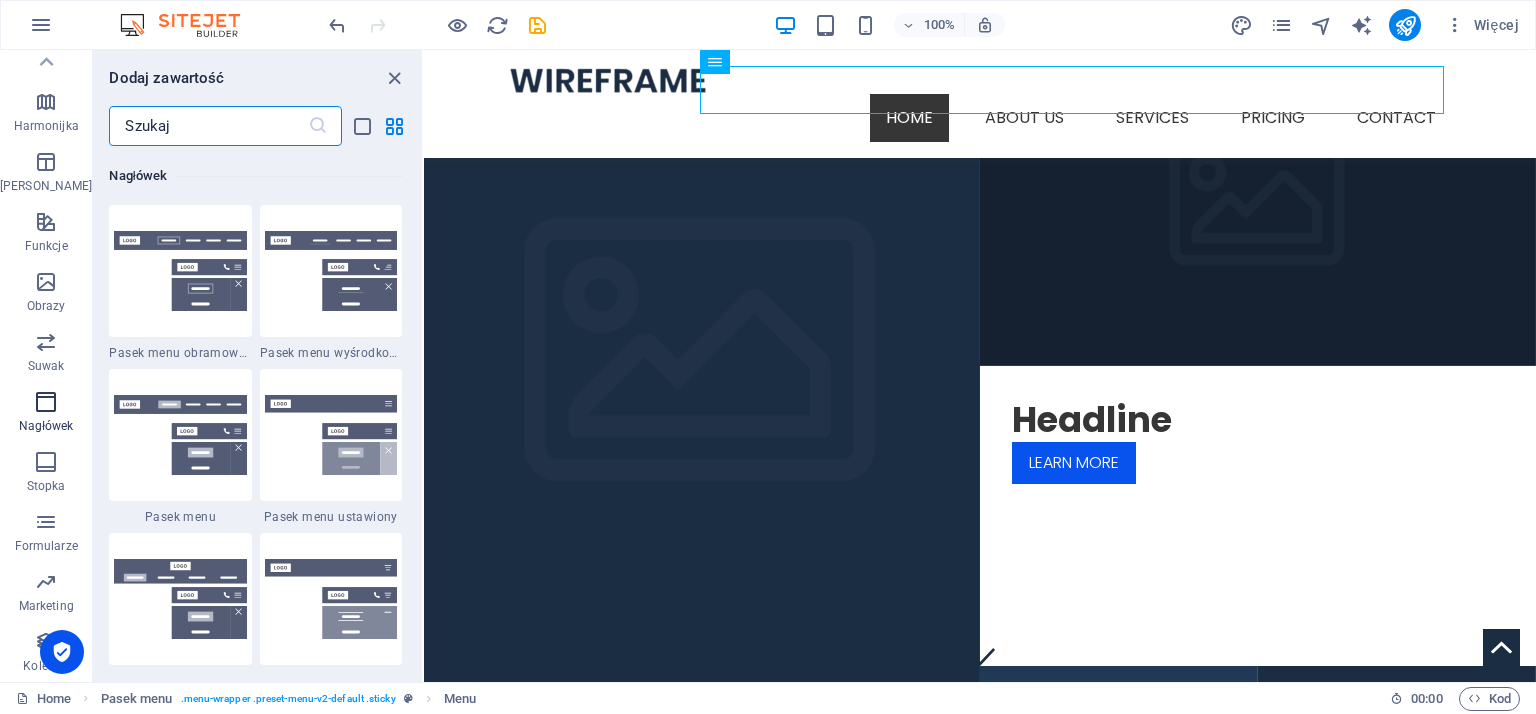 scroll, scrollTop: 11878, scrollLeft: 0, axis: vertical 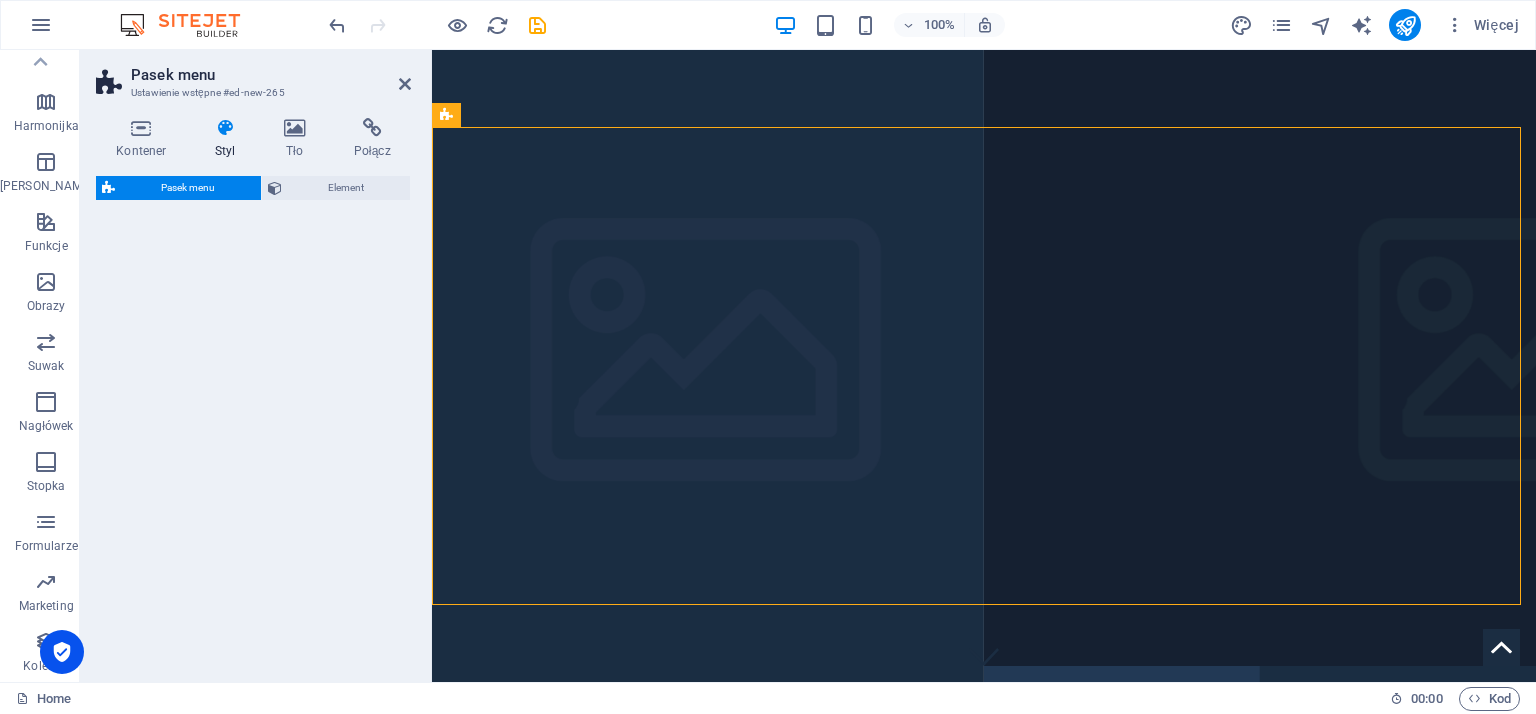 select on "rem" 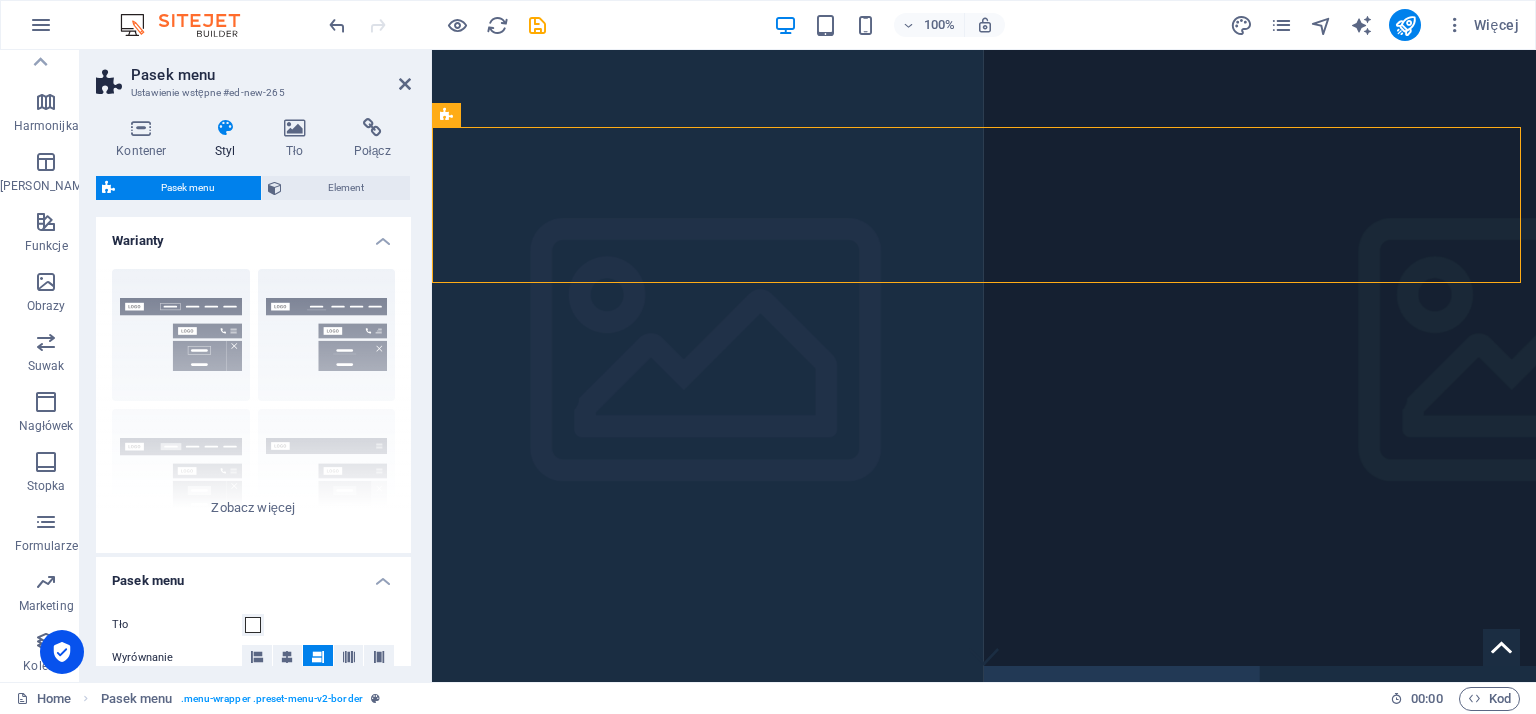 scroll, scrollTop: 555, scrollLeft: 0, axis: vertical 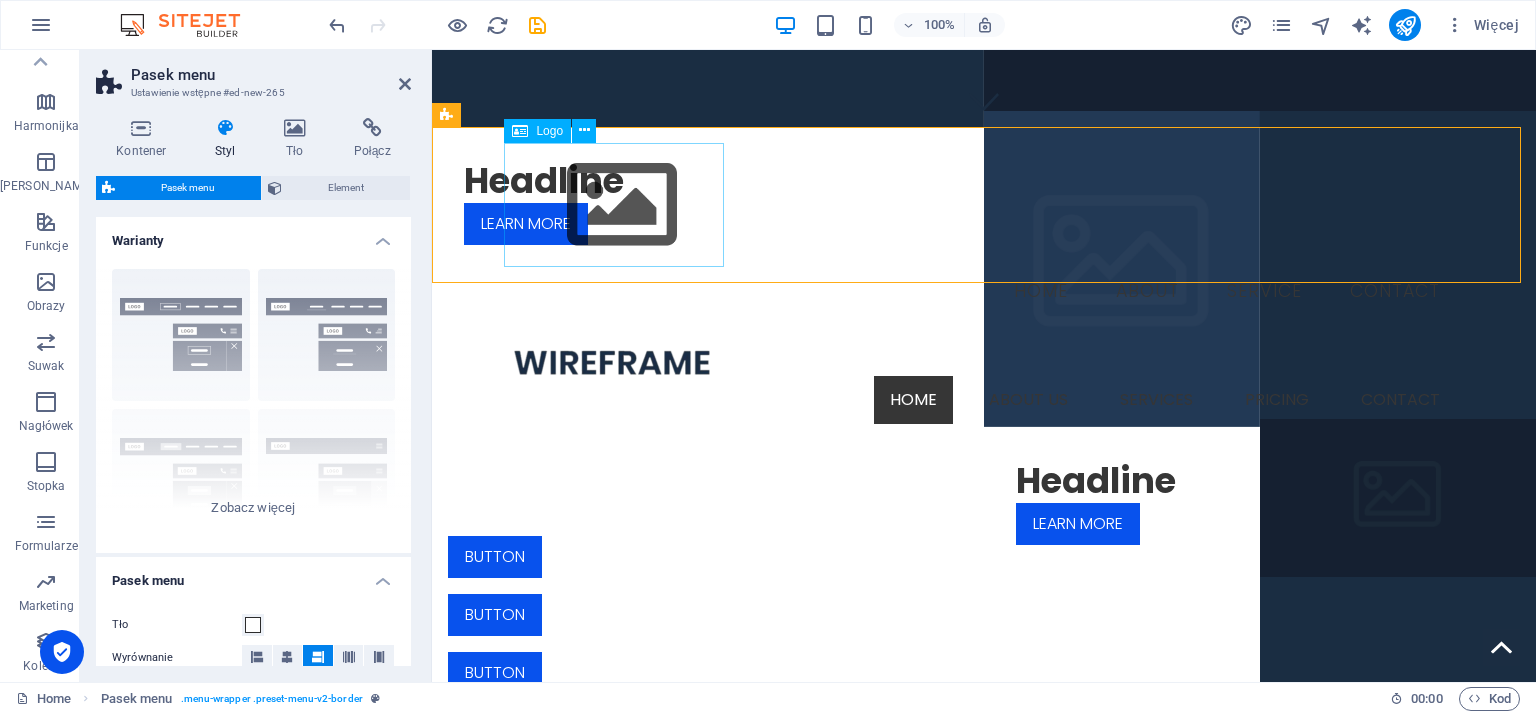 click at bounding box center [984, 205] 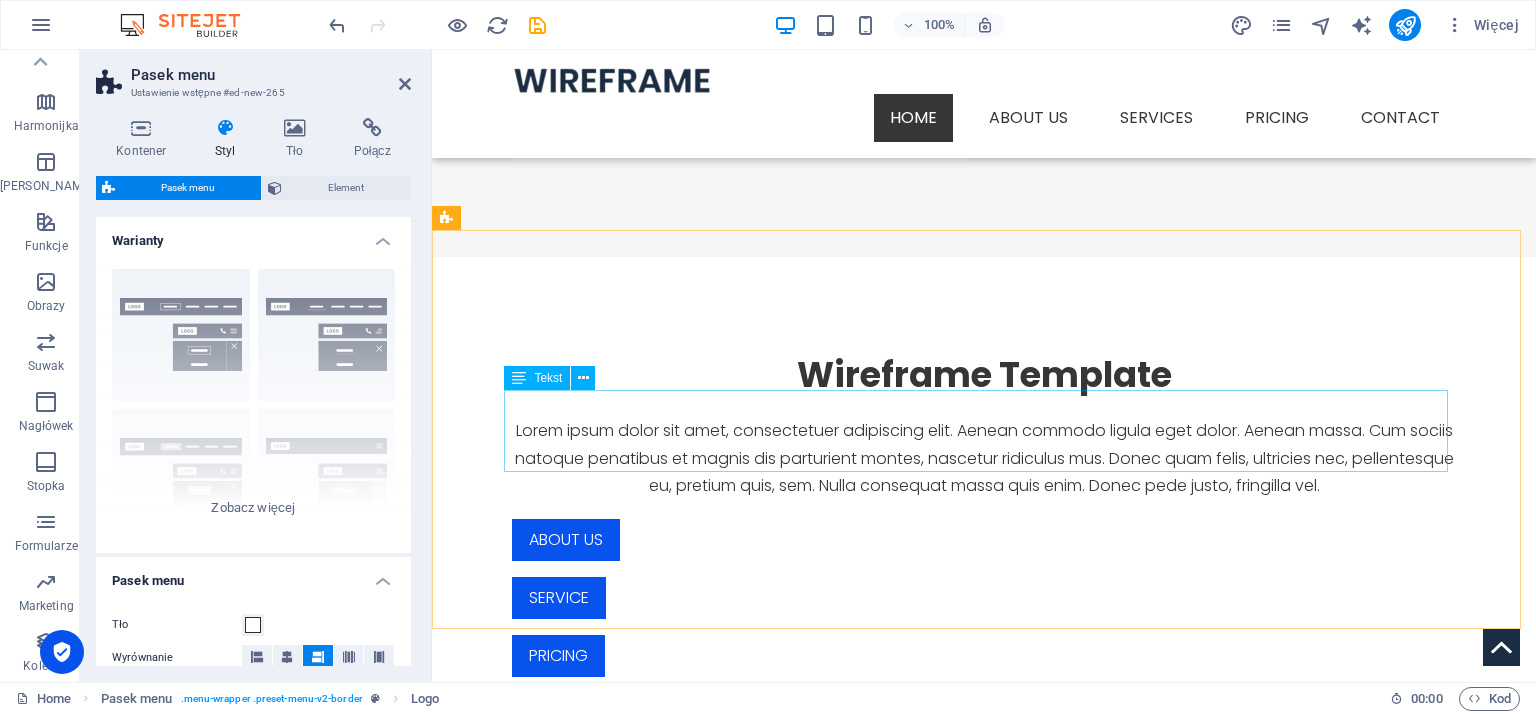 scroll, scrollTop: 1779, scrollLeft: 0, axis: vertical 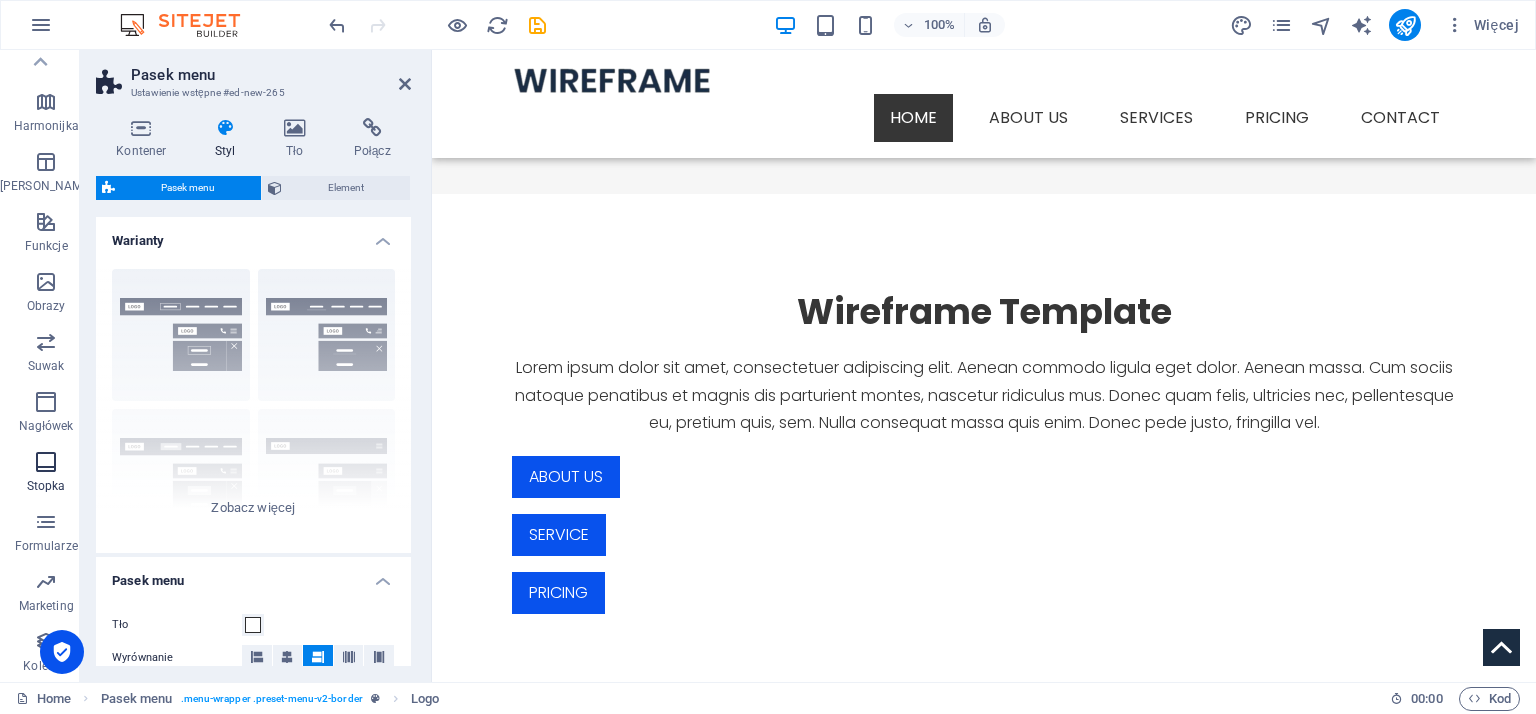 click at bounding box center (46, 462) 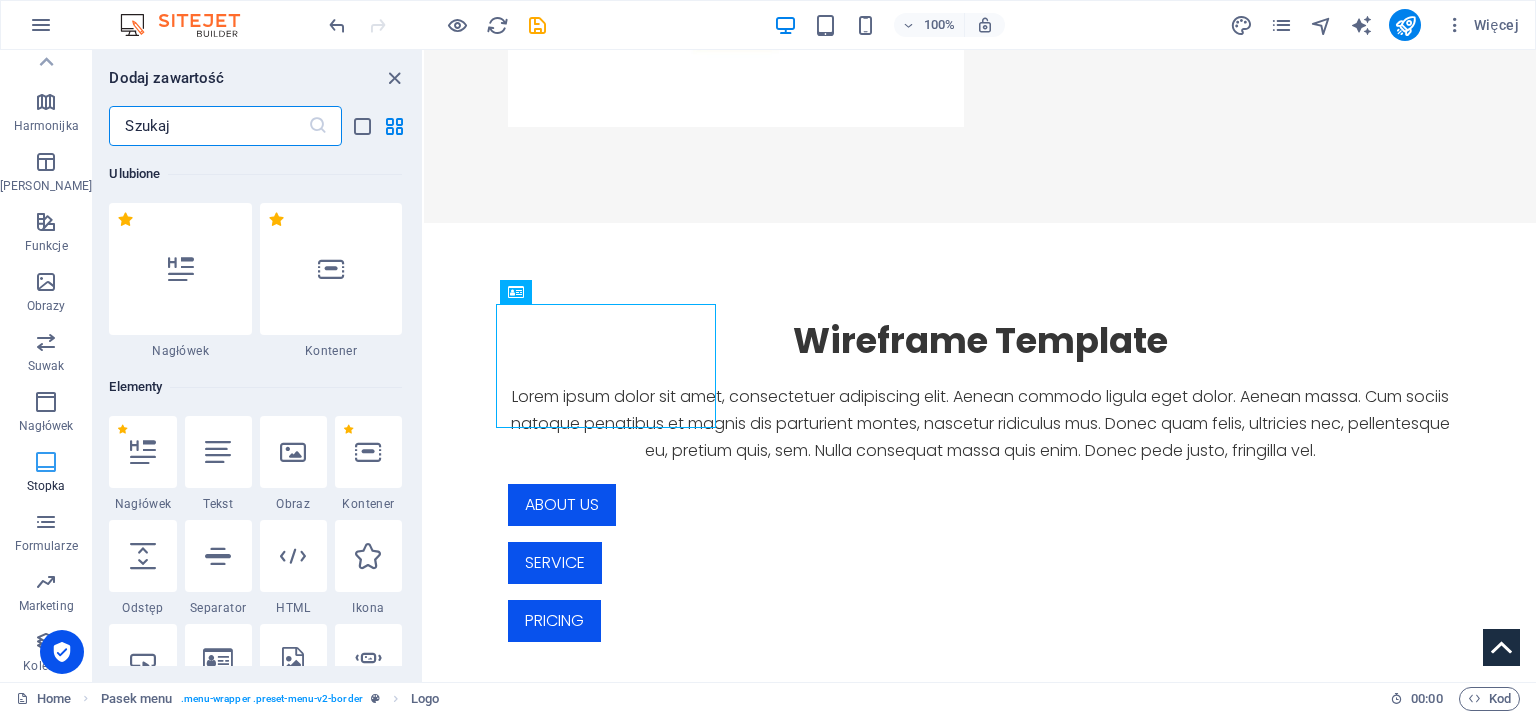 scroll, scrollTop: 393, scrollLeft: 0, axis: vertical 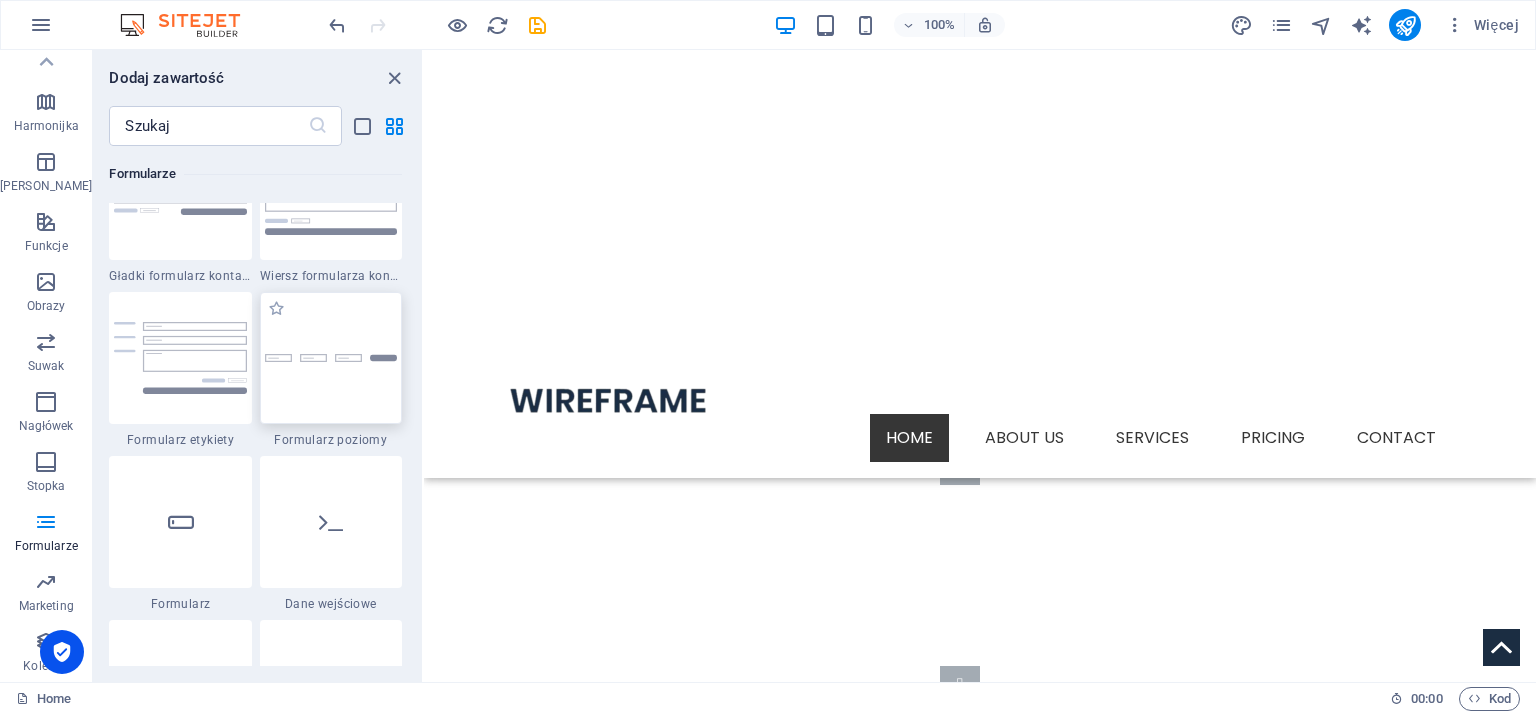 click at bounding box center [331, 358] 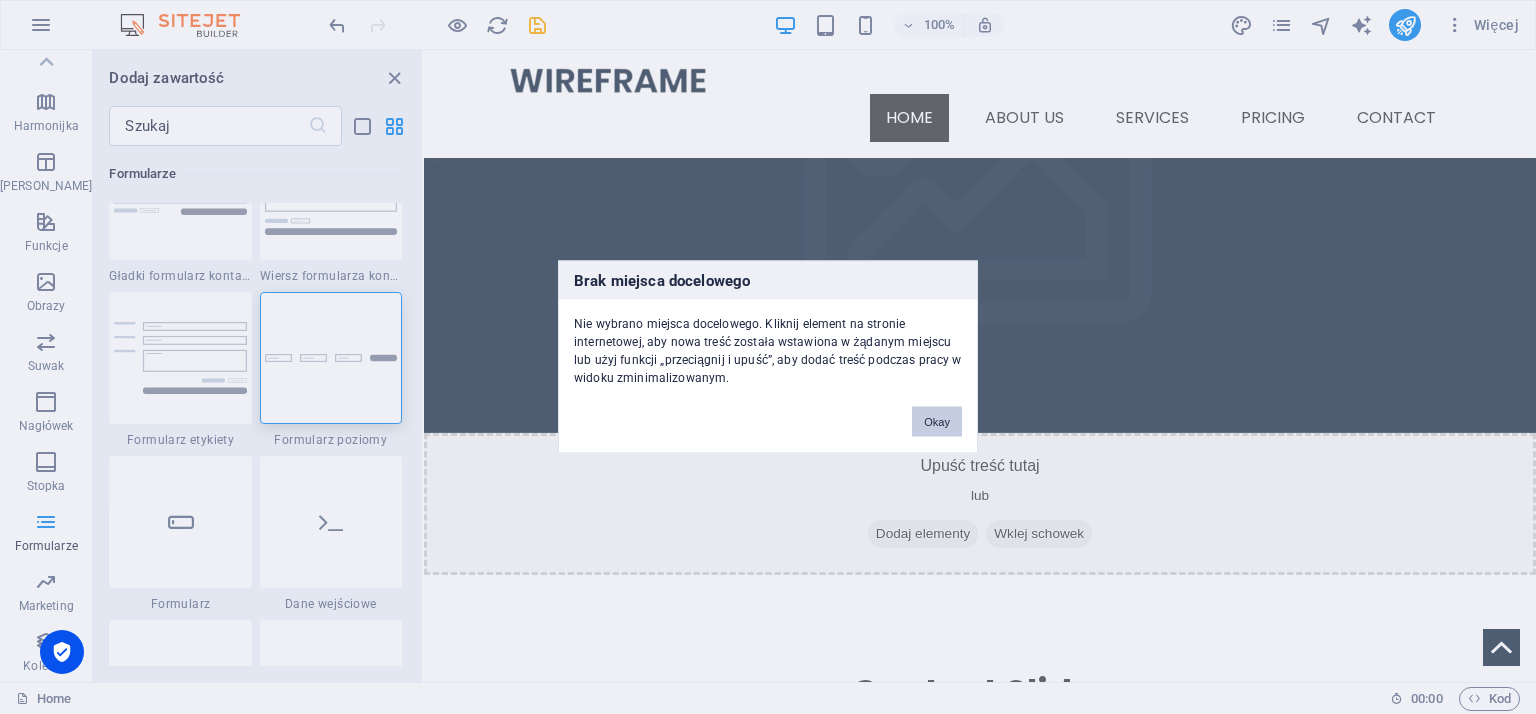 click on "Okay" at bounding box center (937, 422) 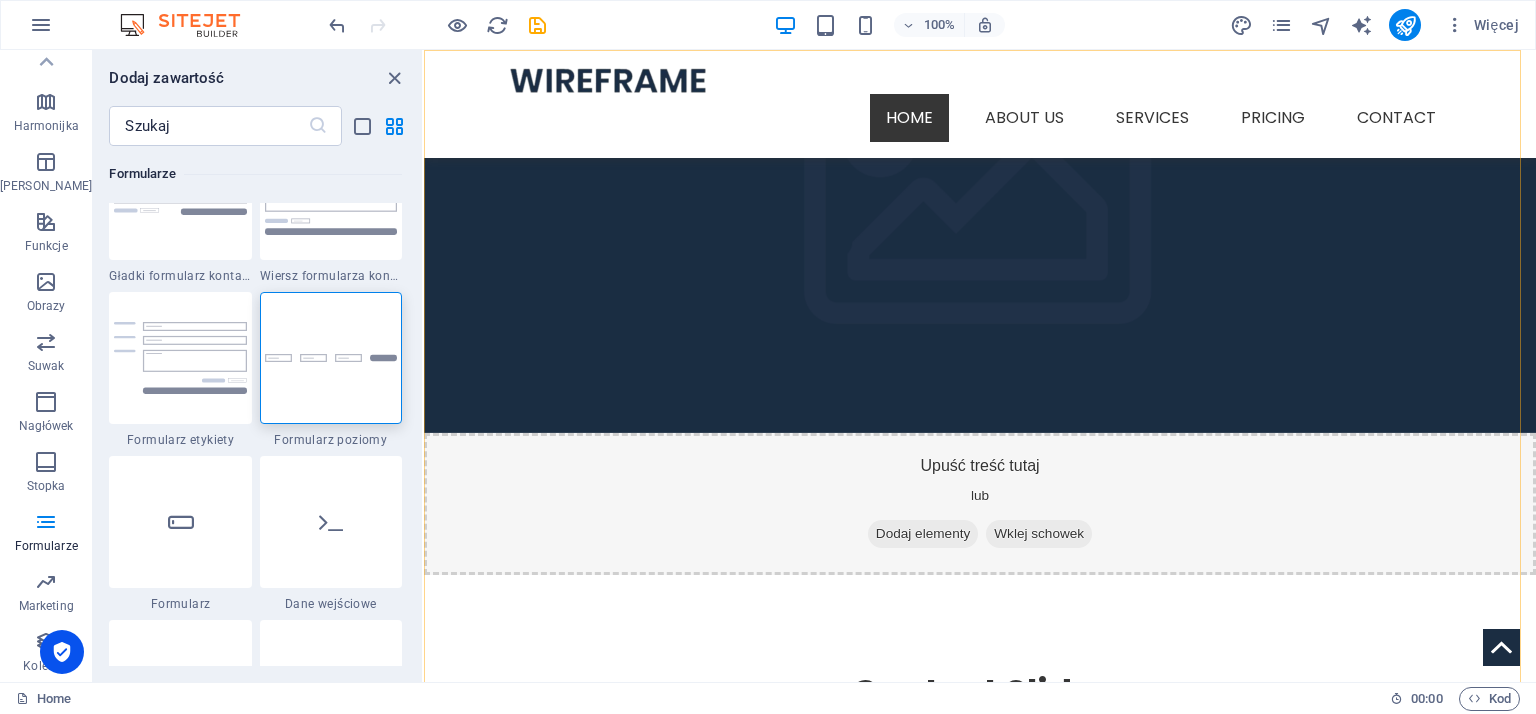 click on "Headline Learn more Headline Learn more Headline Learn more Headline Learn more Headline Learn more Menu Home About Service Contact Menu Home About us Services Service Detail Pricing Contact Button Button Button Blank Template Lorem ipsum dolor sit amet, consectetuer adipiscing elit. Aenean commodo ligula eget dolor. Aenean massa. Cum sociis natoque penatibus et fringilla vel ligula eget dolor magnis sociis natoque penatibus dis. Learn more Wireframe Template Lorem ipsum dolor sit amet, consectetuer adipiscing elit. Aenean commodo ligula eget dolor. Aenean massa. Cum sociis natoque penatibus et magnis dis parturient montes, nascetur ridiculus mus. Donec quam felis, ultricies nec, pellentesque eu, pretium quis, sem. Nulla consequat massa quis enim. Donec pede justo, fringilla vel.  About us Service Pricing First one Lorem ipsum dolor sit amet, consectetur adipisicing elit. Vitae, eos, voluptatem, et sequi distinctio adipisci omnis in error quas fuga tempore fugit incidunt quos. Upuść treść tutaj lub ← +" at bounding box center (980, -349) 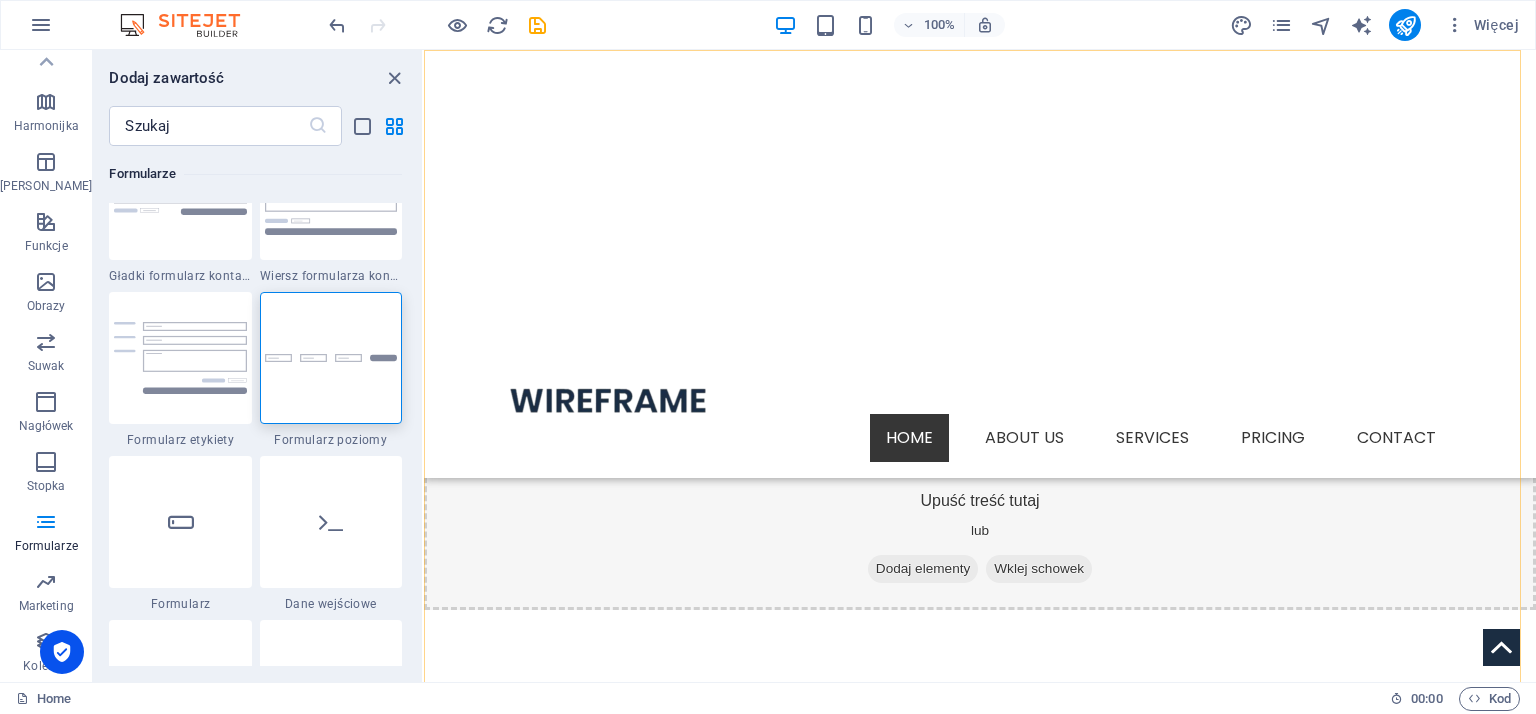 click on "Headline Learn more Headline Learn more Headline Learn more Headline Learn more Headline Learn more Menu Home About Service Contact Menu Home About us Services Service Detail Pricing Contact Button Button Button Blank Template Lorem ipsum dolor sit amet, consectetuer adipiscing elit. Aenean commodo ligula eget dolor. Aenean massa. Cum sociis natoque penatibus et fringilla vel ligula eget dolor magnis sociis natoque penatibus dis. Learn more Wireframe Template Lorem ipsum dolor sit amet, consectetuer adipiscing elit. Aenean commodo ligula eget dolor. Aenean massa. Cum sociis natoque penatibus et magnis dis parturient montes, nascetur ridiculus mus. Donec quam felis, ultricies nec, pellentesque eu, pretium quis, sem. Nulla consequat massa quis enim. Donec pede justo, fringilla vel.  About us Service Pricing First one Lorem ipsum dolor sit amet, consectetur adipisicing elit. Vitae, eos, voluptatem, et sequi distinctio adipisci omnis in error quas fuga tempore fugit incidunt quos. Upuść treść tutaj lub ← +" at bounding box center (980, -331) 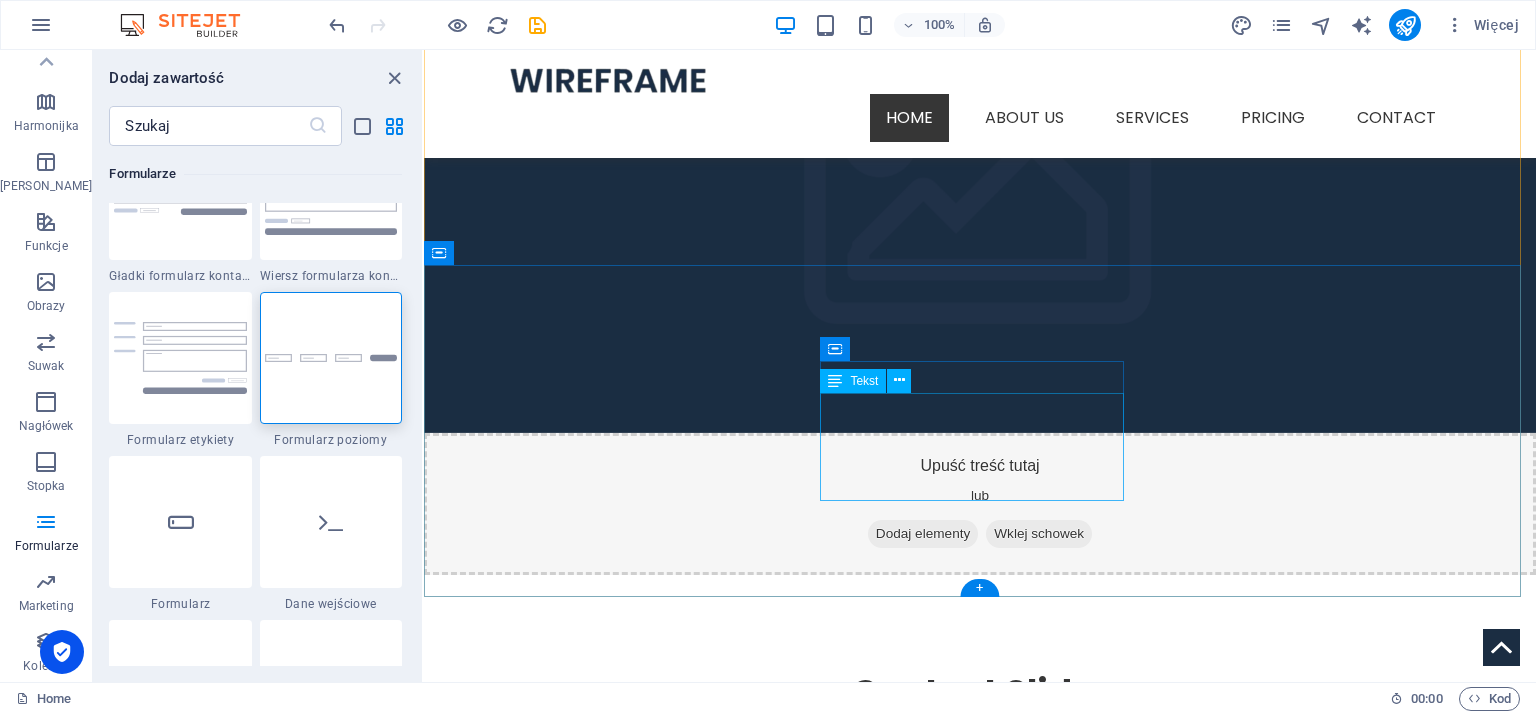 click on "kleksik.nl 353 N Central Ave Oviedo, FL   32765 Legal Notice  |  Privacy" at bounding box center [592, 1837] 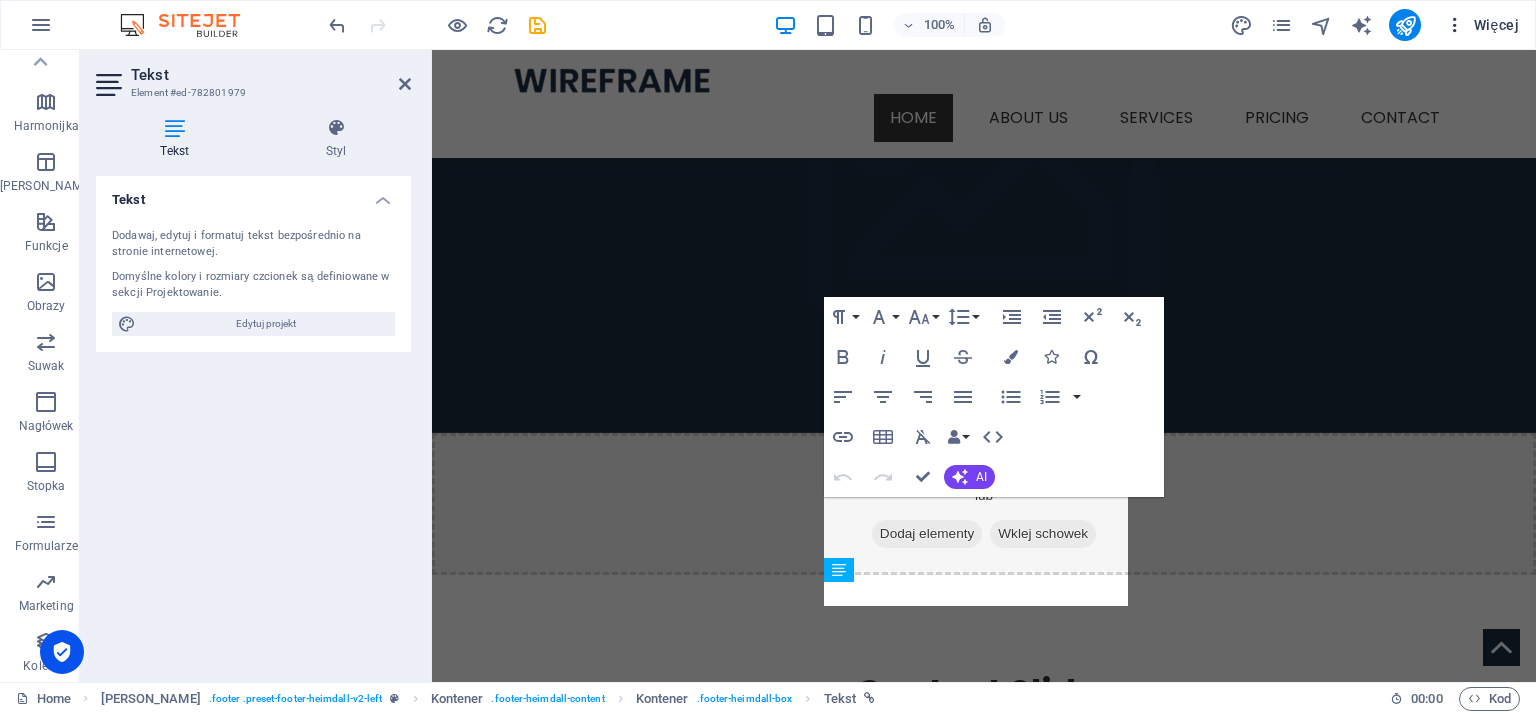 scroll, scrollTop: 3246, scrollLeft: 0, axis: vertical 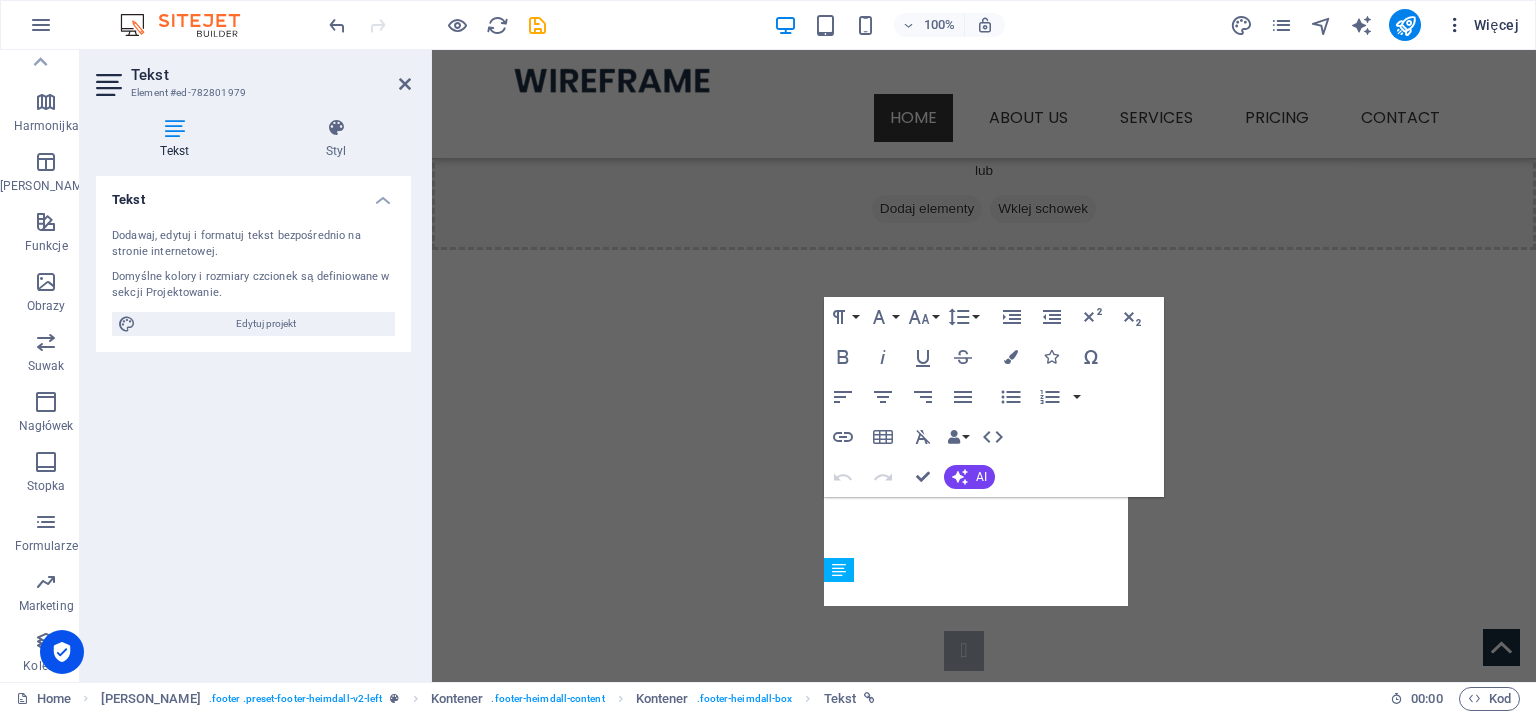 click at bounding box center (1455, 25) 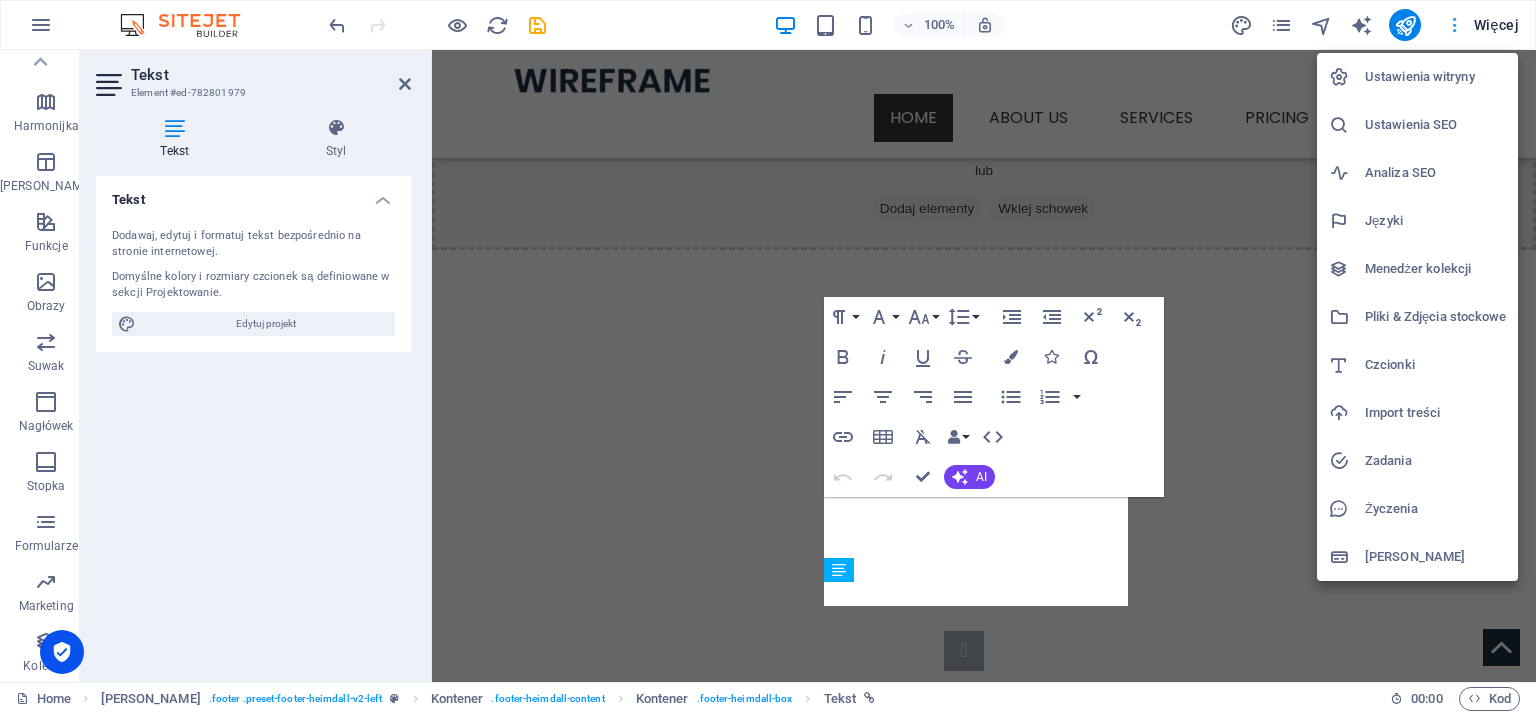click at bounding box center (768, 357) 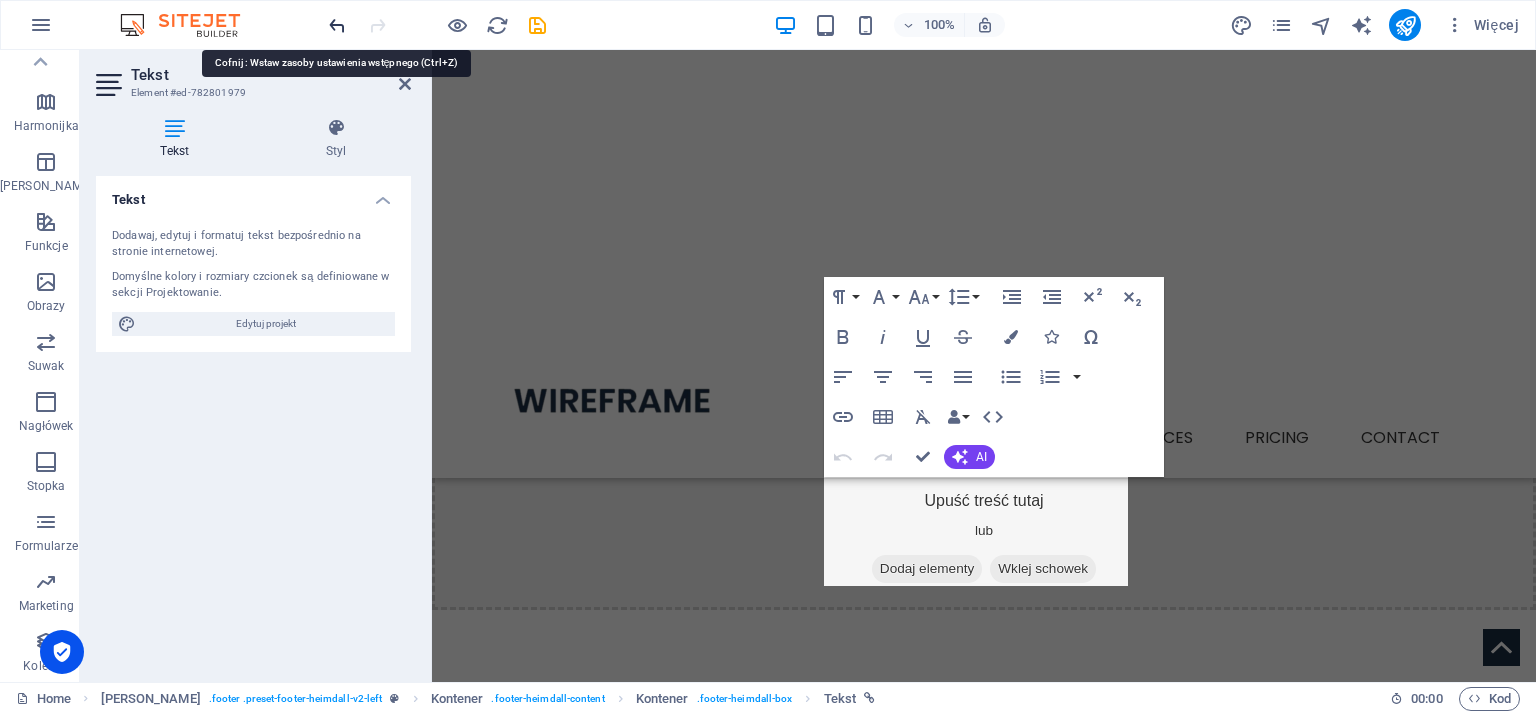 click at bounding box center [337, 25] 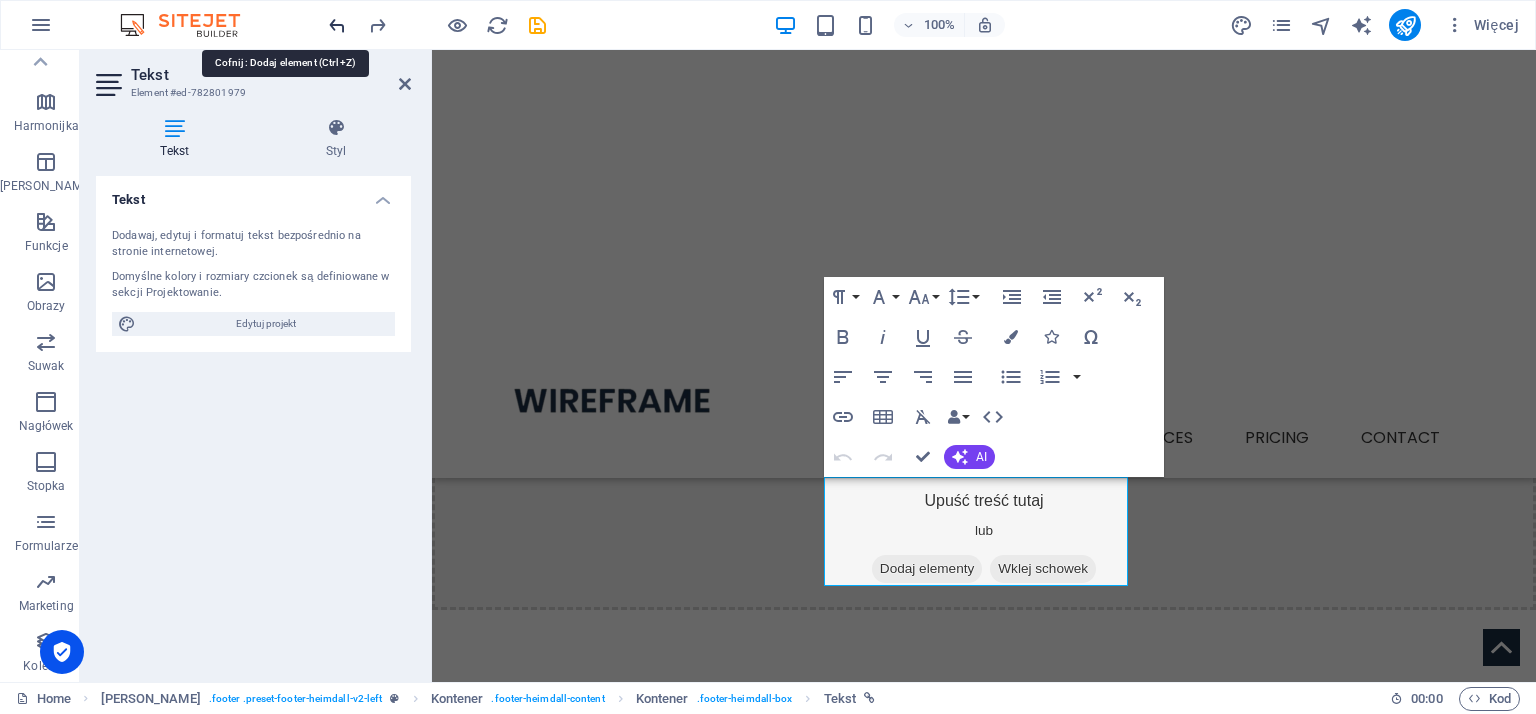 scroll, scrollTop: 2766, scrollLeft: 0, axis: vertical 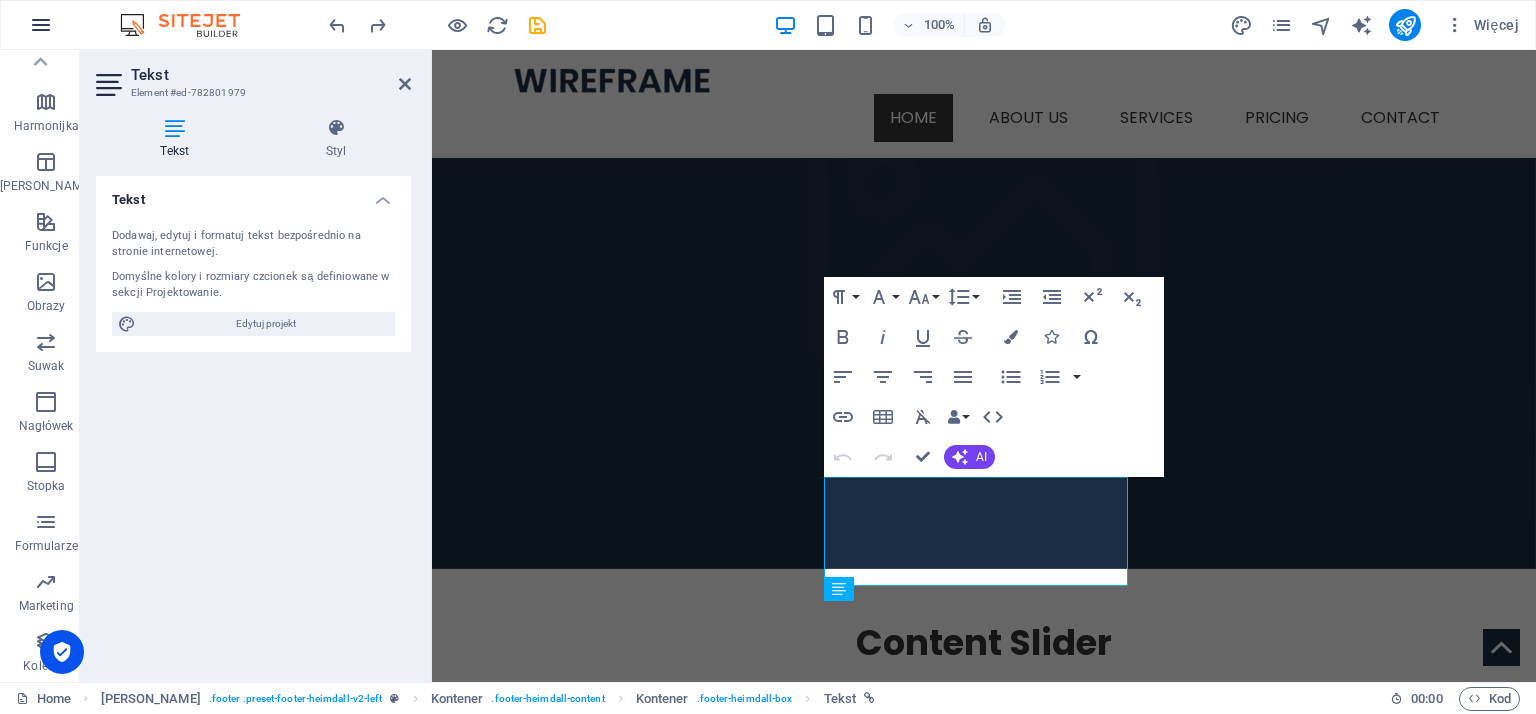 click at bounding box center (41, 25) 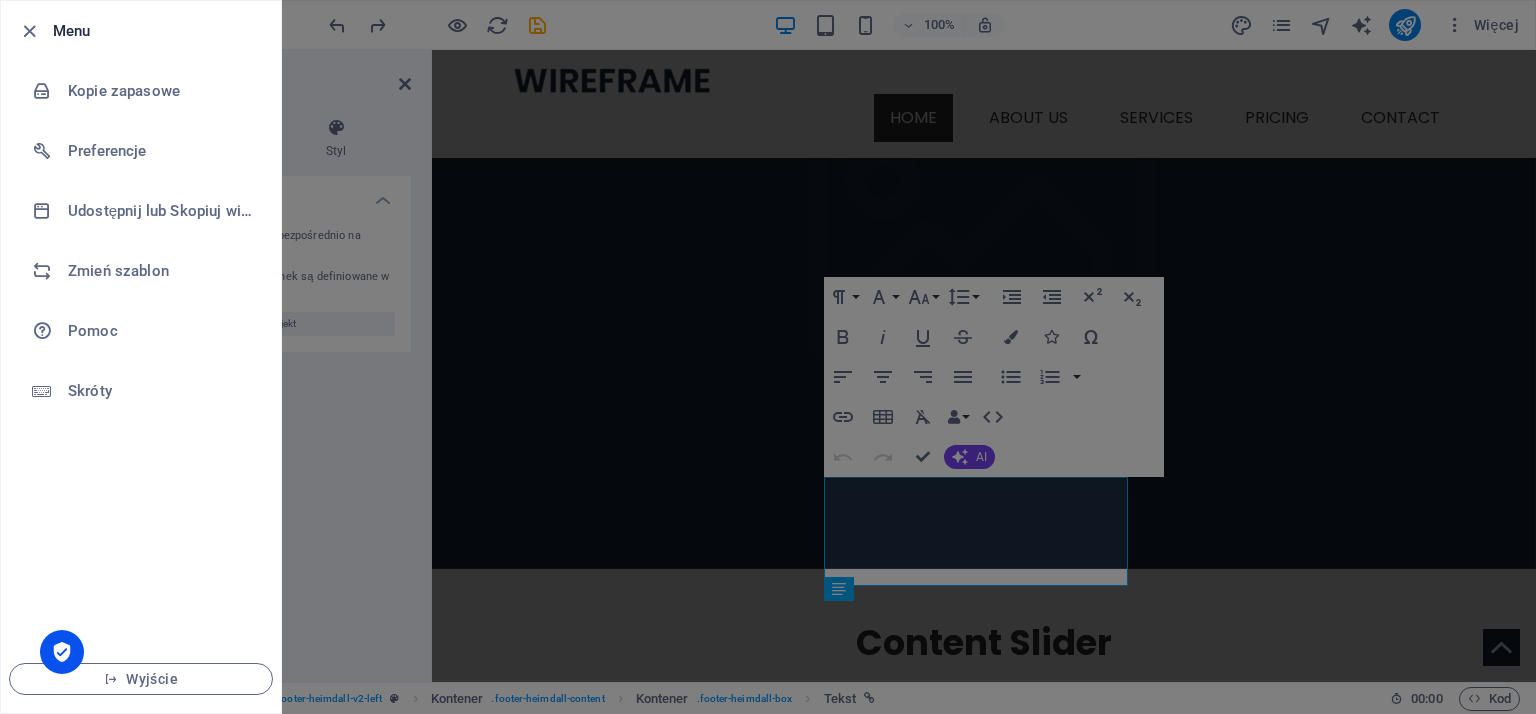 click at bounding box center (29, 31) 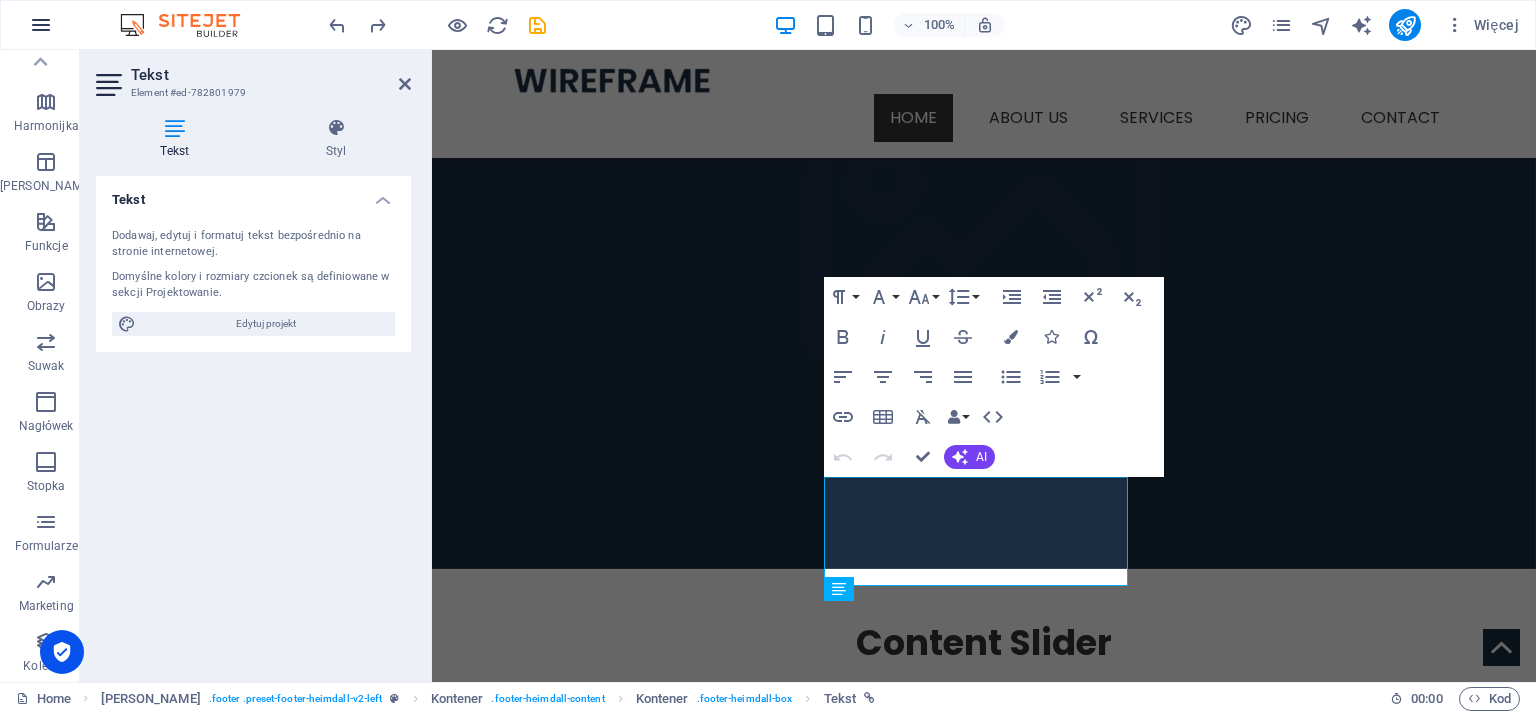 click at bounding box center (41, 25) 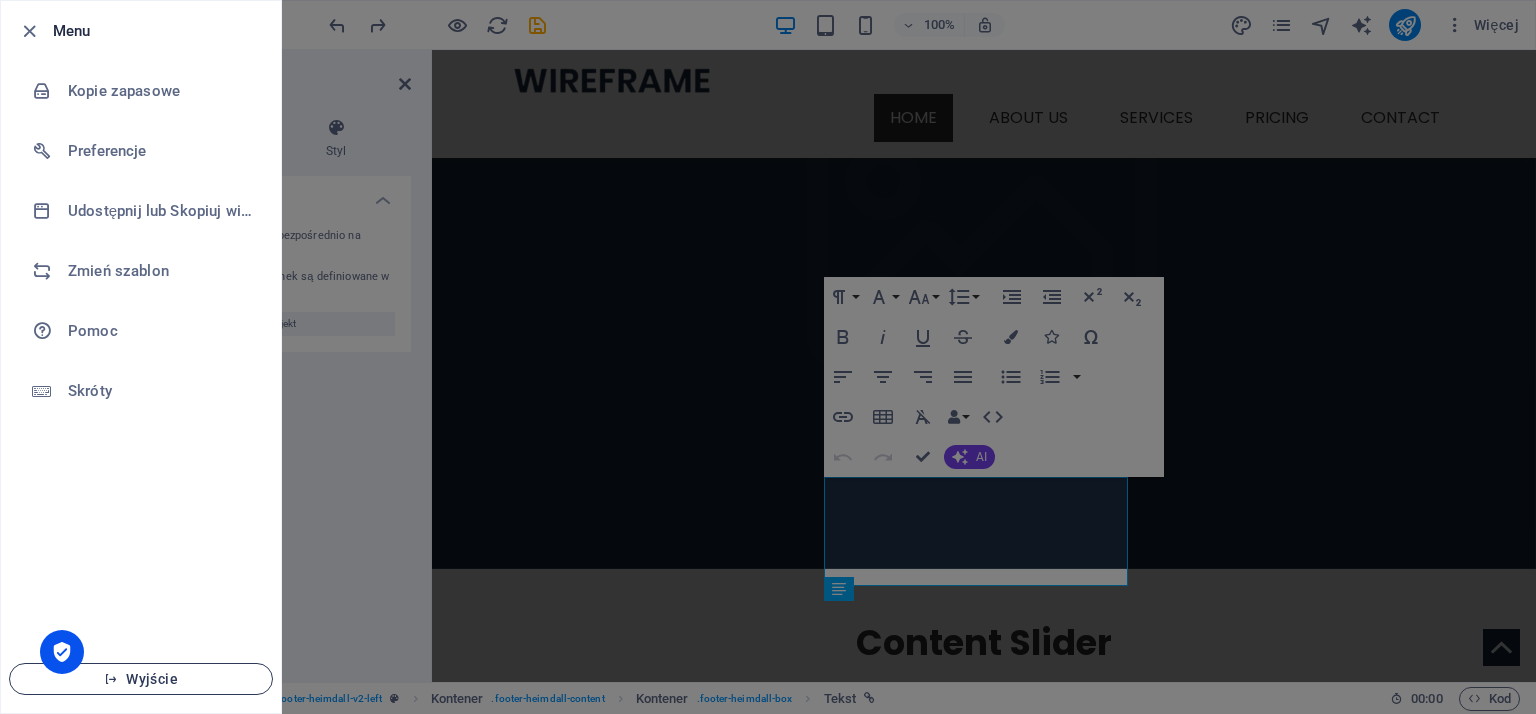 click on "Wyjście" at bounding box center (141, 679) 